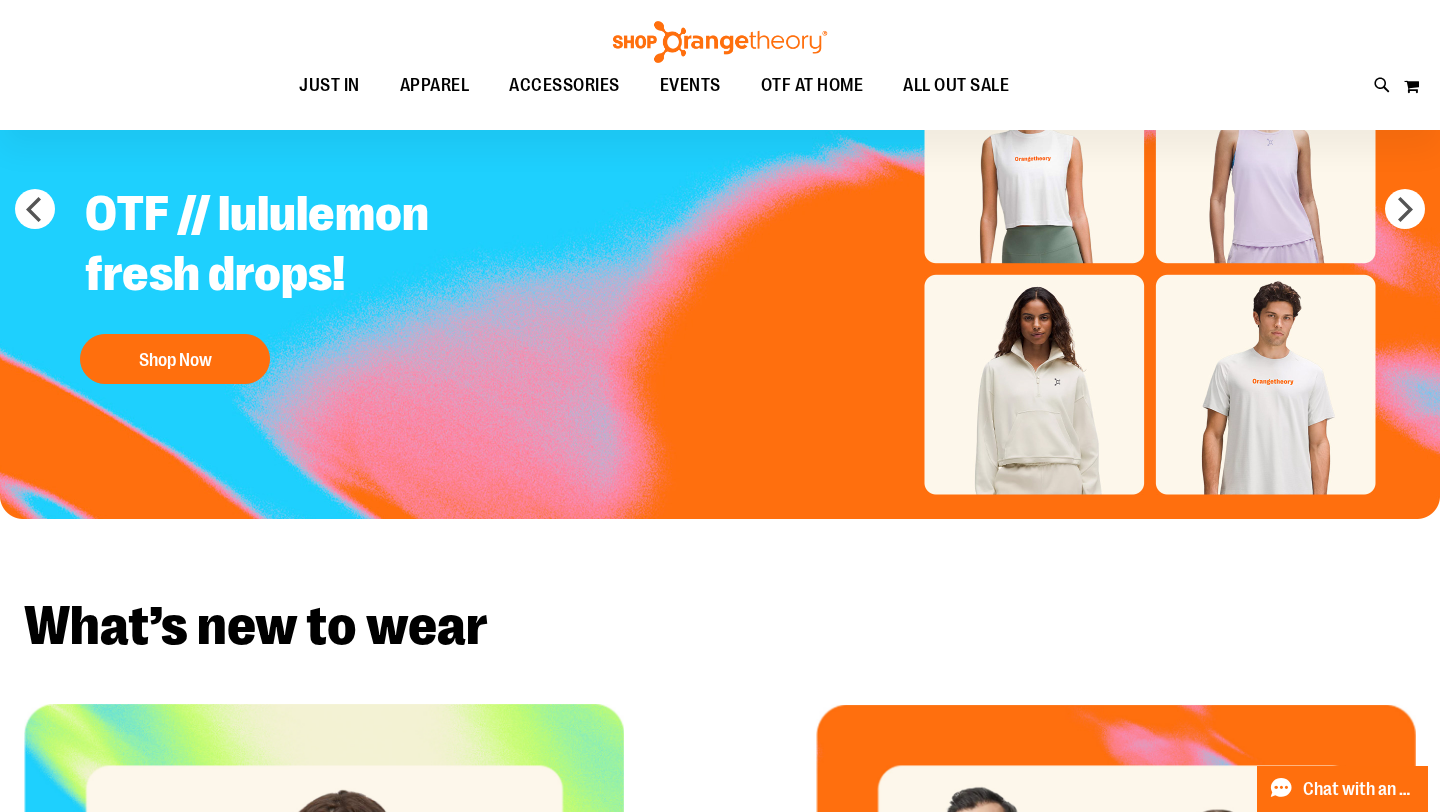scroll, scrollTop: 0, scrollLeft: 0, axis: both 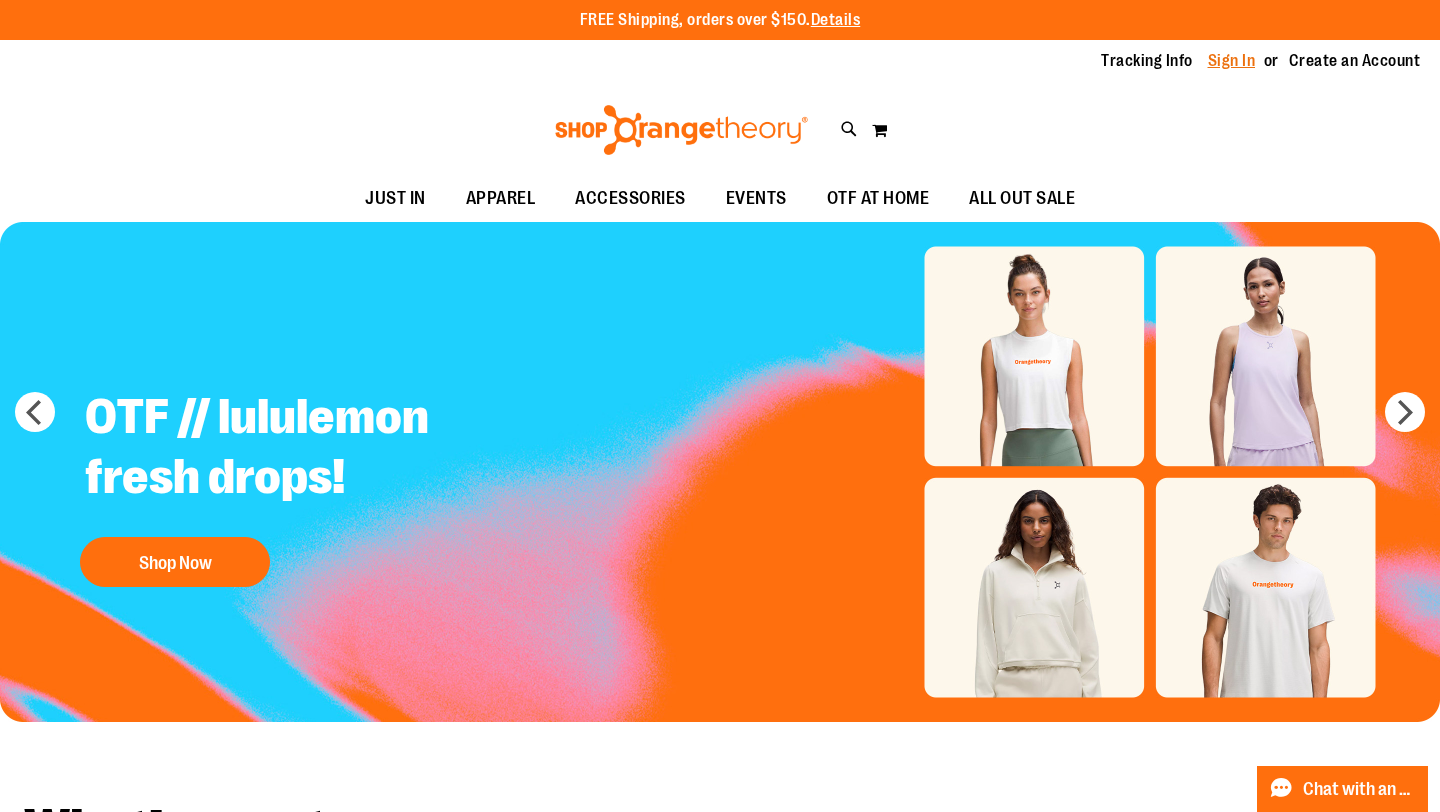 type on "**********" 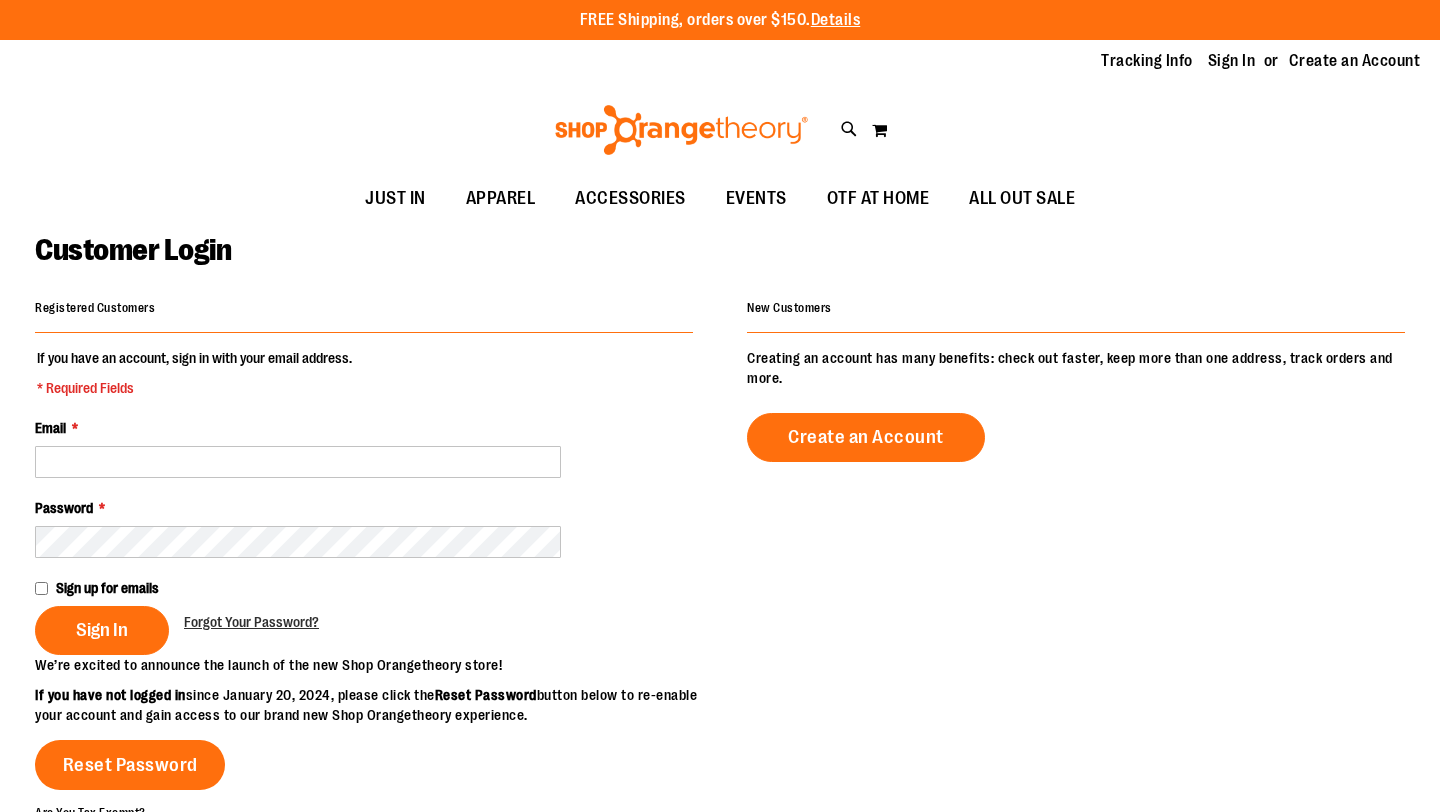 scroll, scrollTop: 0, scrollLeft: 0, axis: both 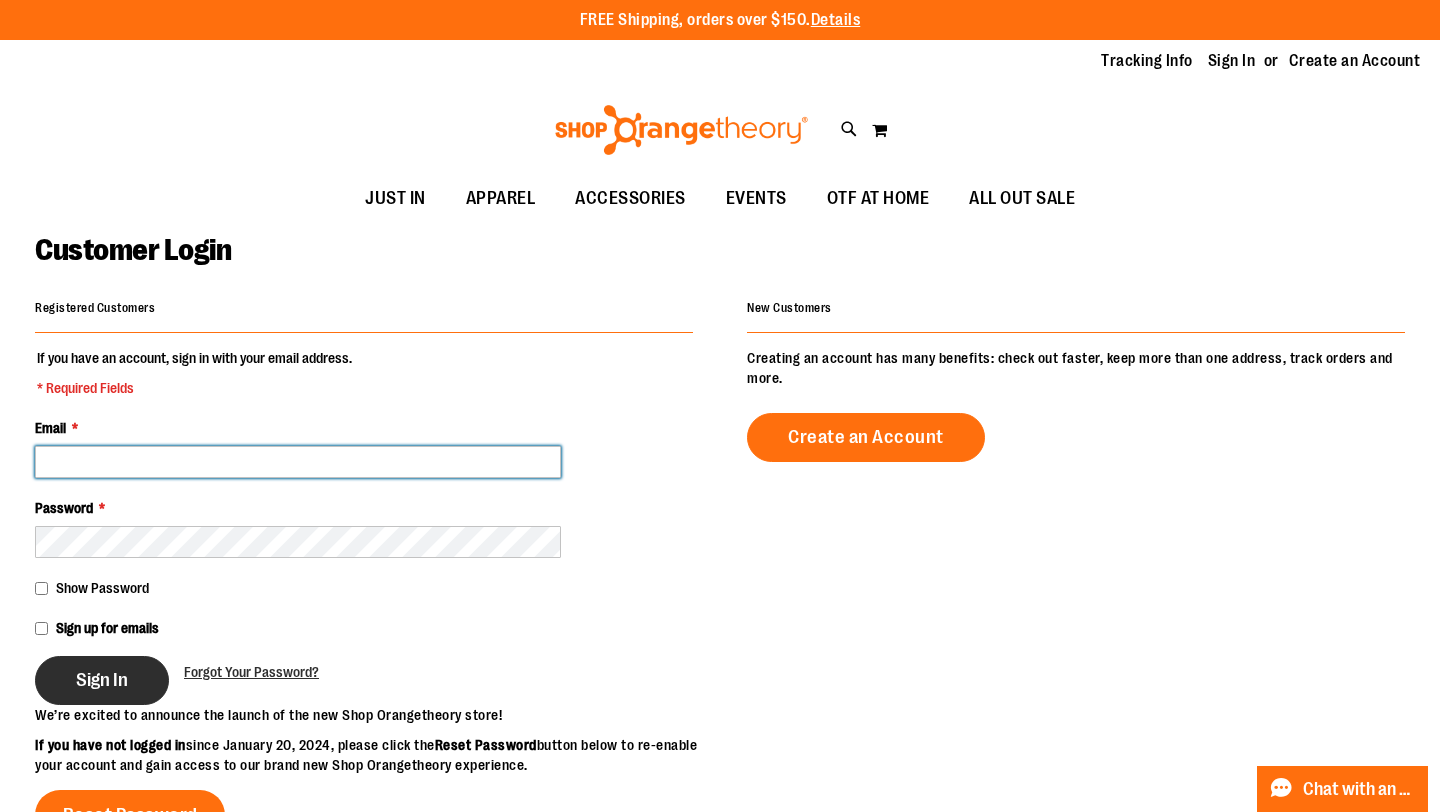 type on "**********" 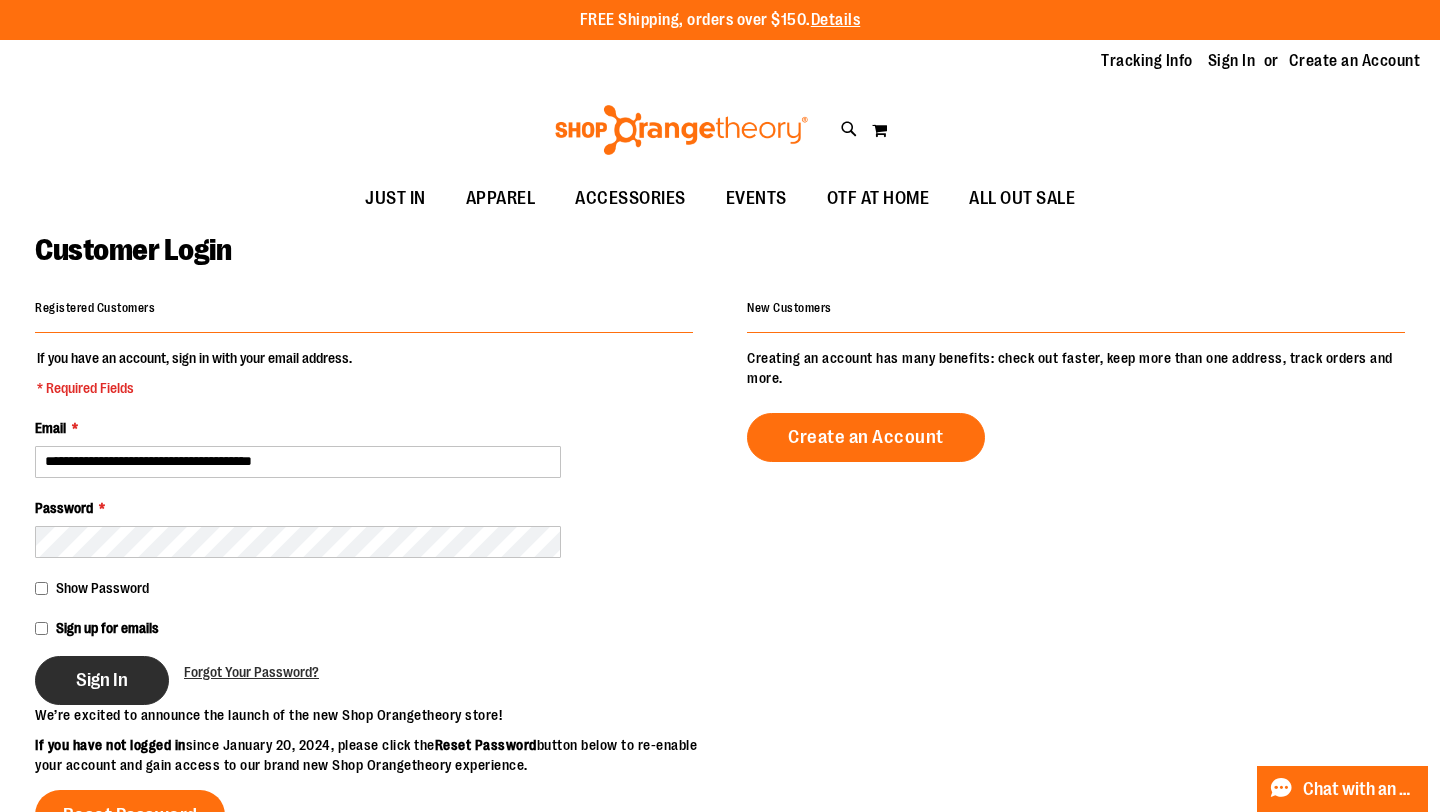 type on "**********" 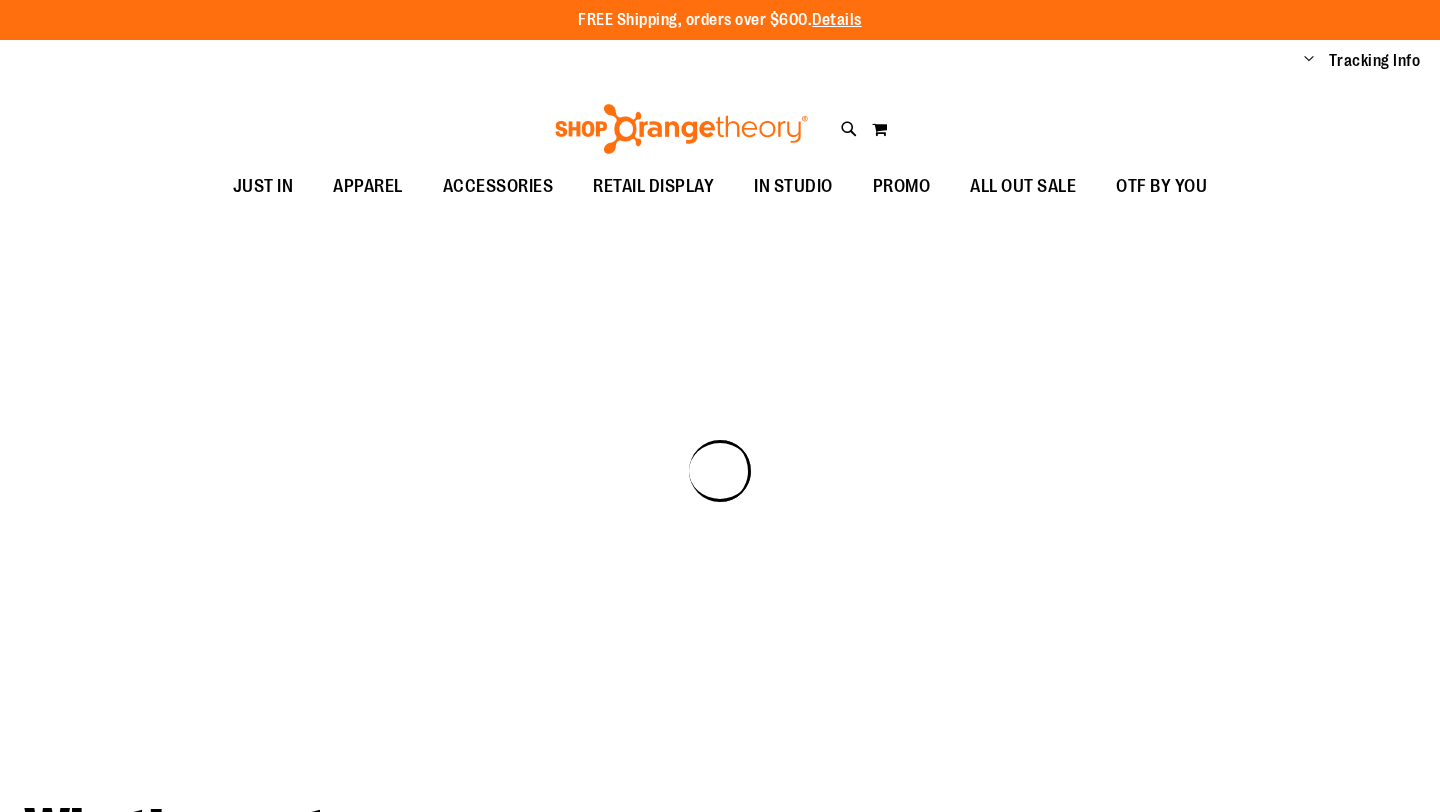scroll, scrollTop: 0, scrollLeft: 0, axis: both 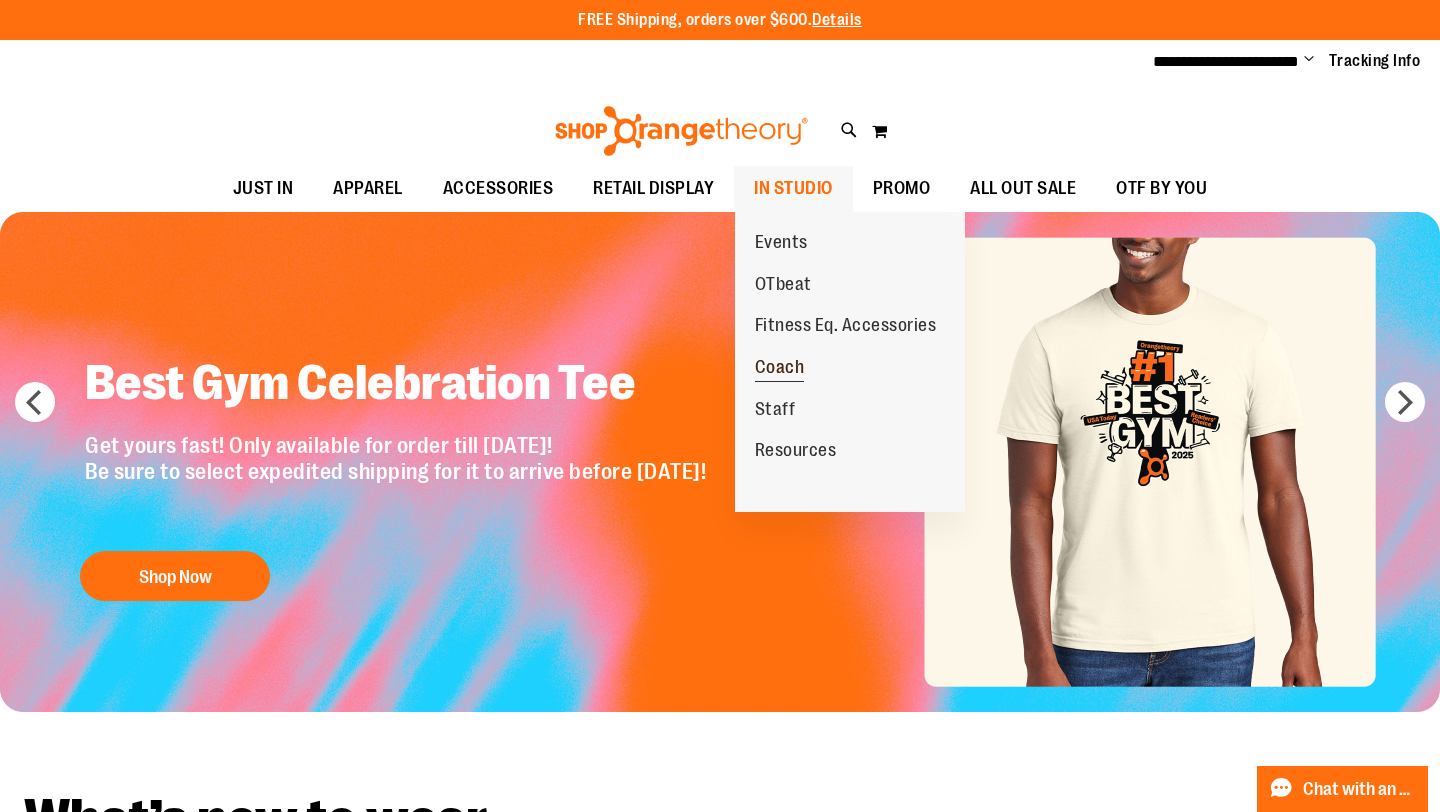 type on "**********" 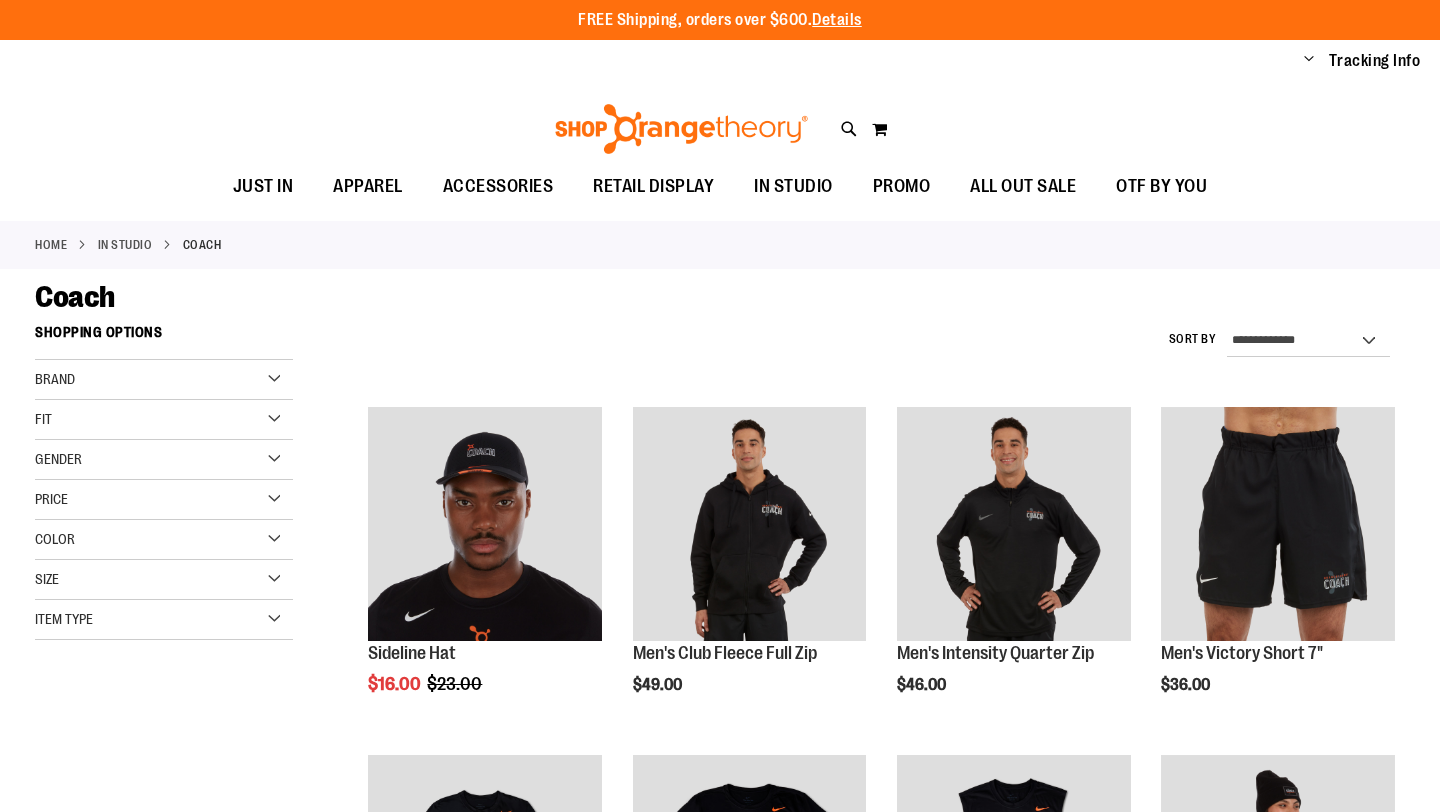 scroll, scrollTop: 0, scrollLeft: 0, axis: both 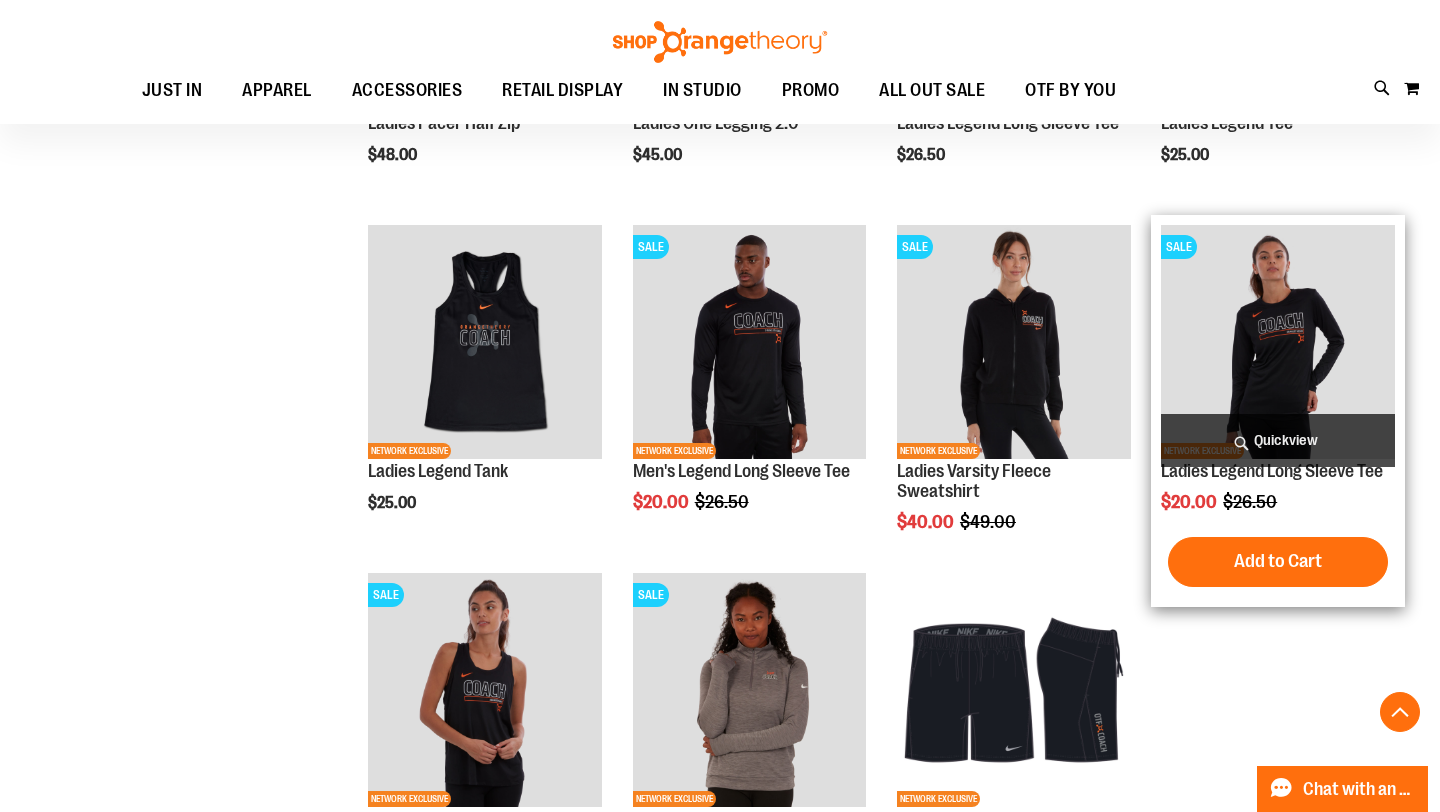 type on "**********" 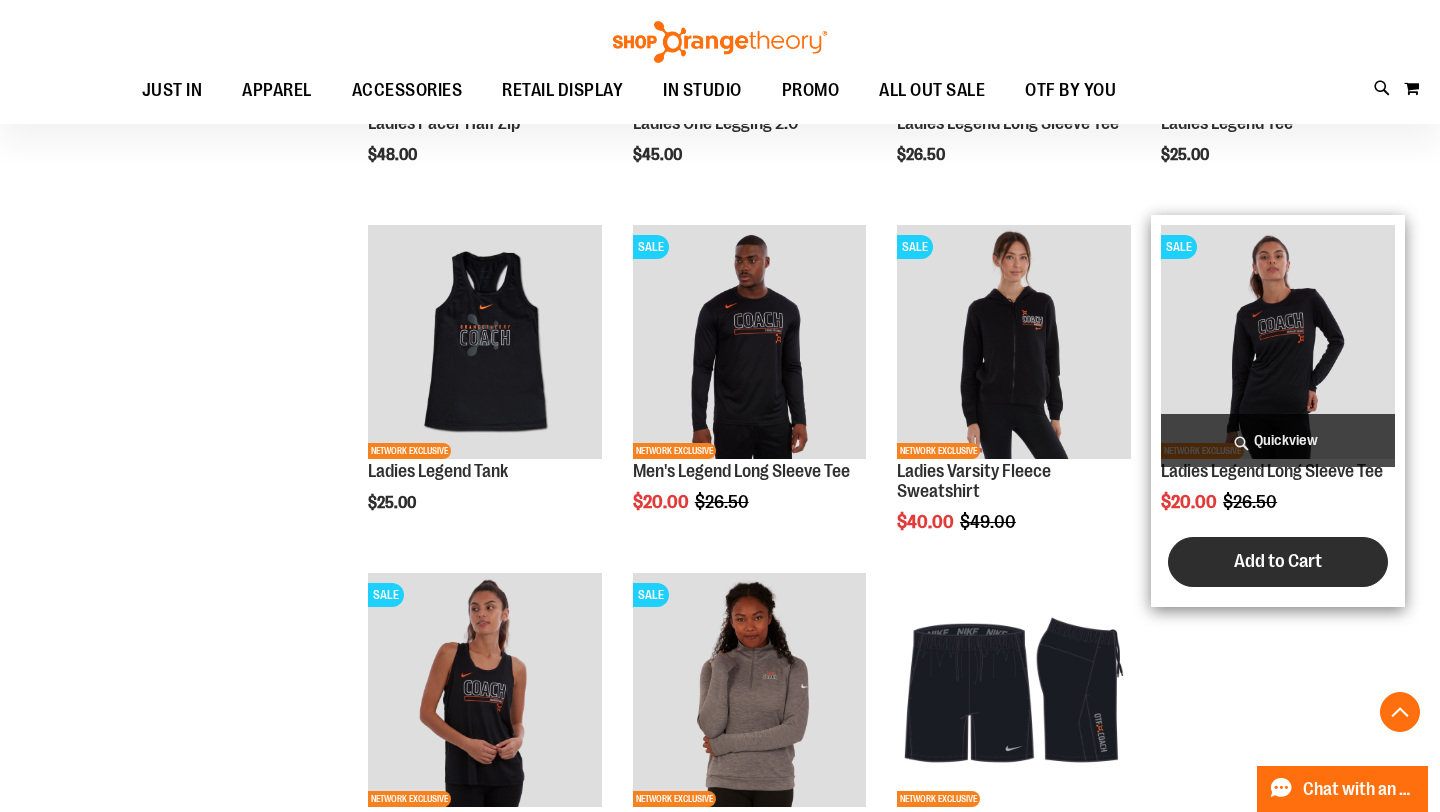 click on "Add to Cart" at bounding box center (1278, 561) 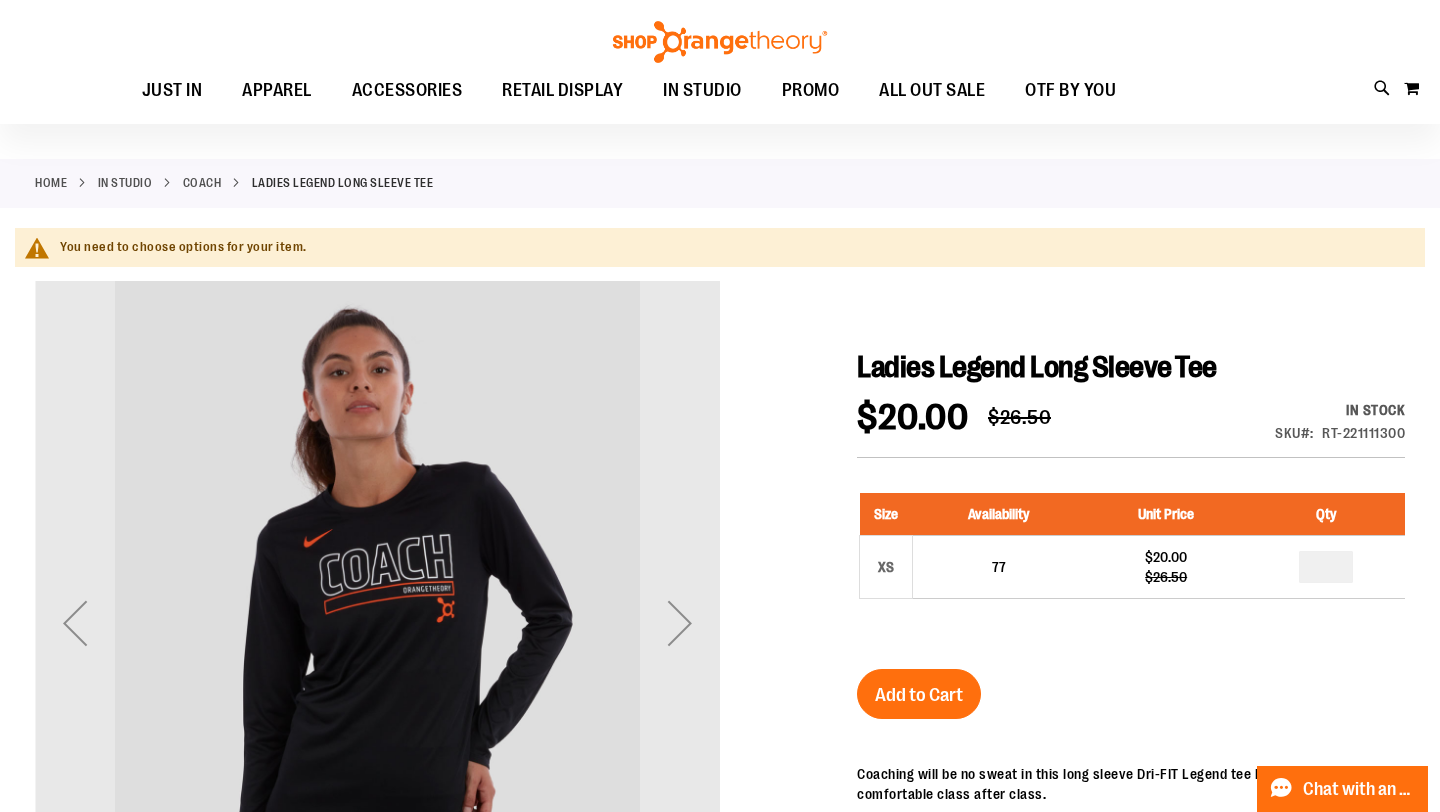 scroll, scrollTop: 52, scrollLeft: 0, axis: vertical 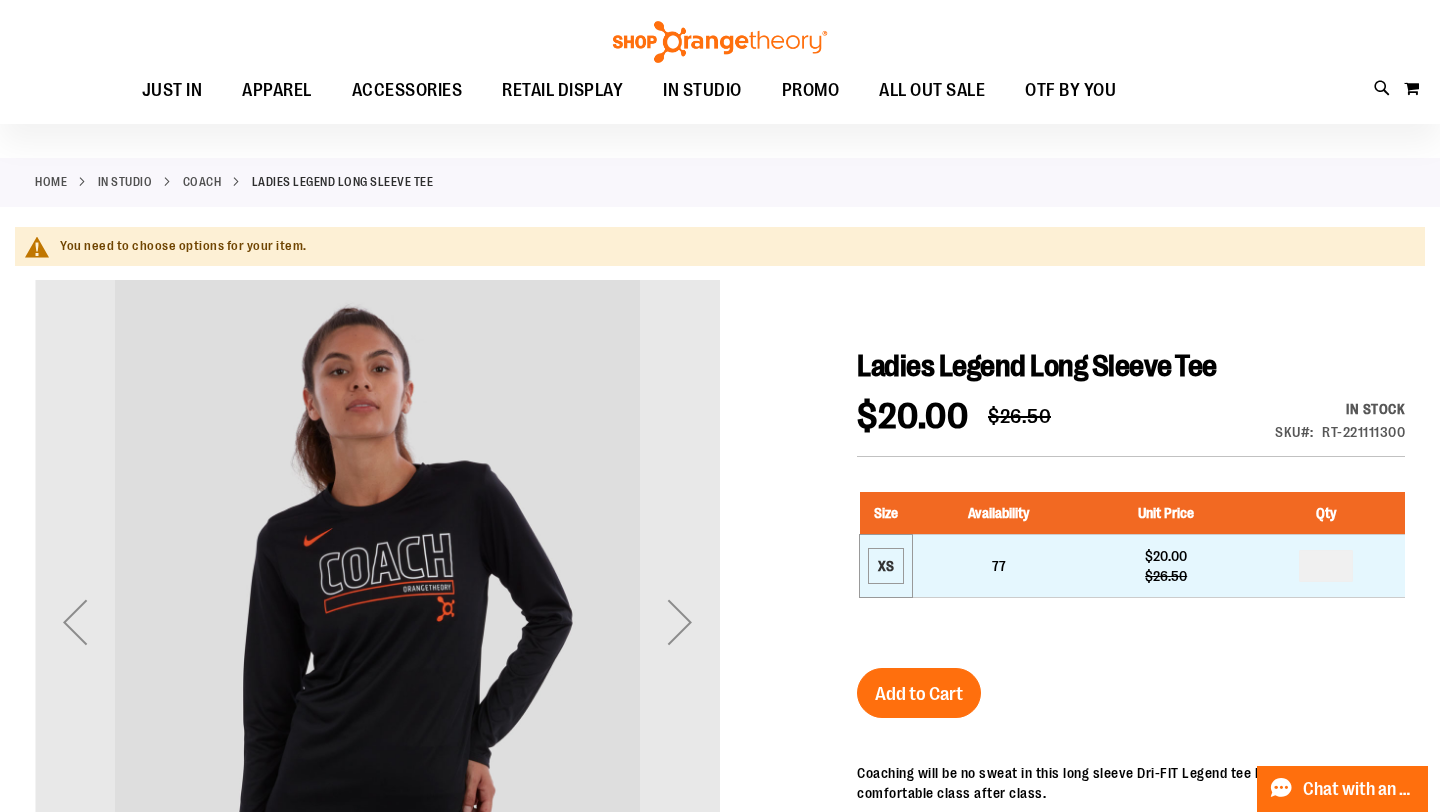 type on "**********" 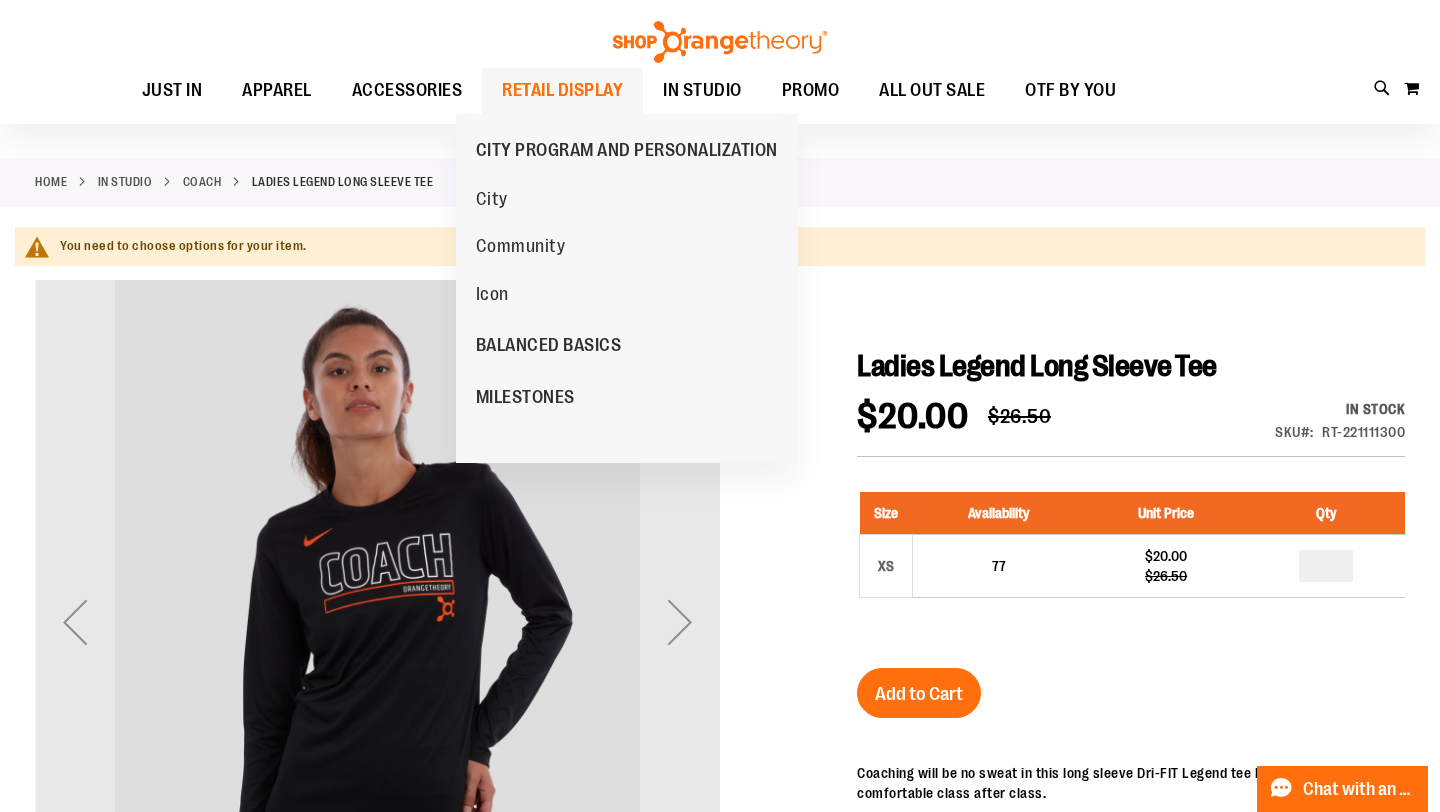 click on "RETAIL DISPLAY" at bounding box center (562, 90) 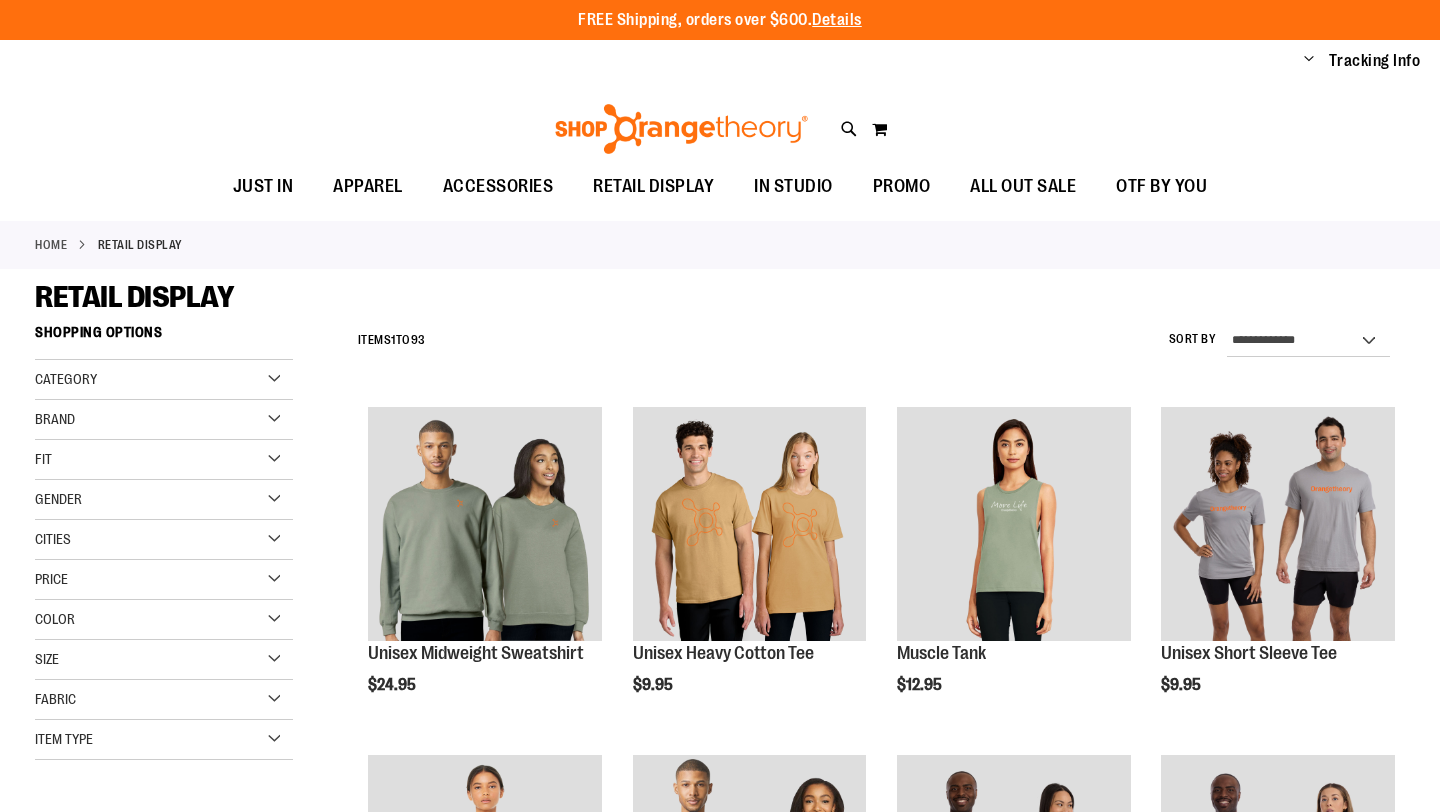 scroll, scrollTop: 0, scrollLeft: 0, axis: both 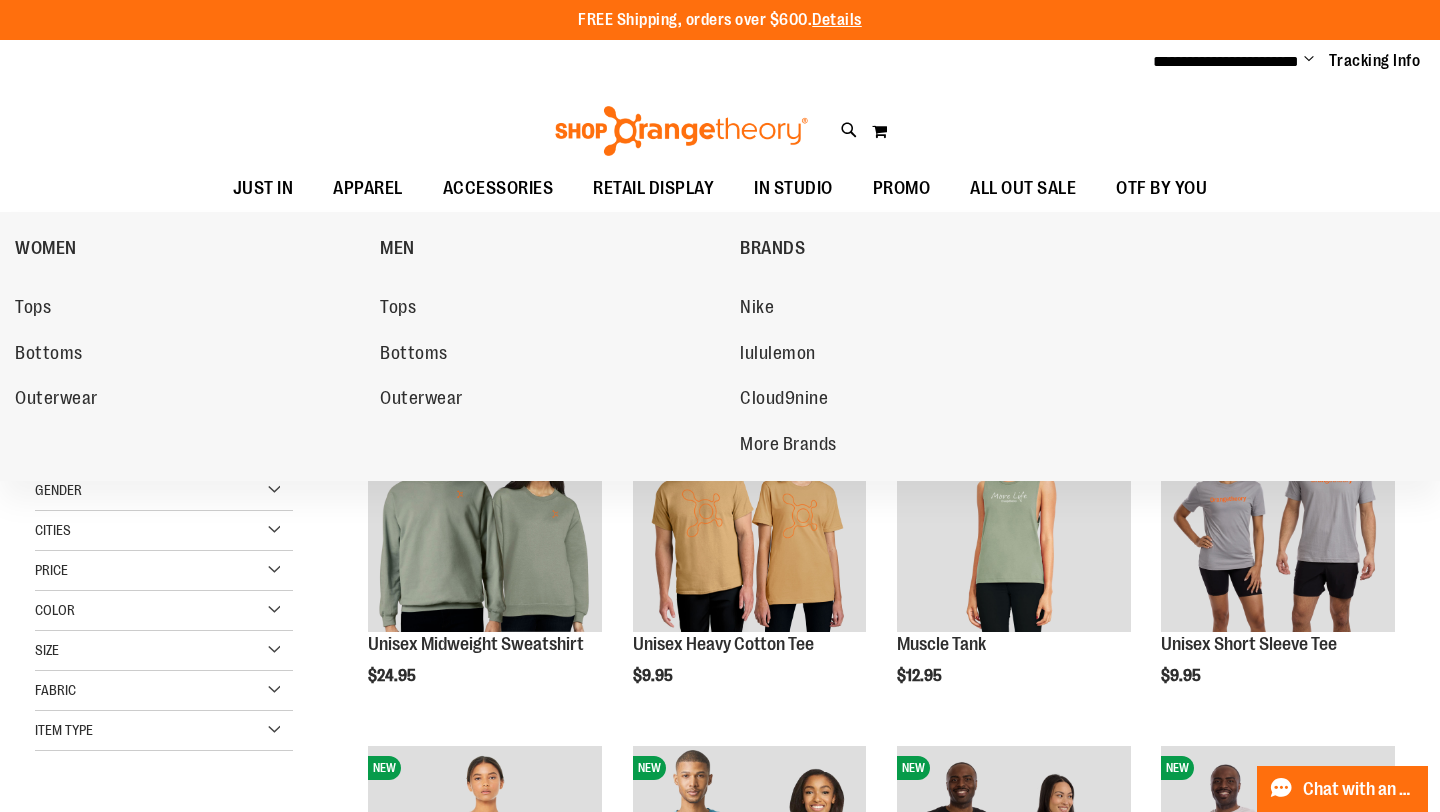 type on "**********" 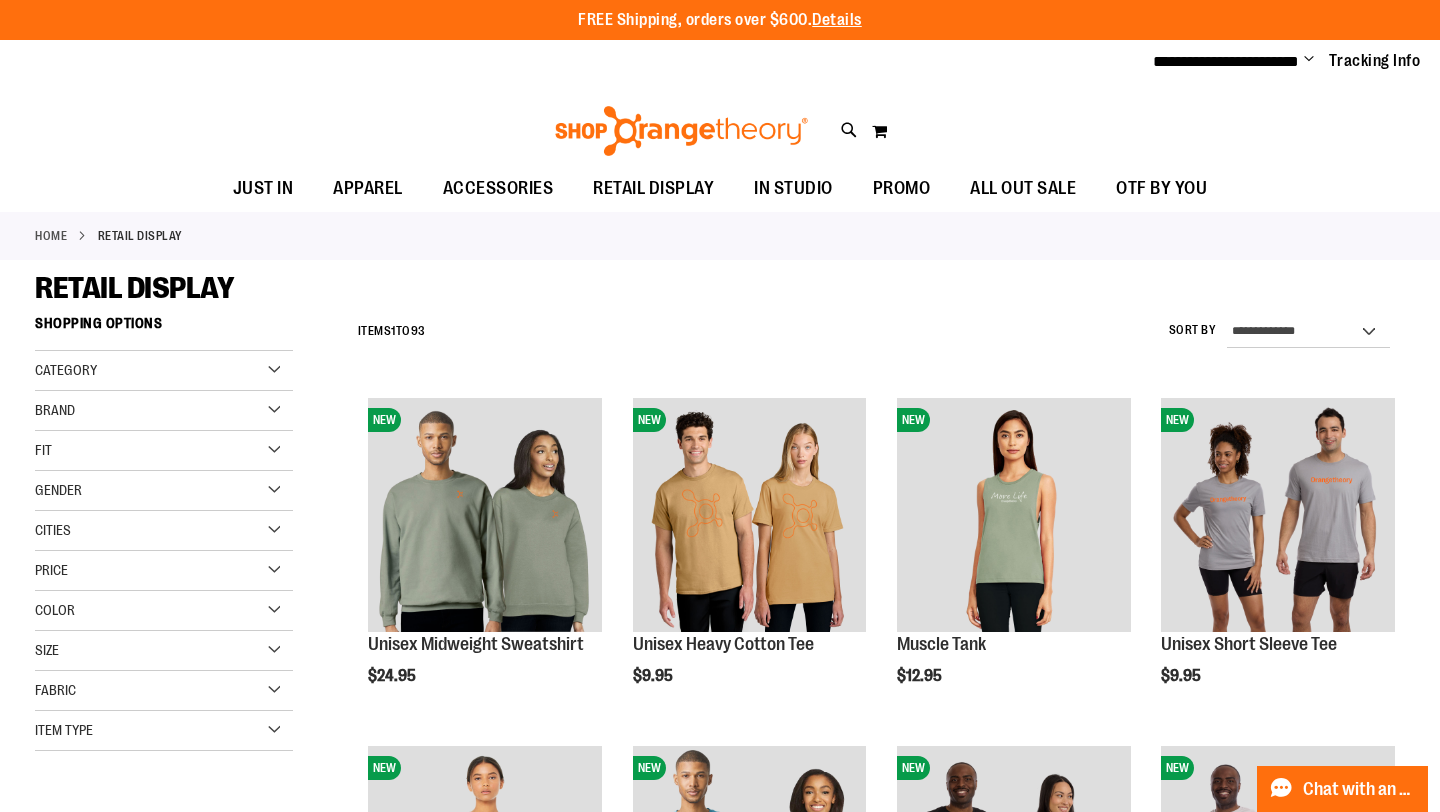 click on "Toggle Nav
Search
Popular Suggestions
Advanced Search" at bounding box center (720, 125) 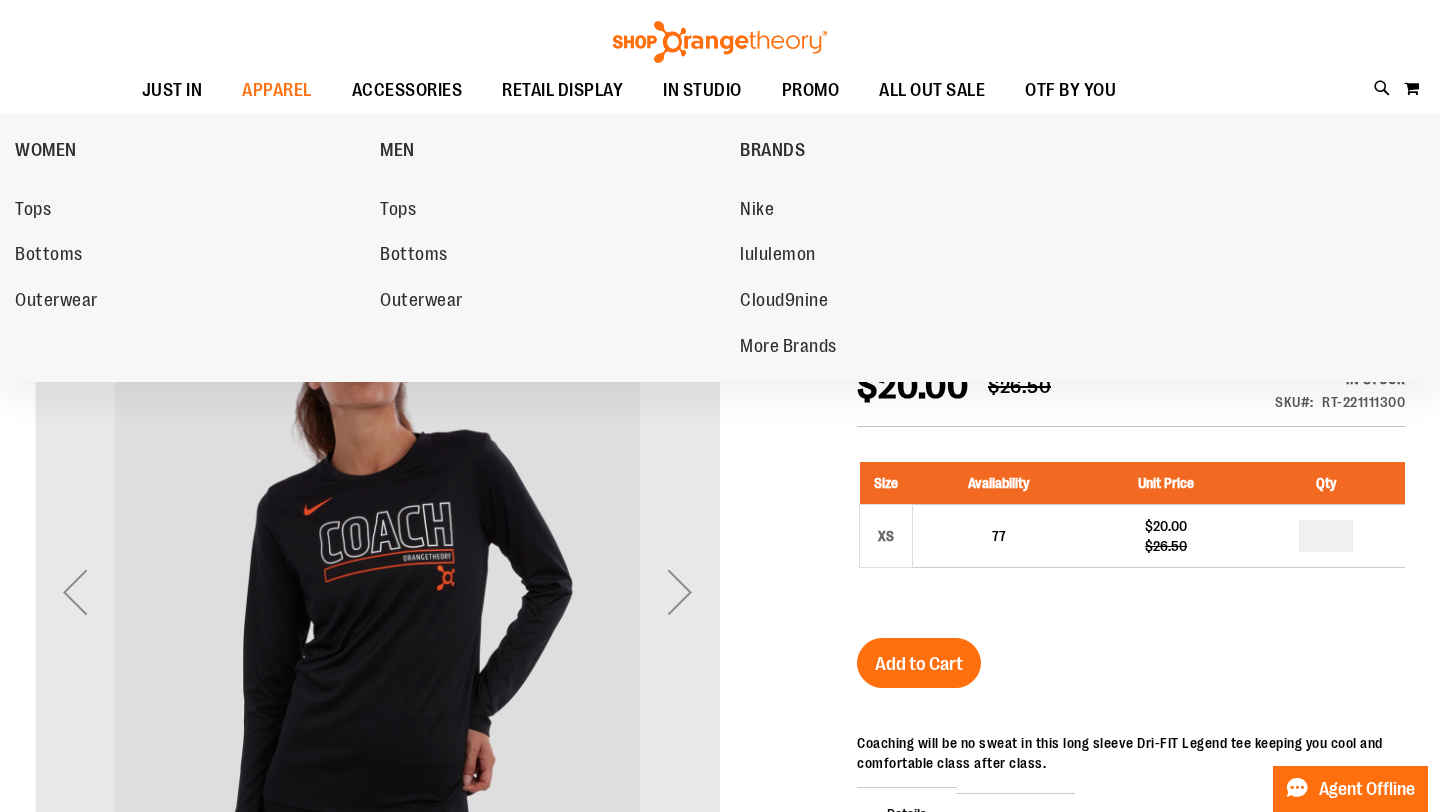 scroll, scrollTop: 52, scrollLeft: 0, axis: vertical 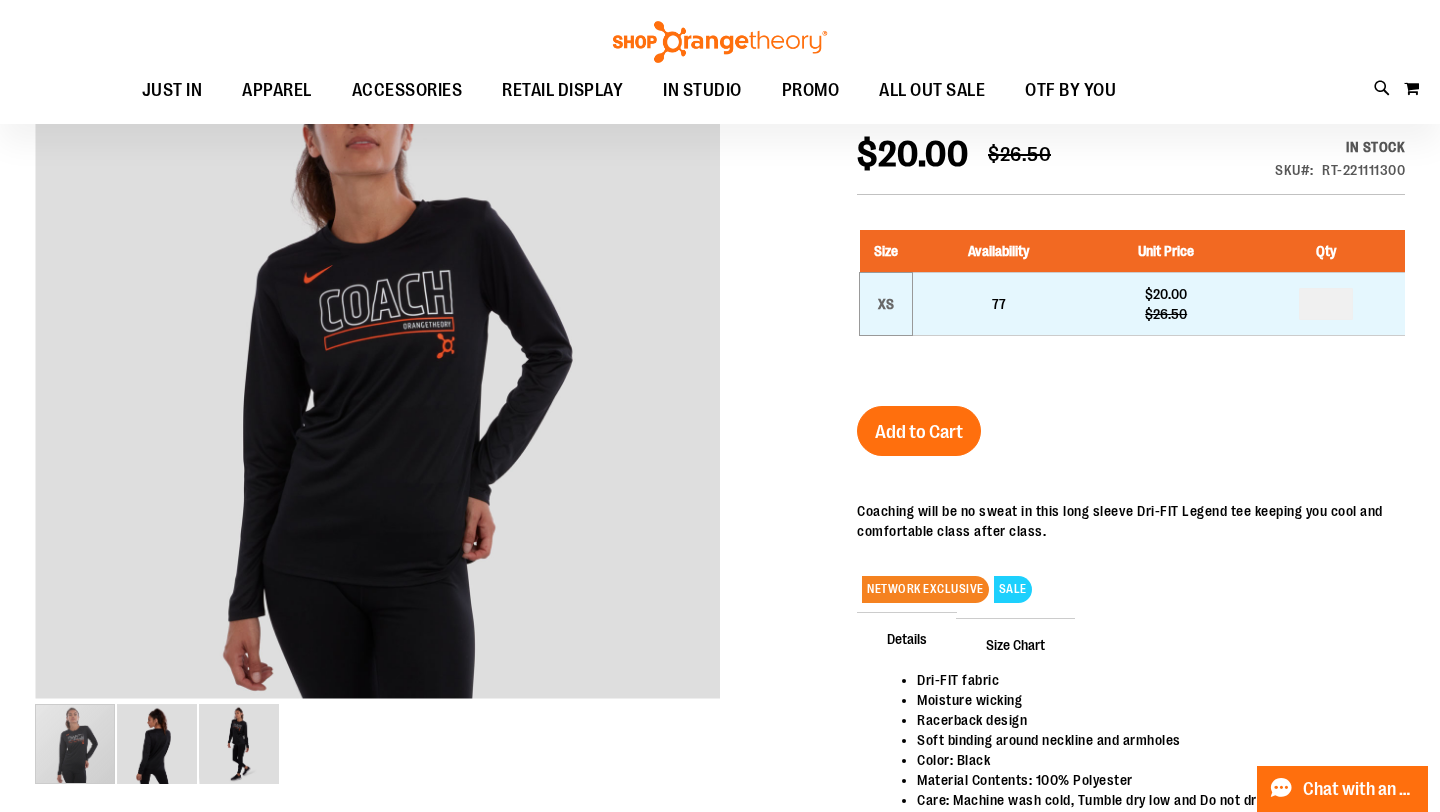 type on "**********" 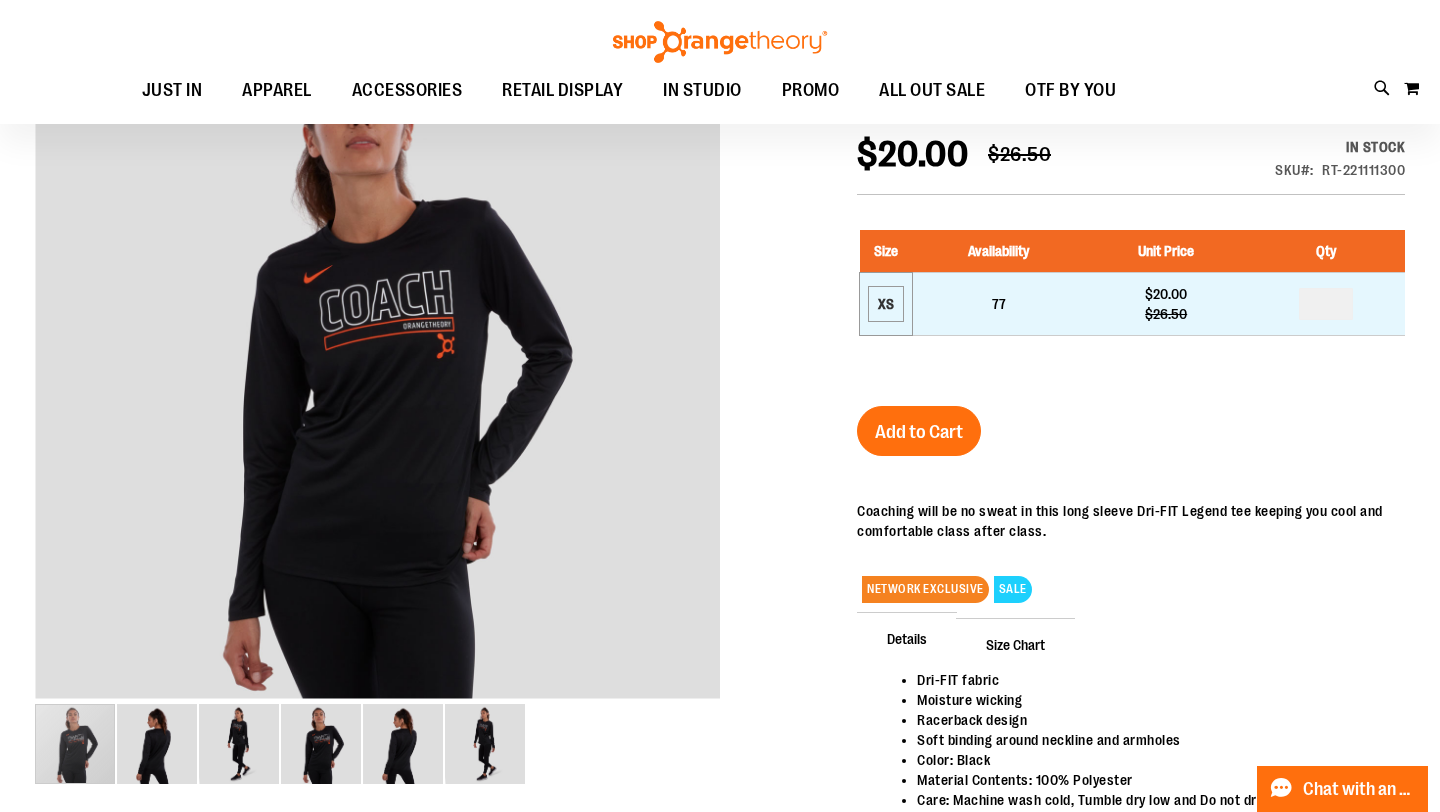click on "XS" at bounding box center [886, 304] 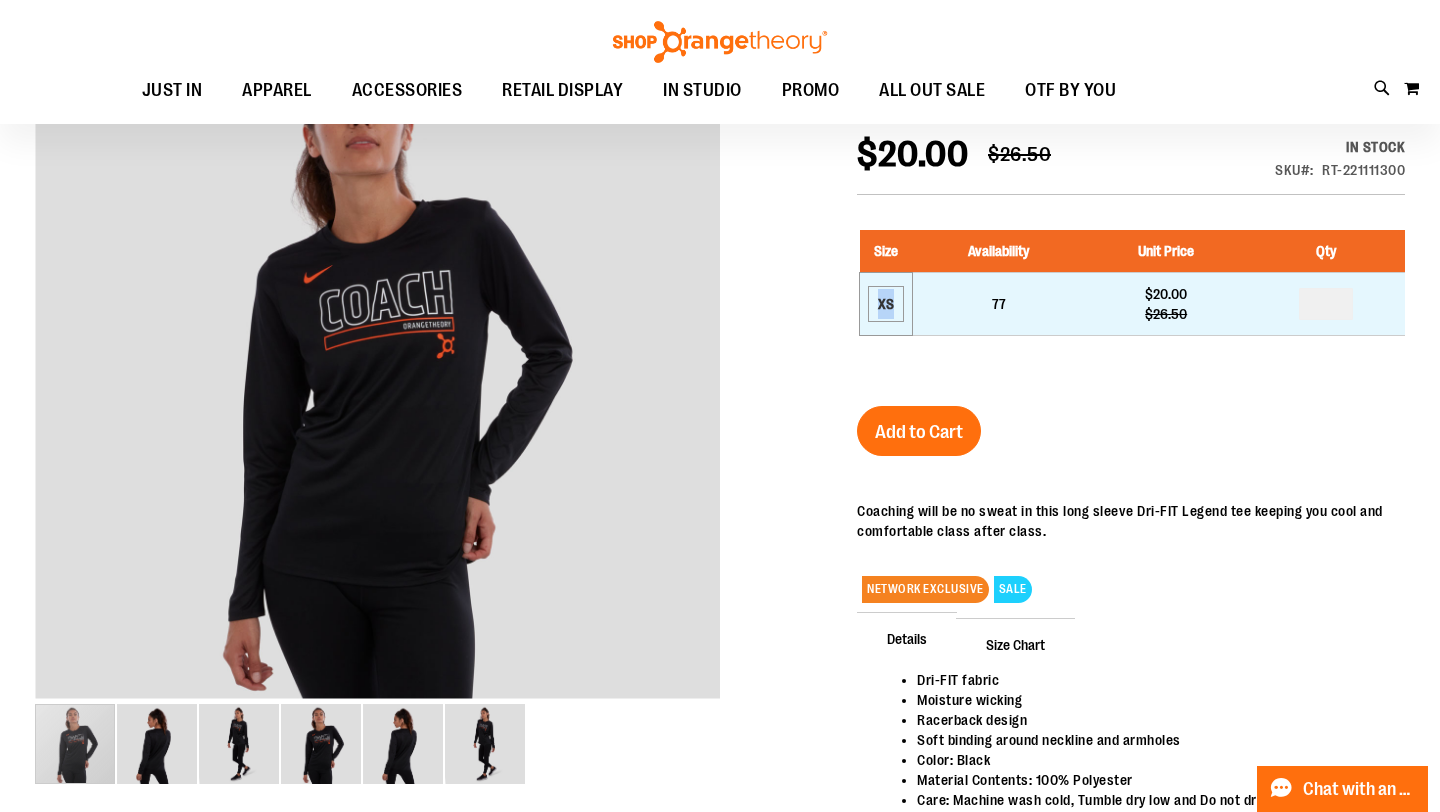 click on "XS" at bounding box center [886, 304] 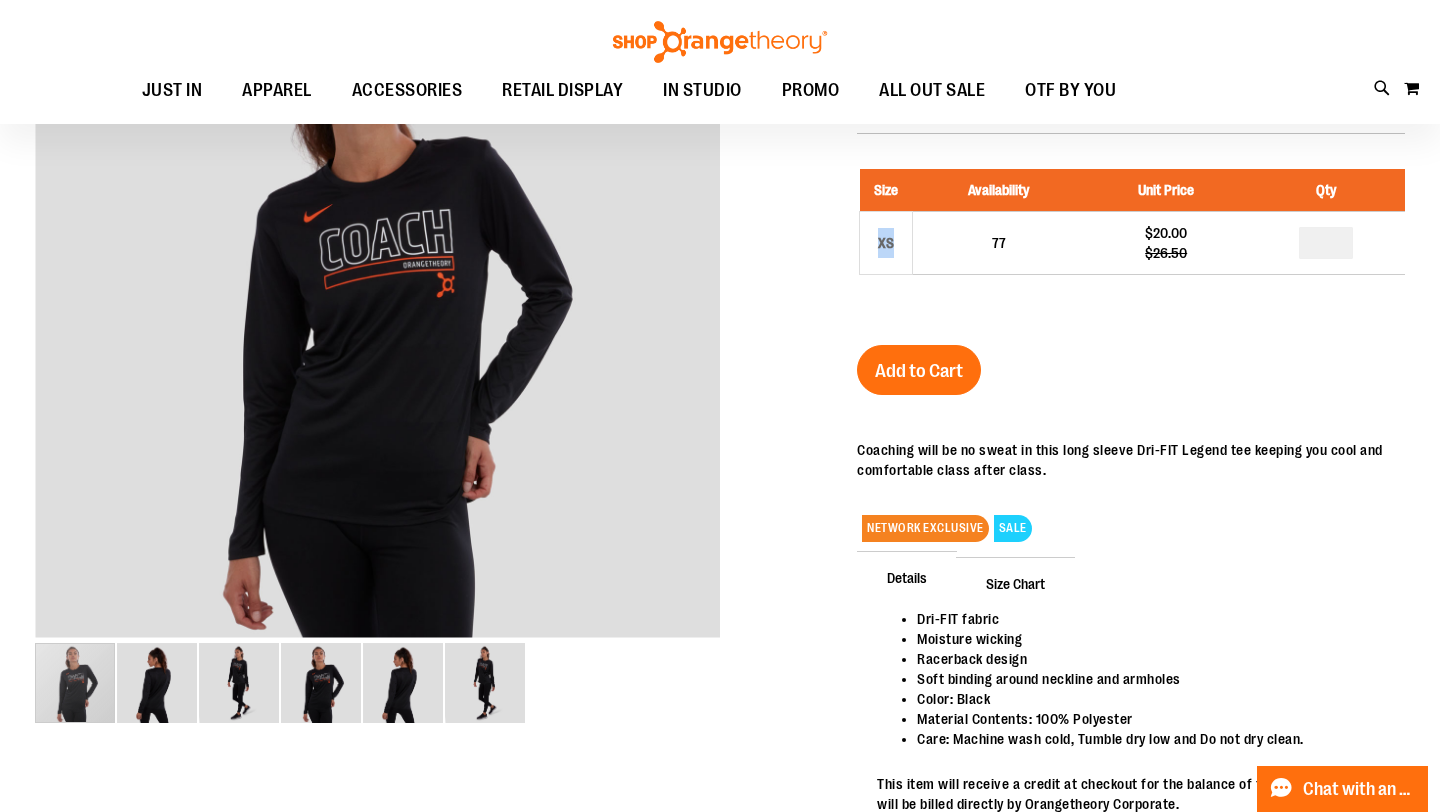 scroll, scrollTop: 0, scrollLeft: 0, axis: both 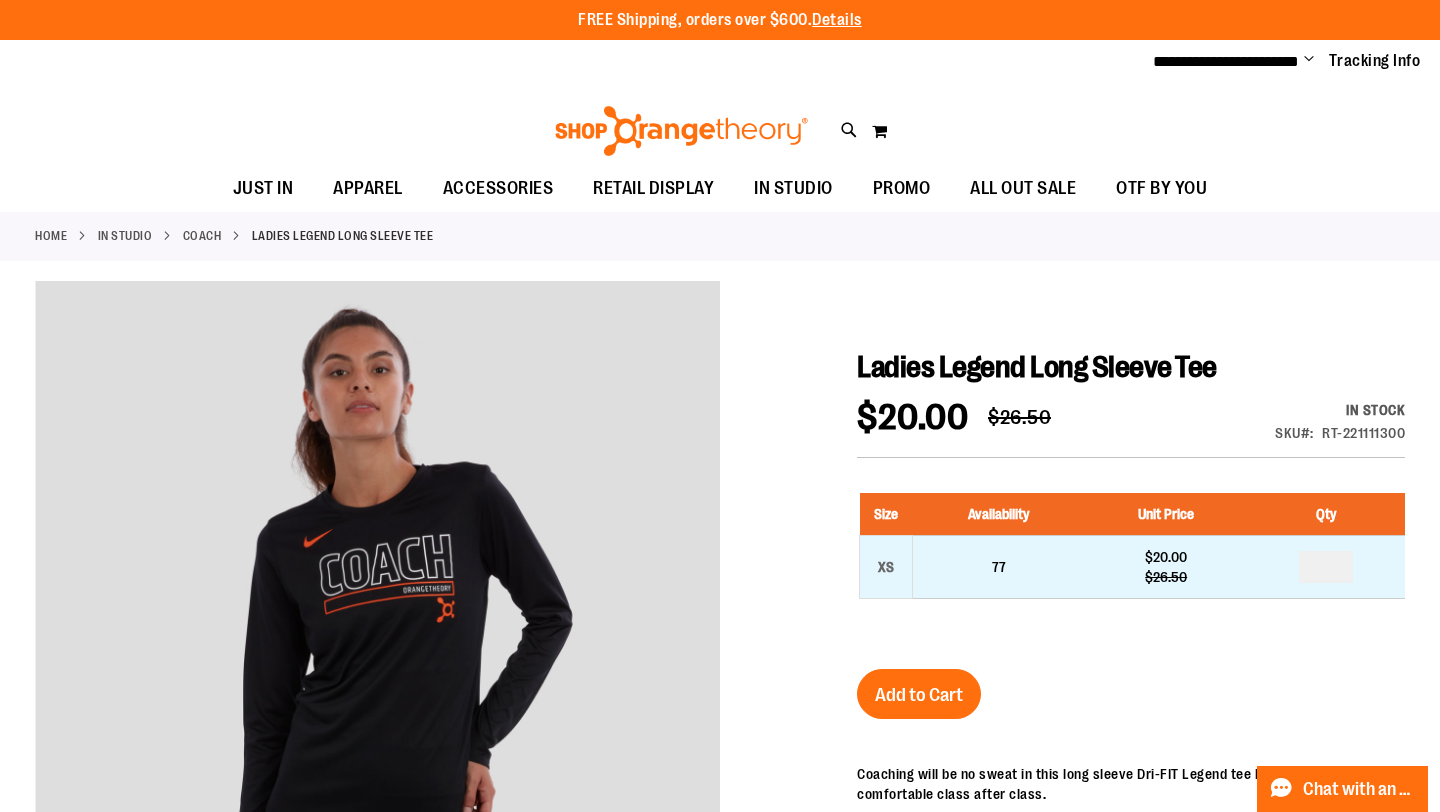click on "77" at bounding box center [999, 567] 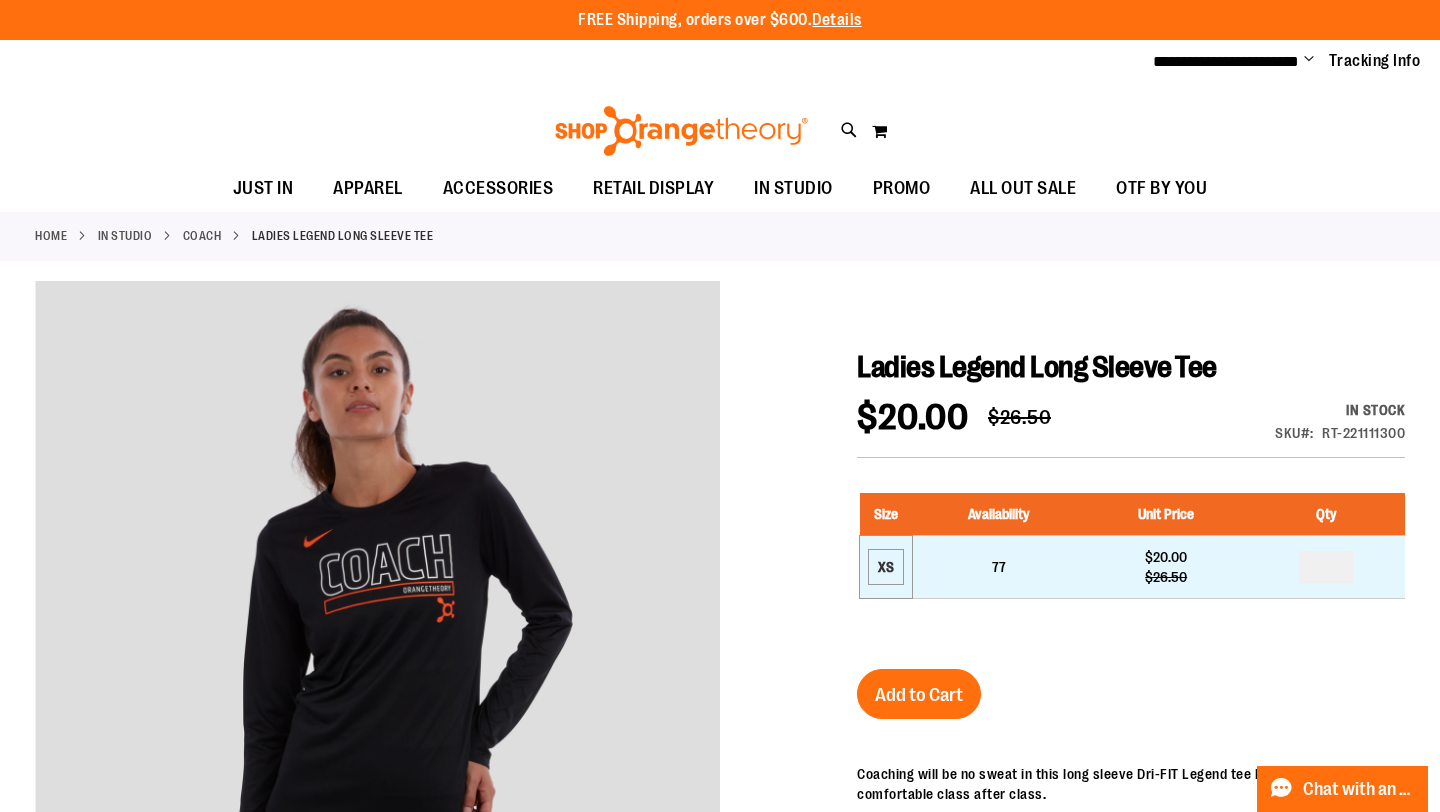 click on "XS" at bounding box center (886, 567) 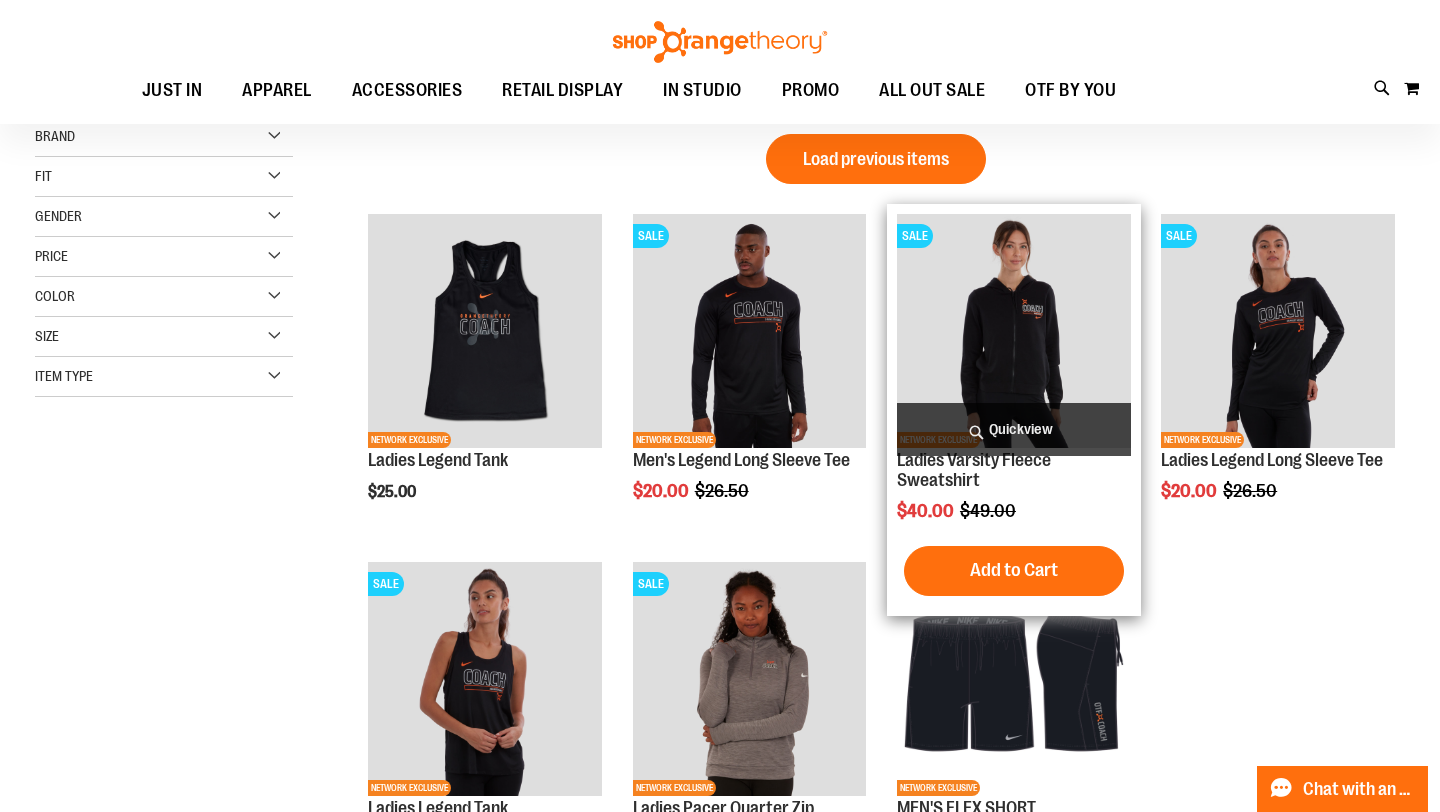 scroll, scrollTop: 21, scrollLeft: 0, axis: vertical 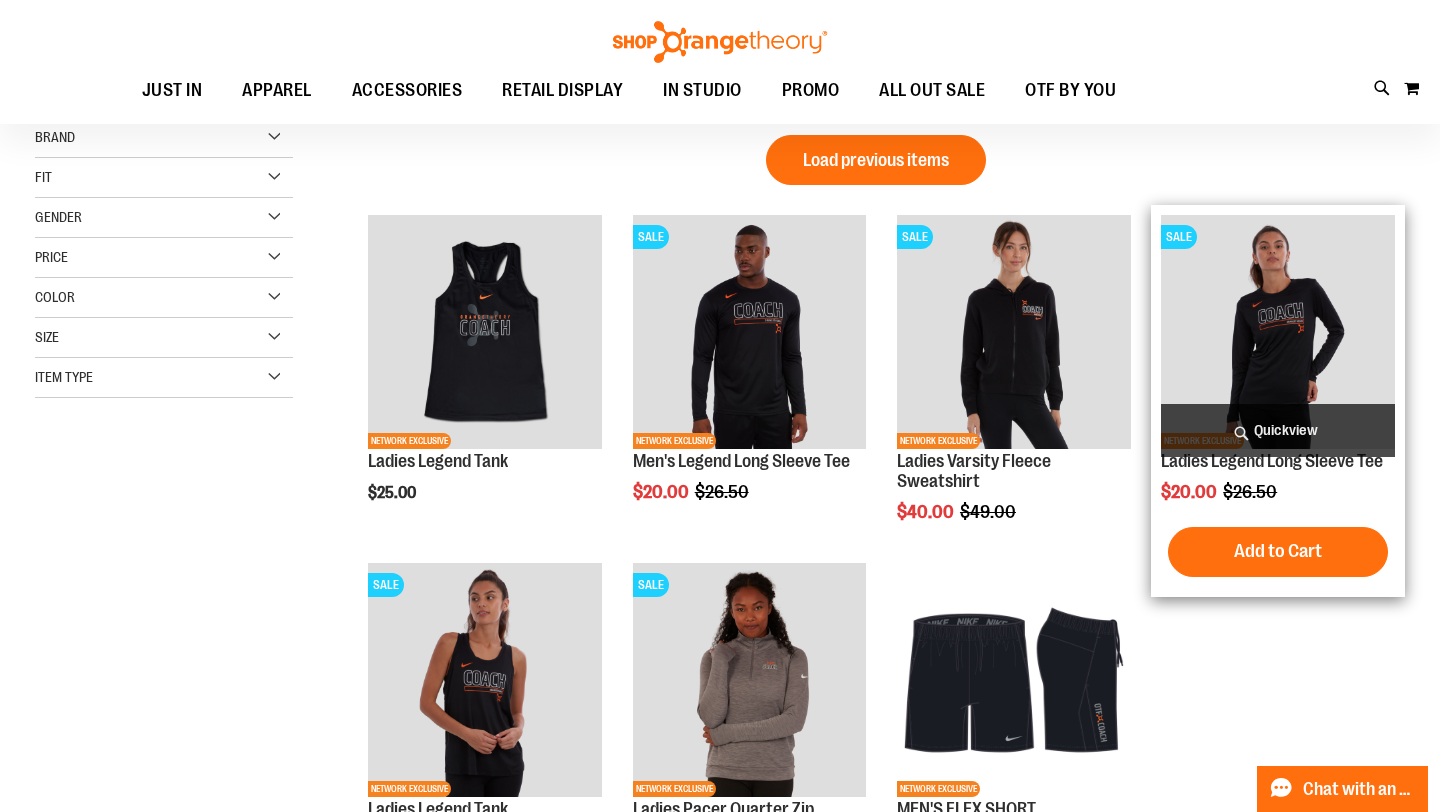 type on "**********" 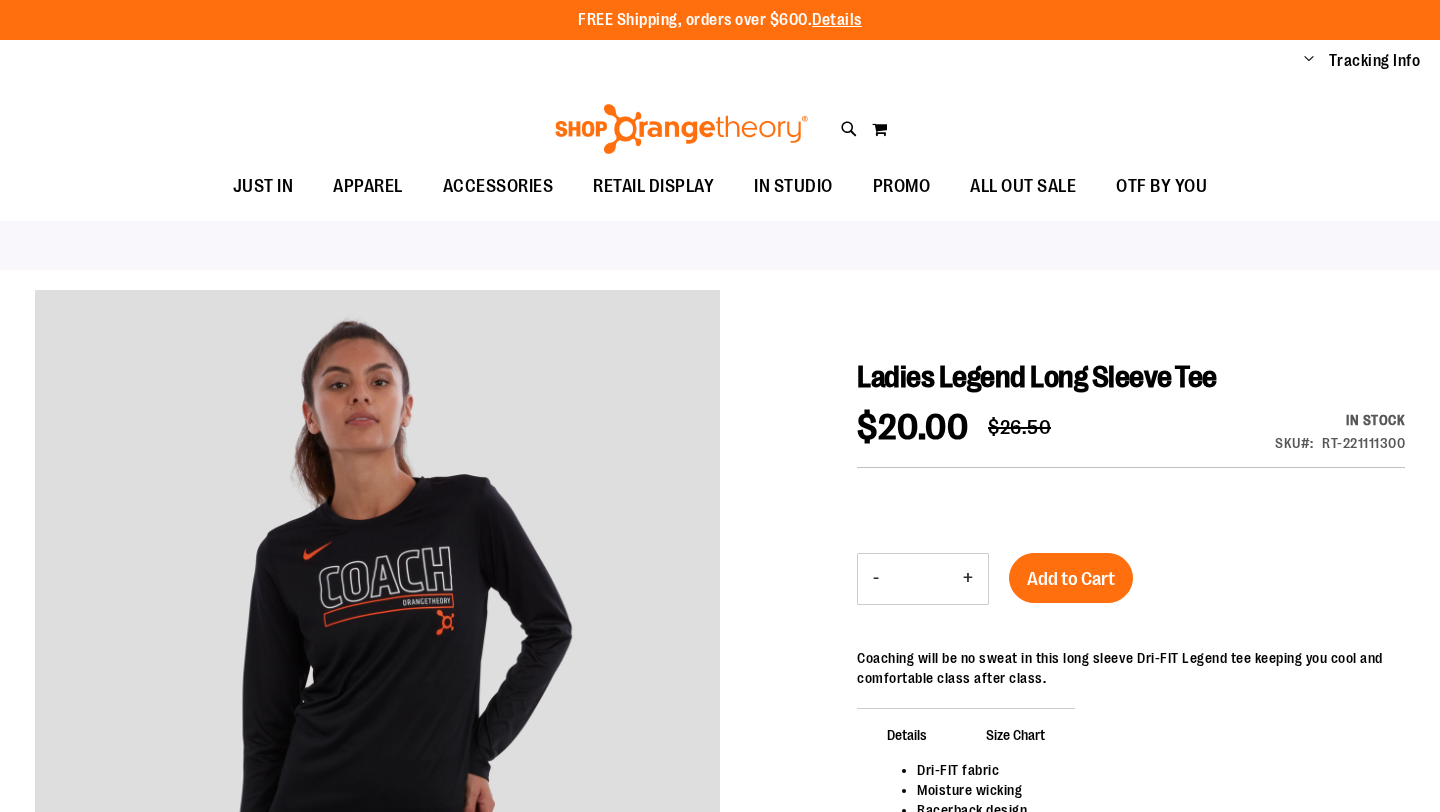 scroll, scrollTop: 0, scrollLeft: 0, axis: both 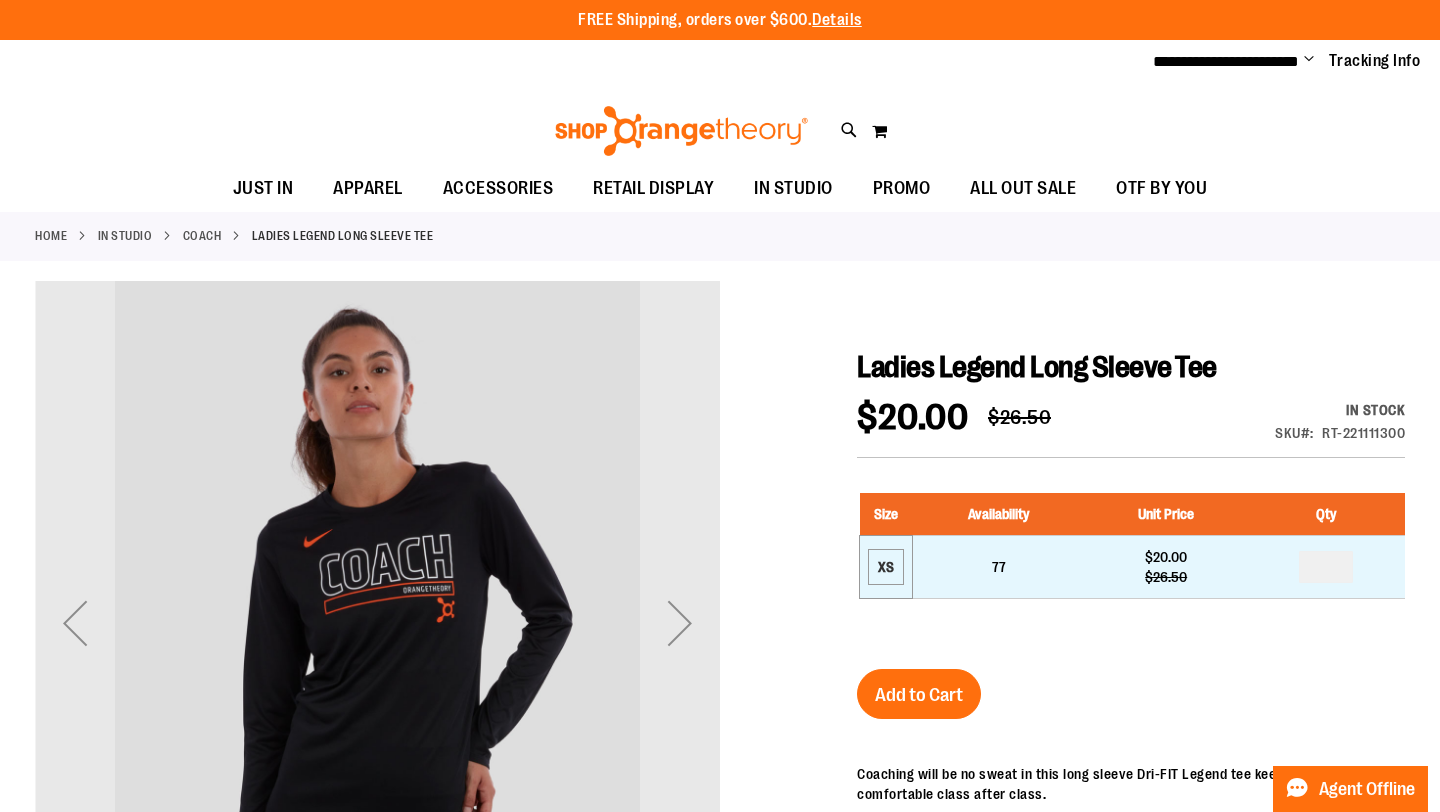 type on "**********" 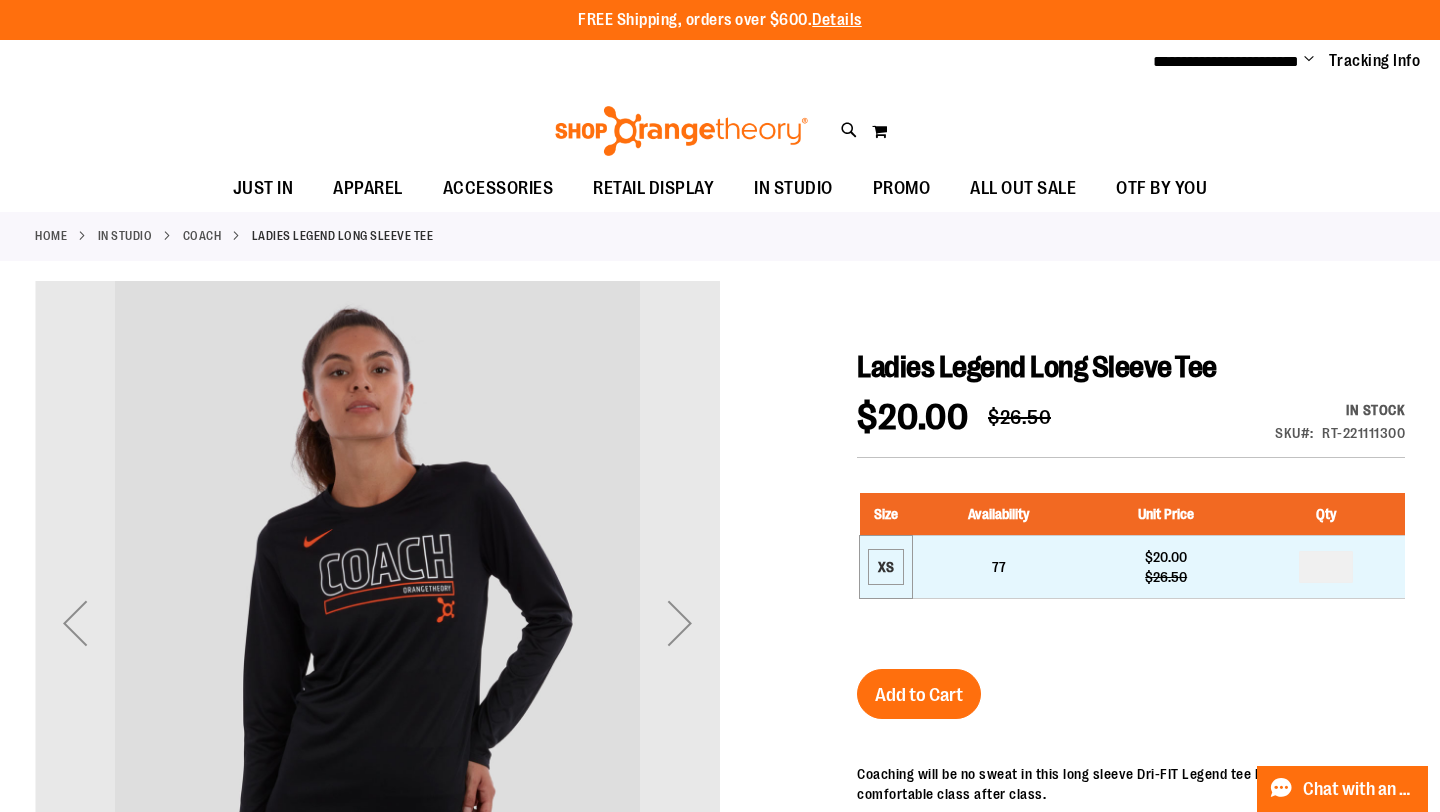click on "XS" at bounding box center (886, 567) 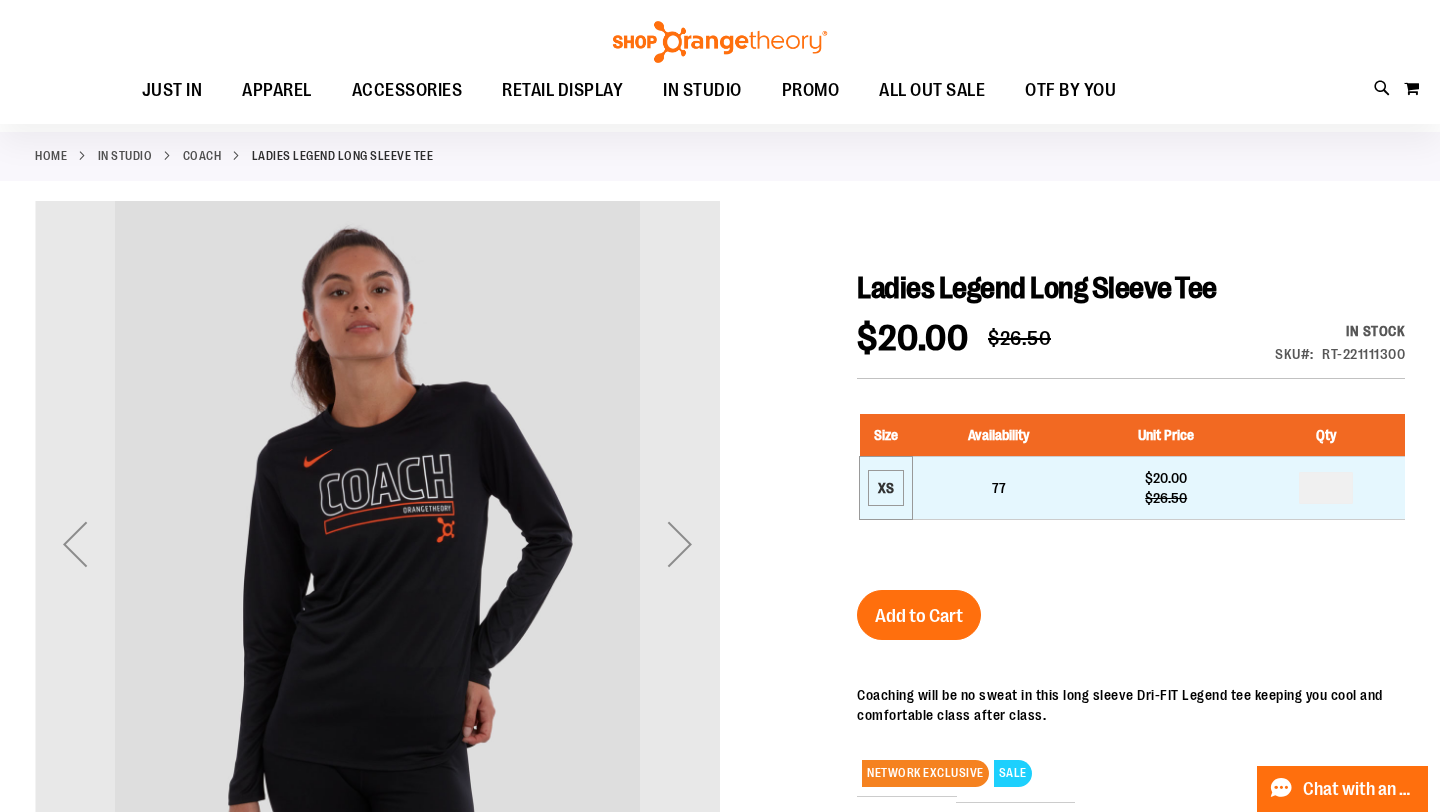 scroll, scrollTop: 75, scrollLeft: 0, axis: vertical 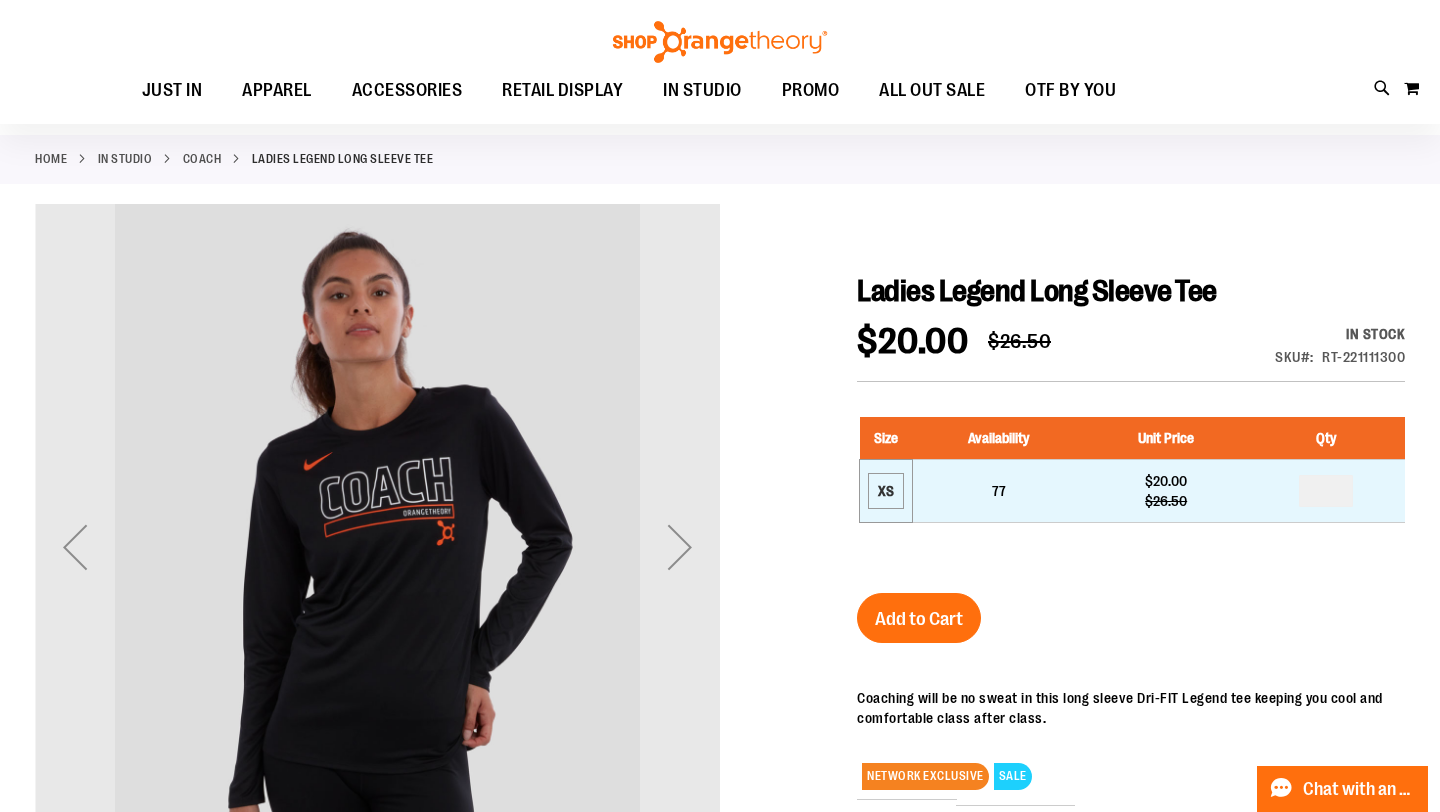 click on "XS" at bounding box center [886, 491] 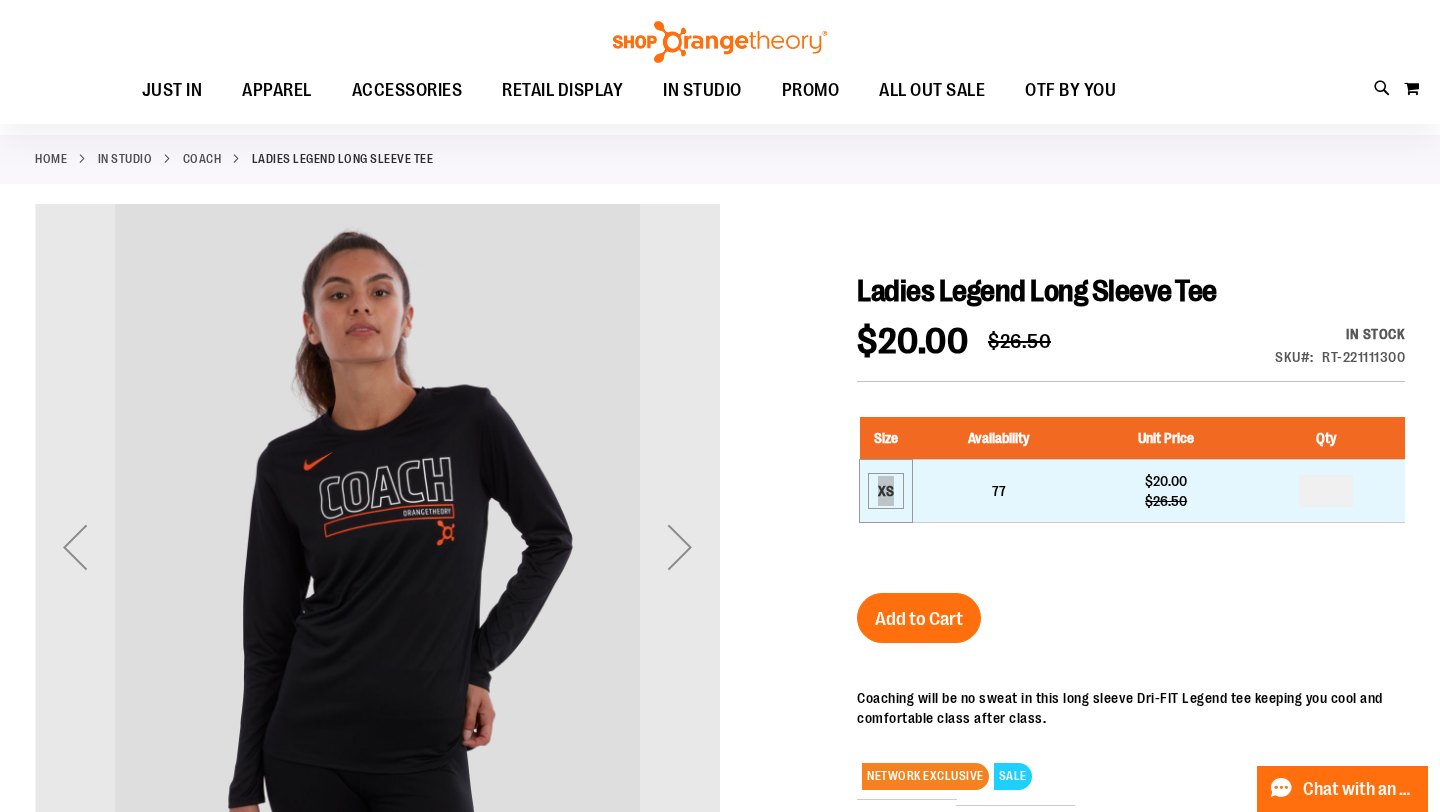 click on "XS" at bounding box center [886, 491] 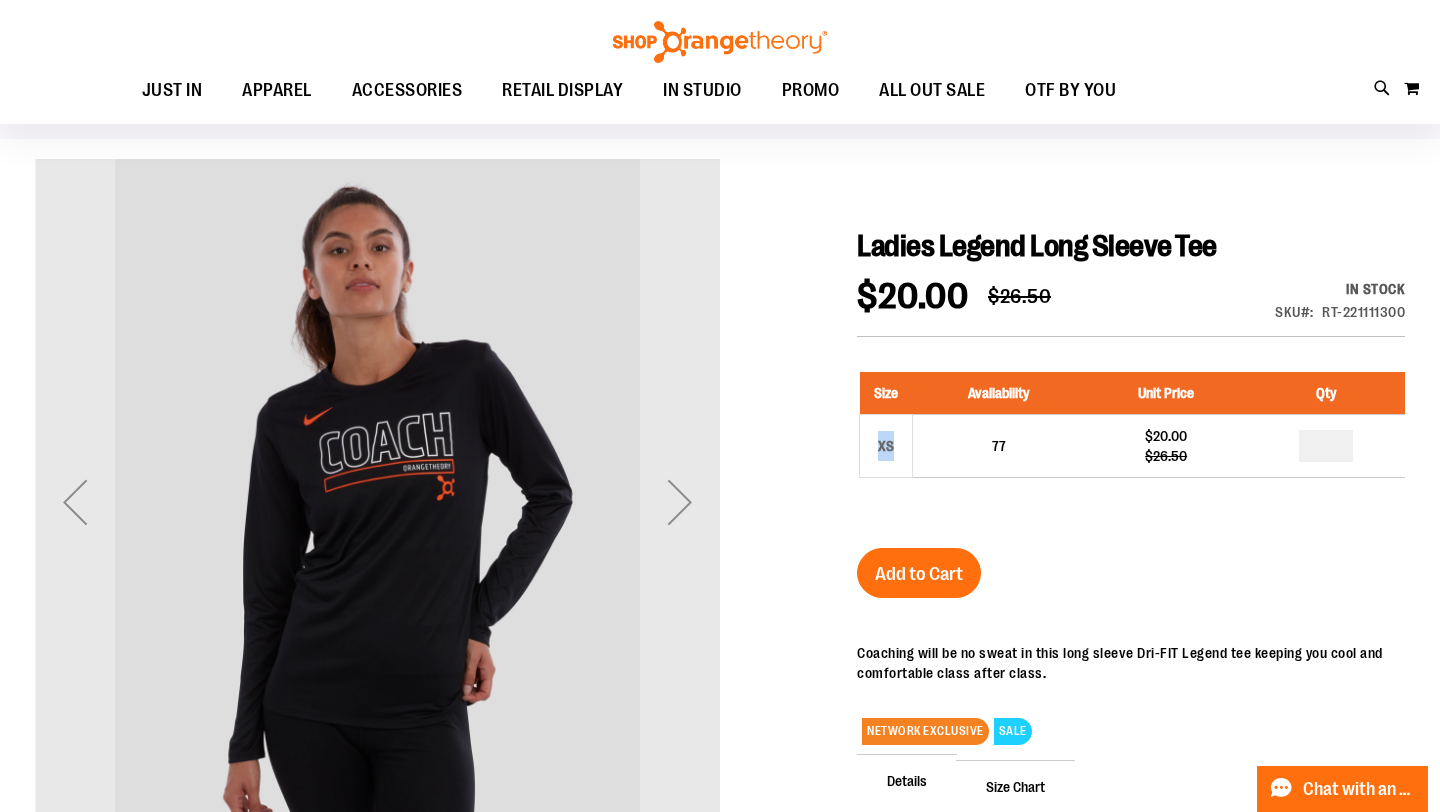 scroll, scrollTop: 112, scrollLeft: 0, axis: vertical 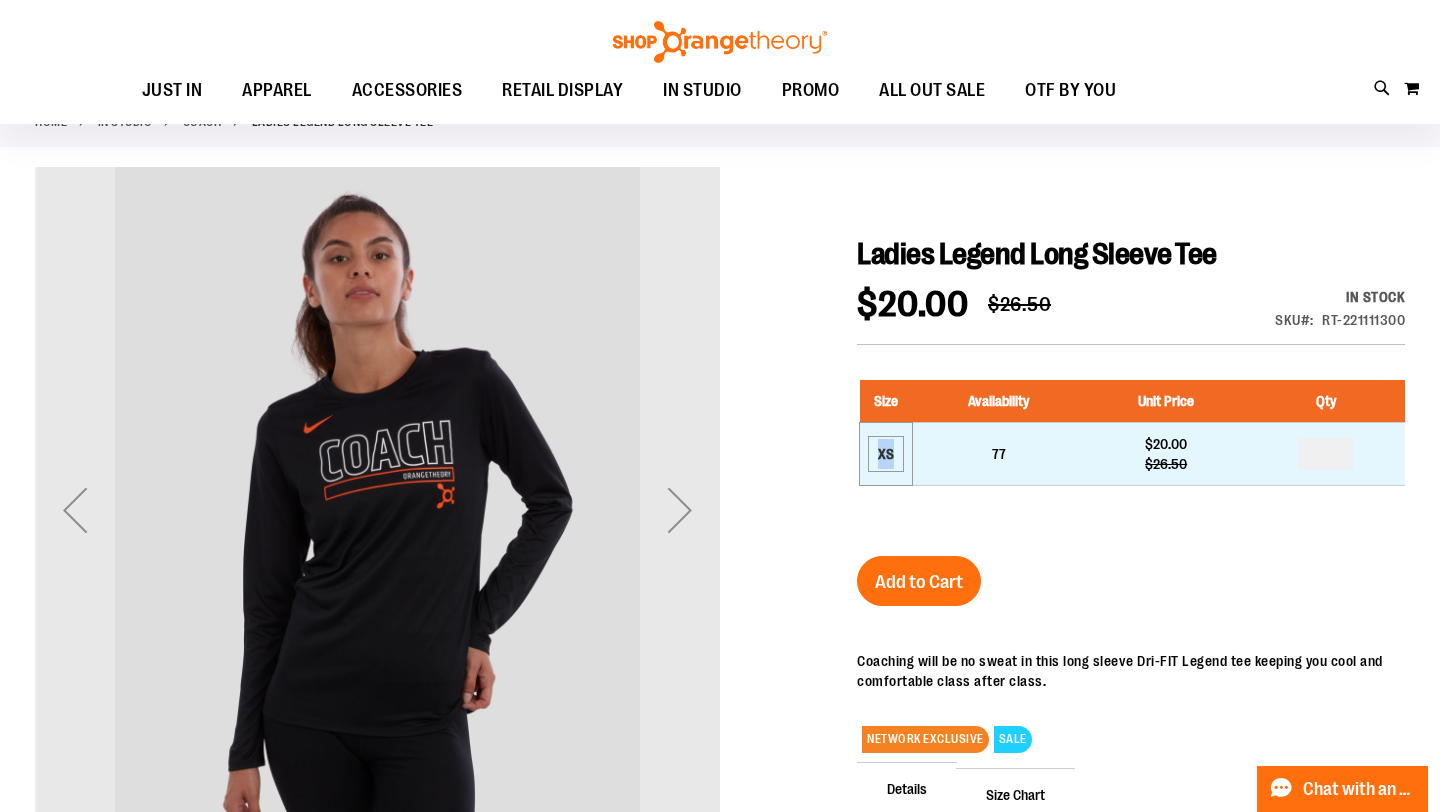 click on "XS" at bounding box center [886, 454] 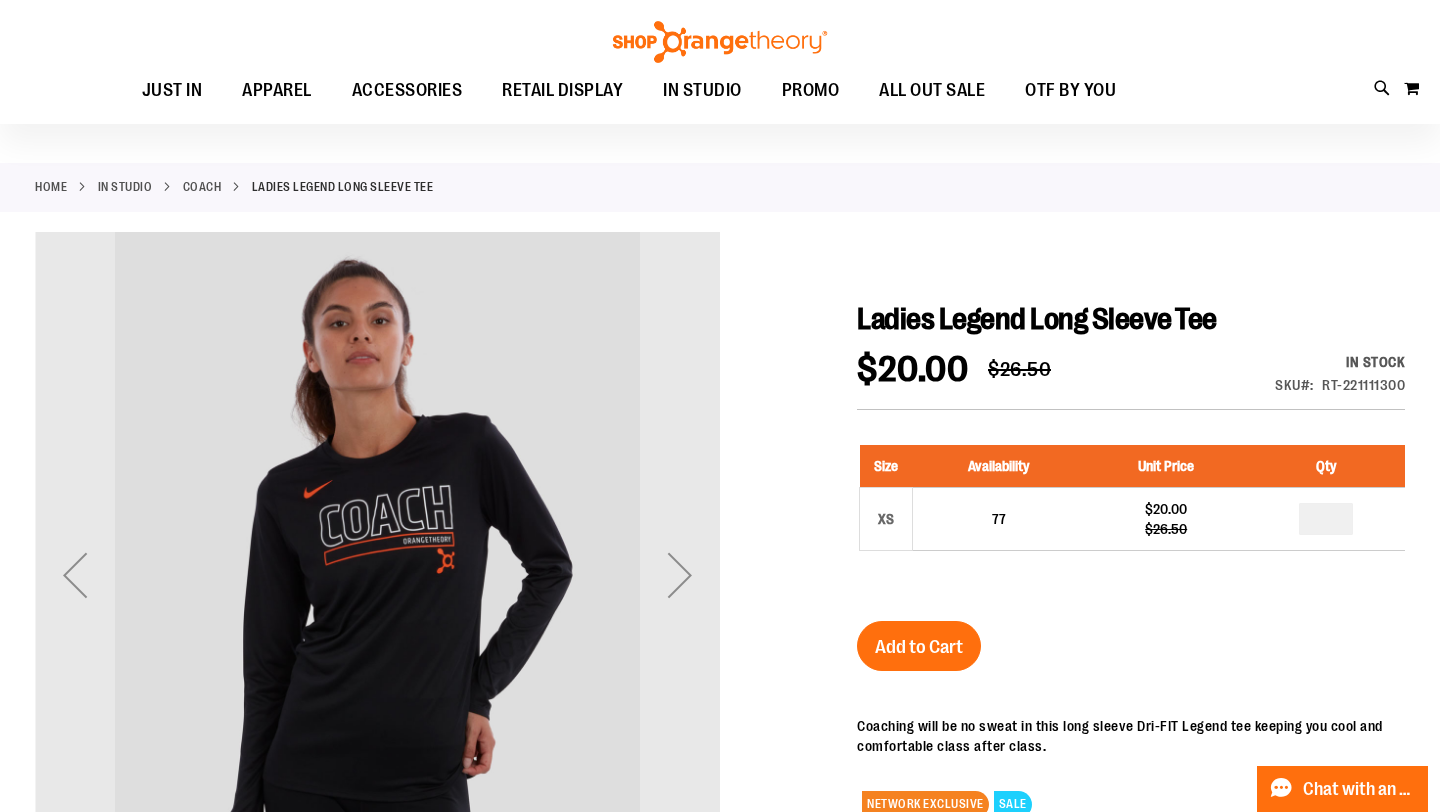 scroll, scrollTop: 43, scrollLeft: 0, axis: vertical 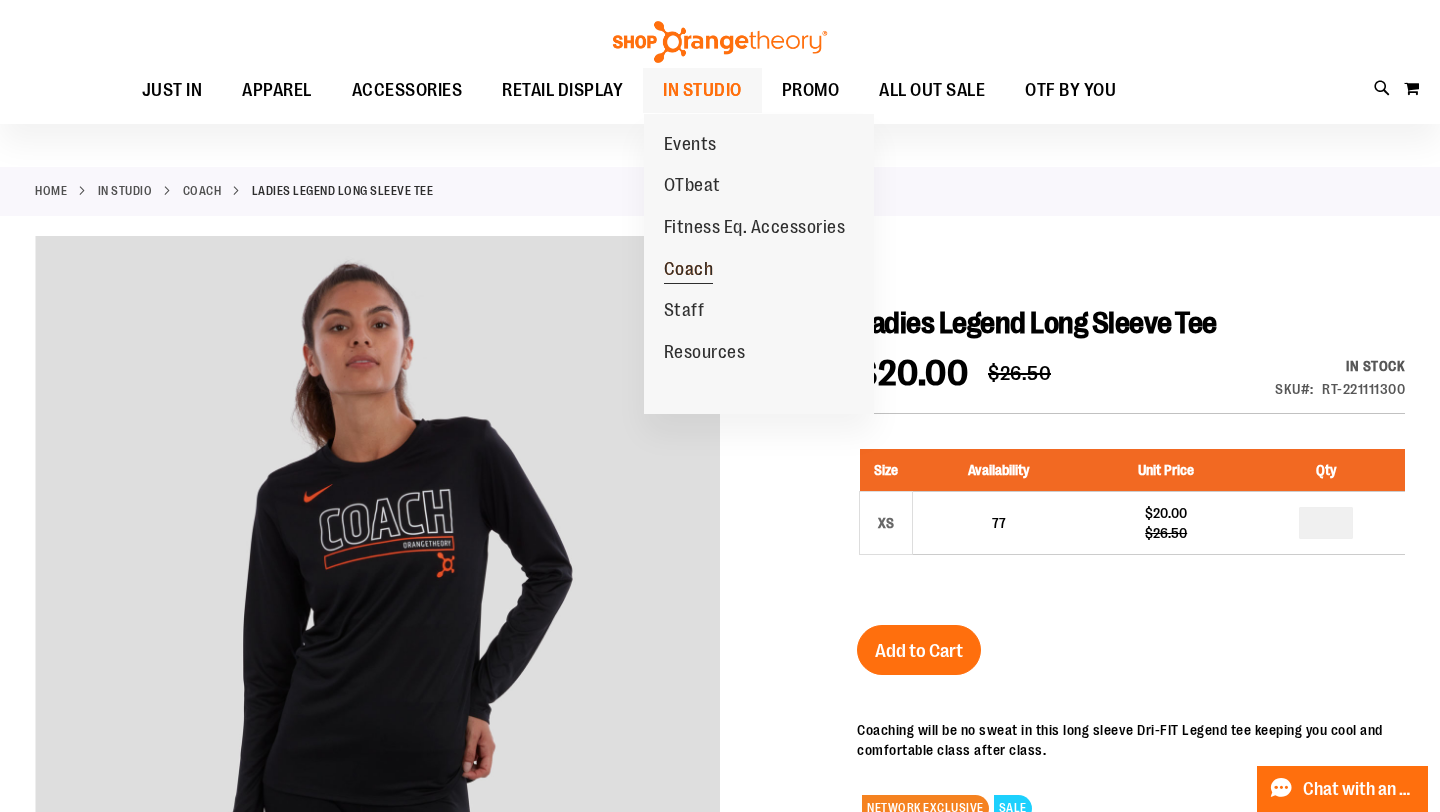 click on "Coach" at bounding box center (689, 271) 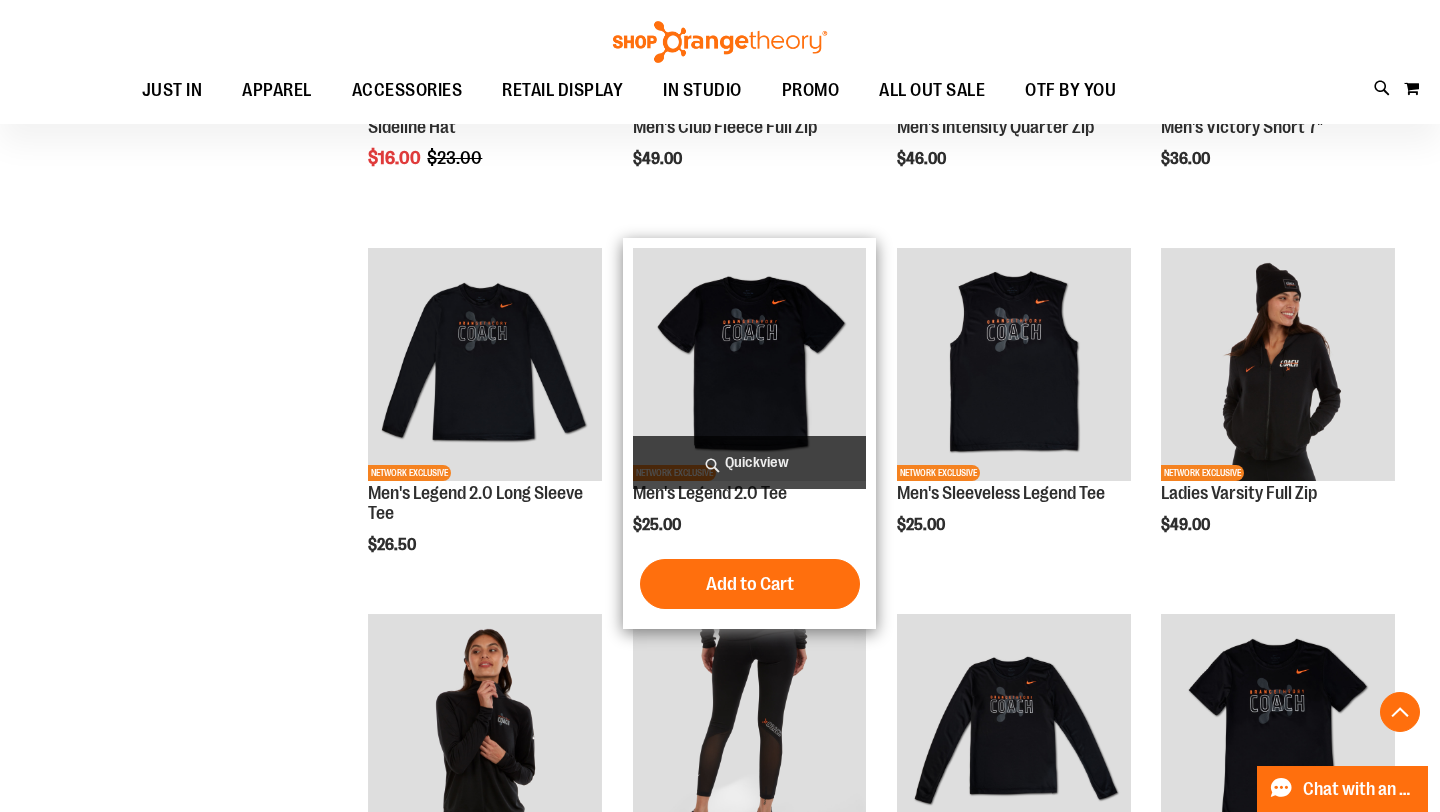 scroll, scrollTop: 527, scrollLeft: 0, axis: vertical 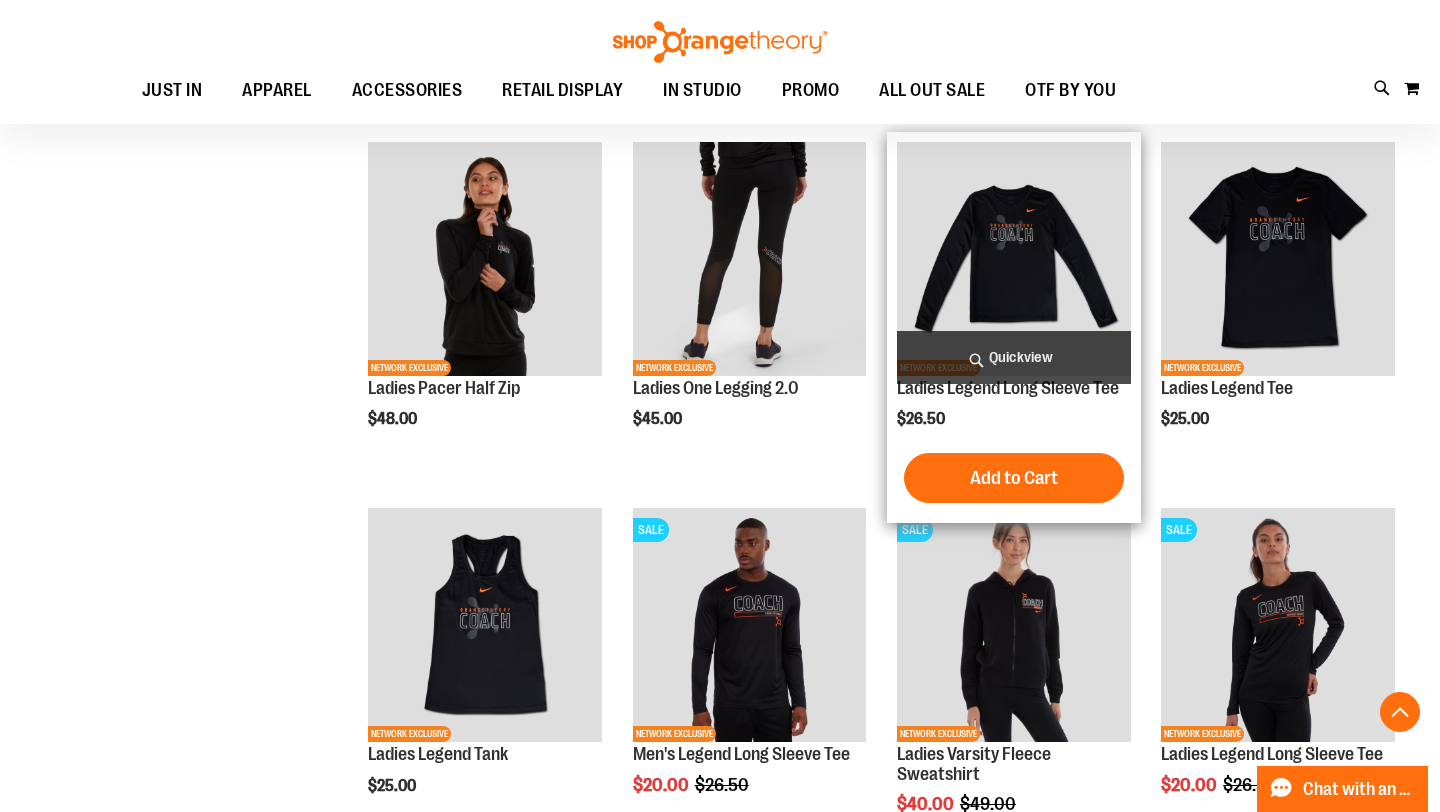 type on "**********" 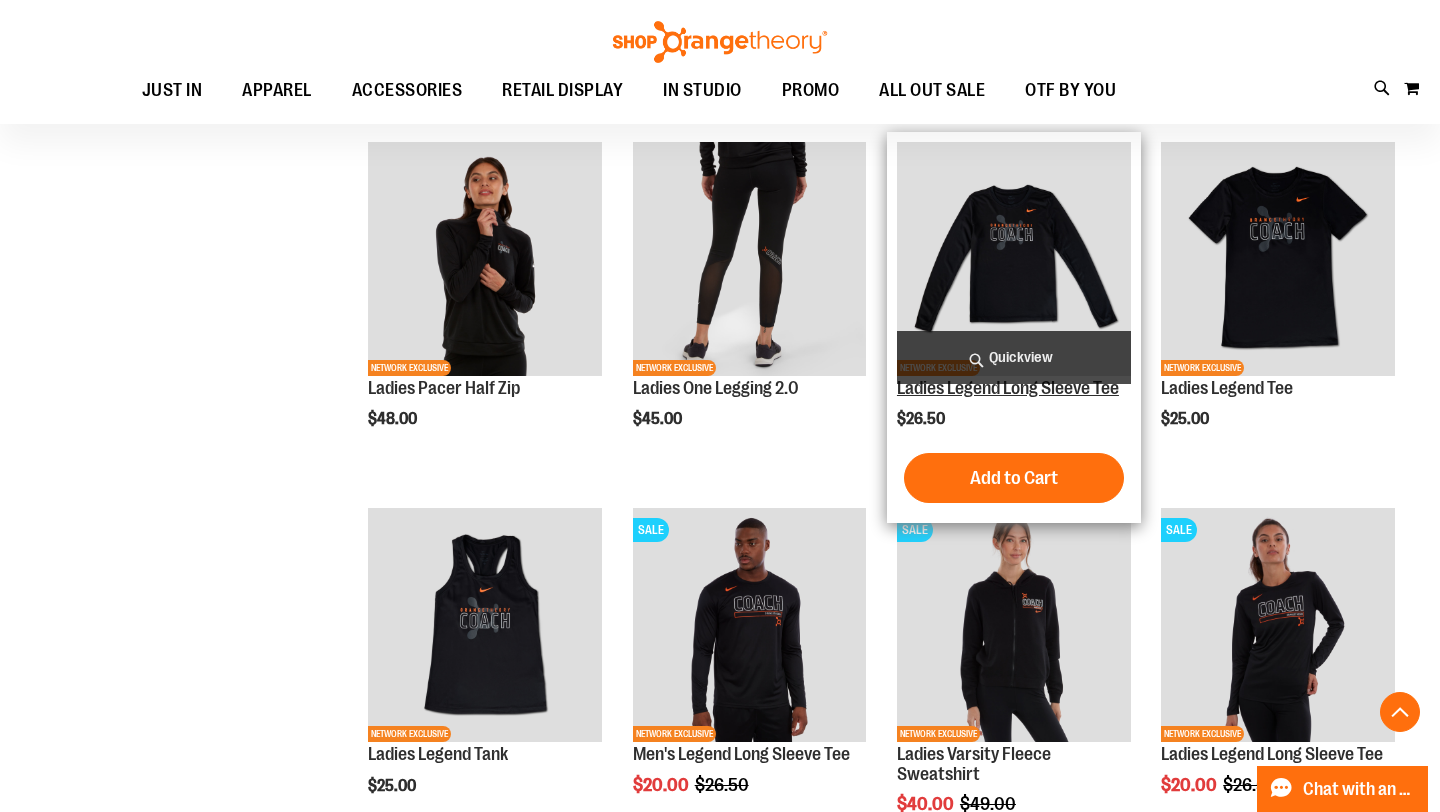 click on "Ladies Legend Long Sleeve Tee" at bounding box center [1008, 388] 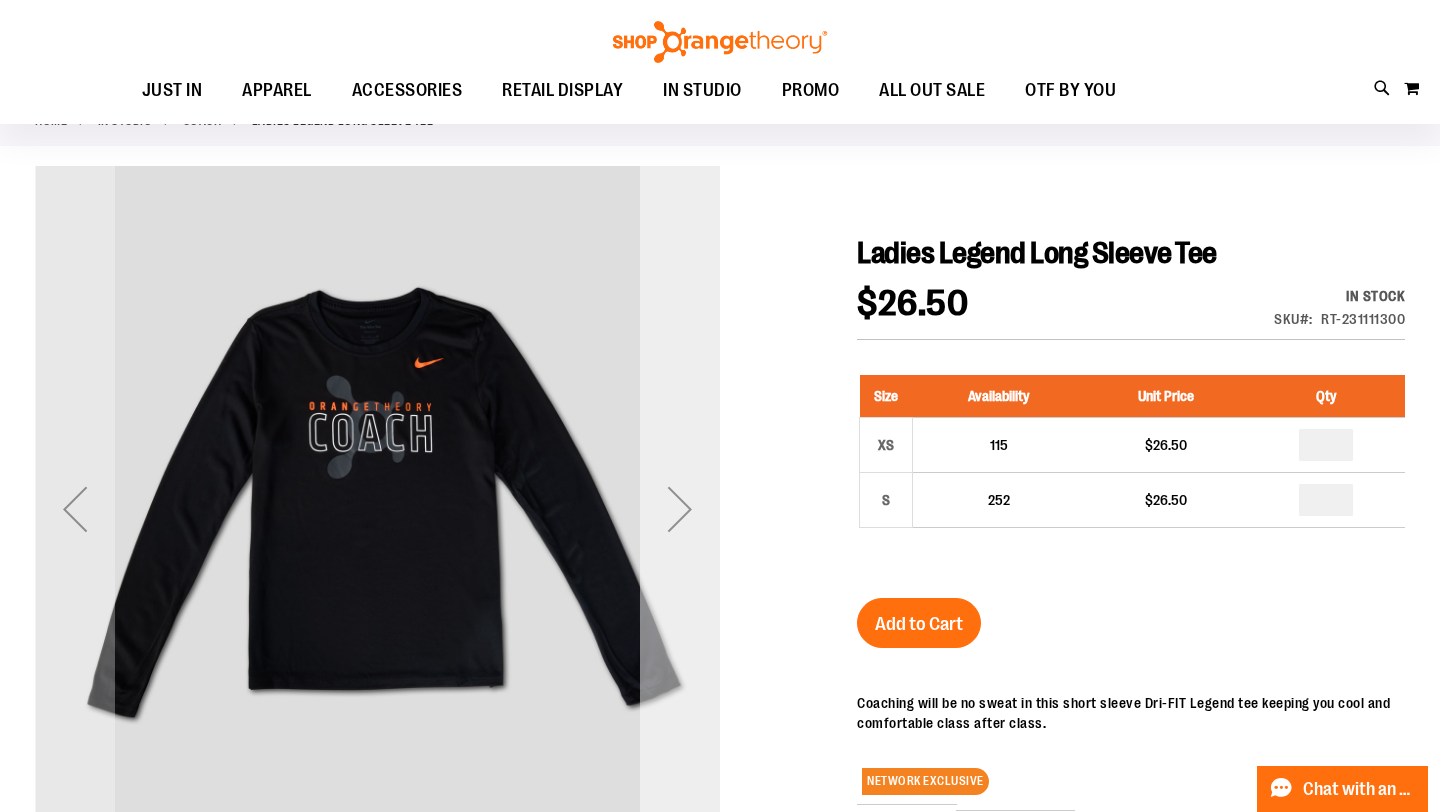 scroll, scrollTop: 146, scrollLeft: 0, axis: vertical 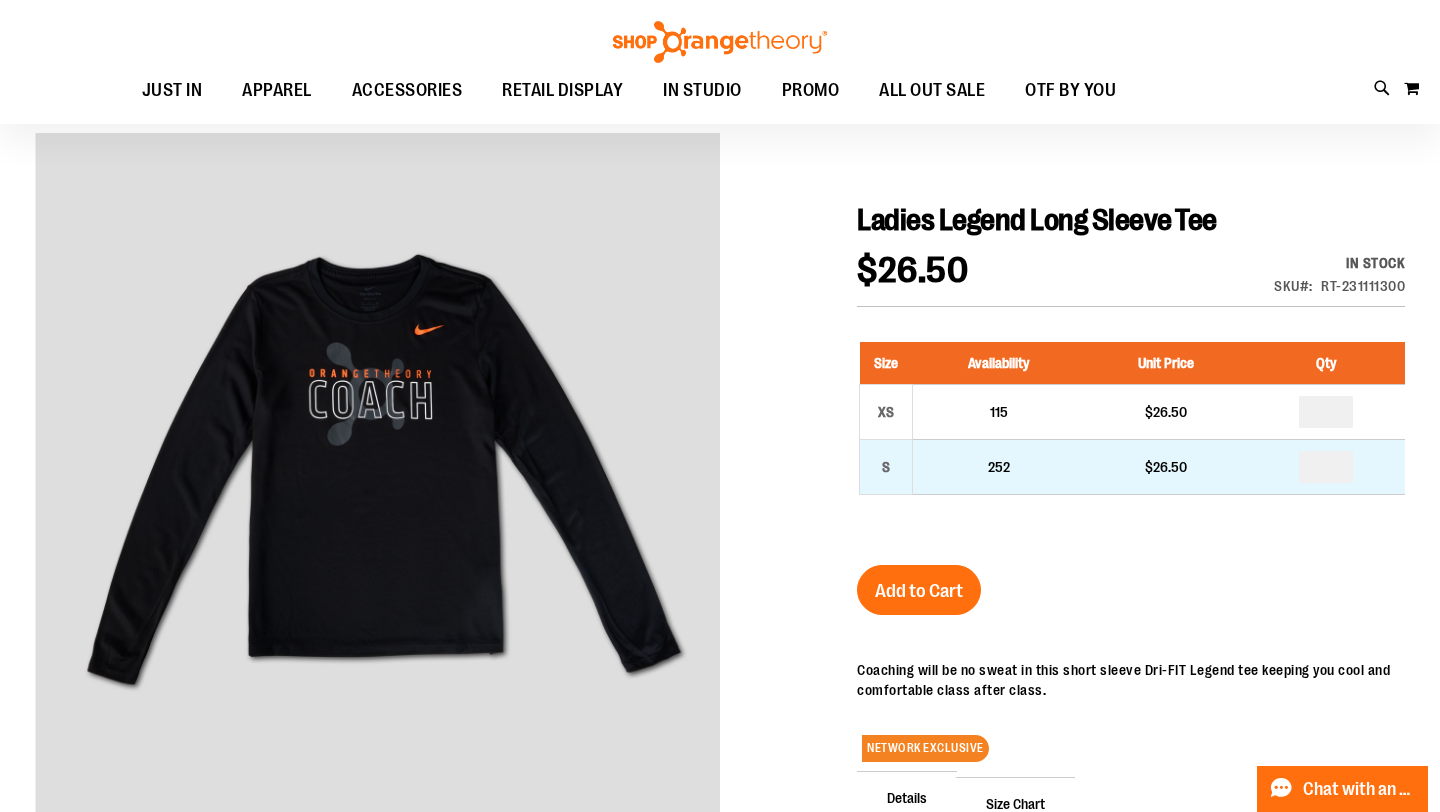 type on "**********" 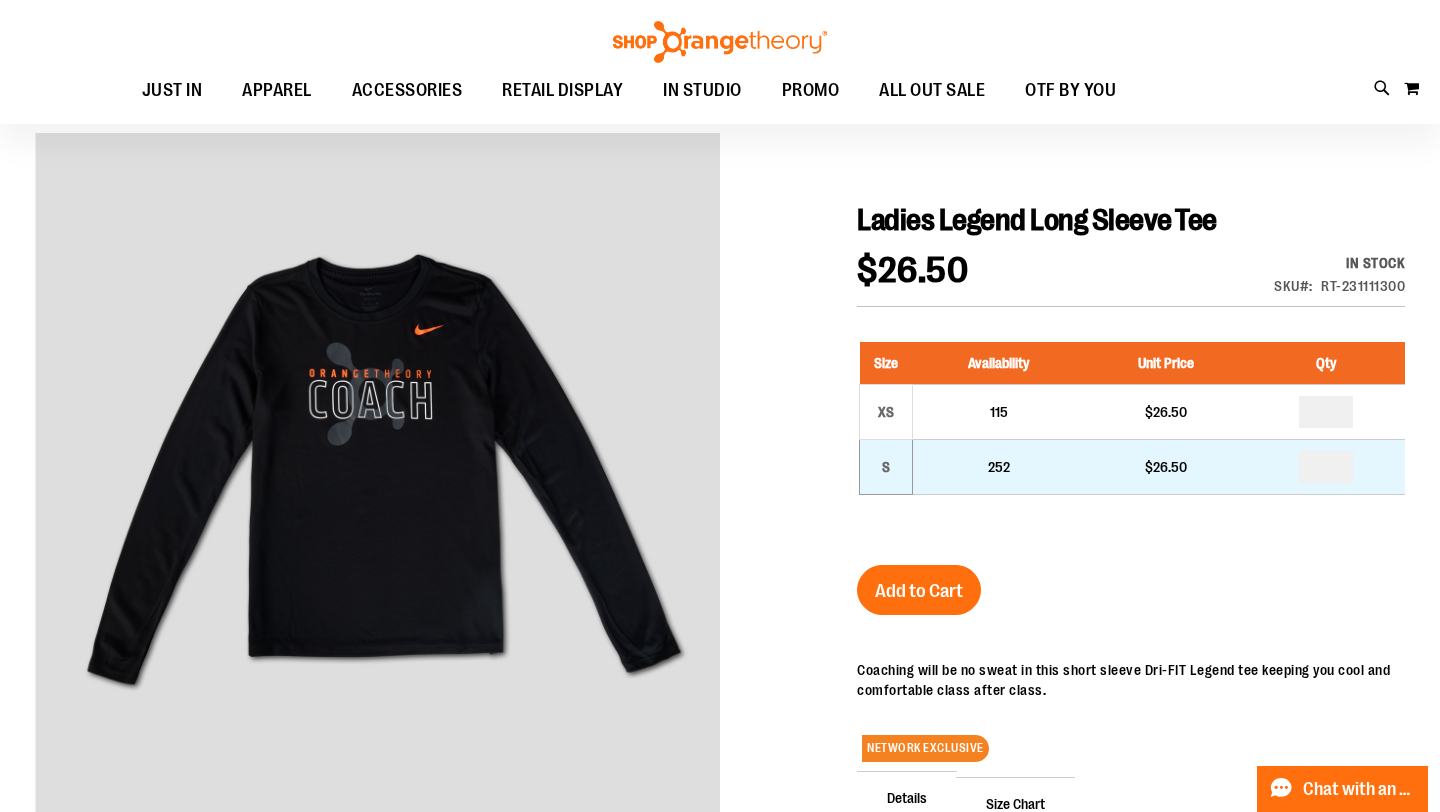 click on "S" at bounding box center (886, 466) 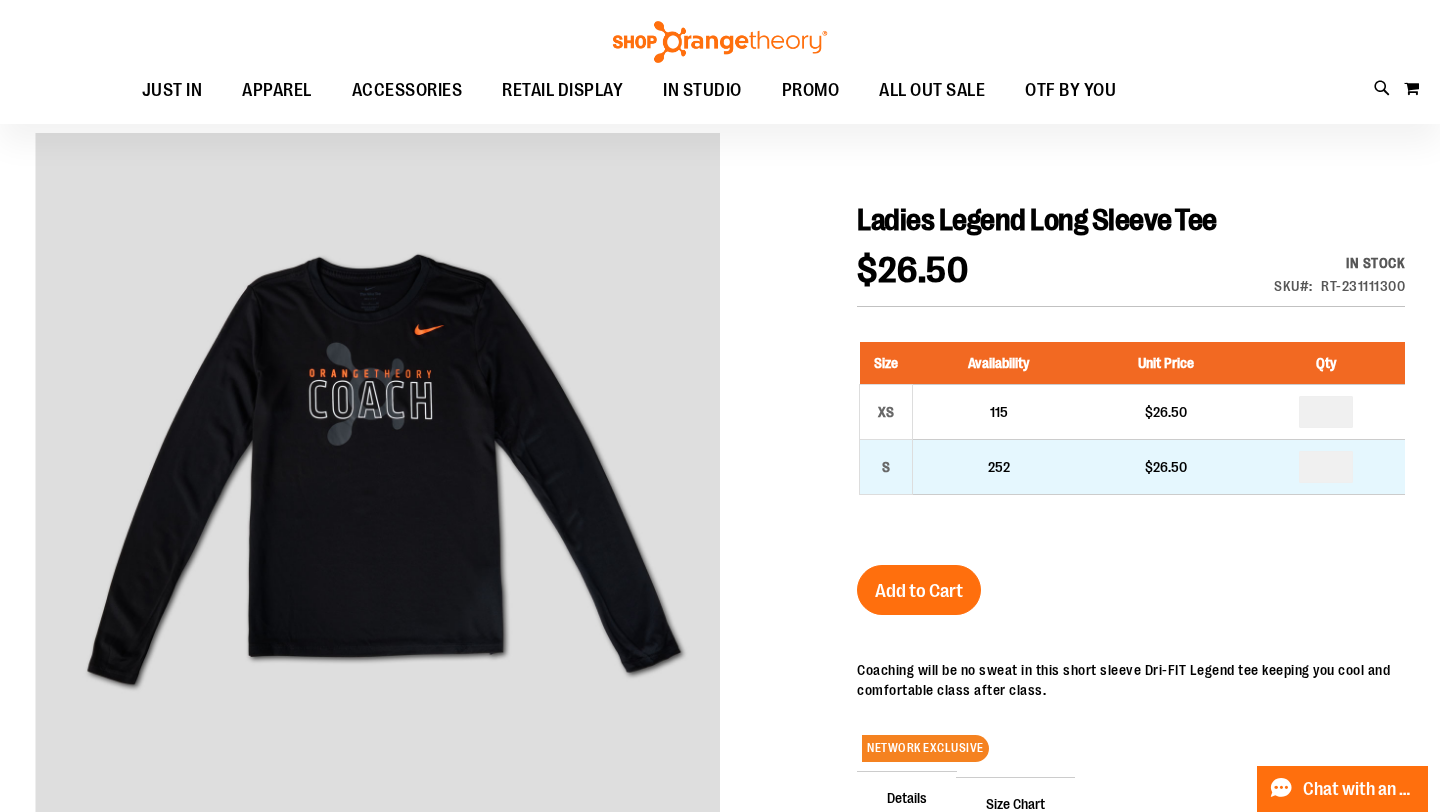 click on "*" at bounding box center (1326, 466) 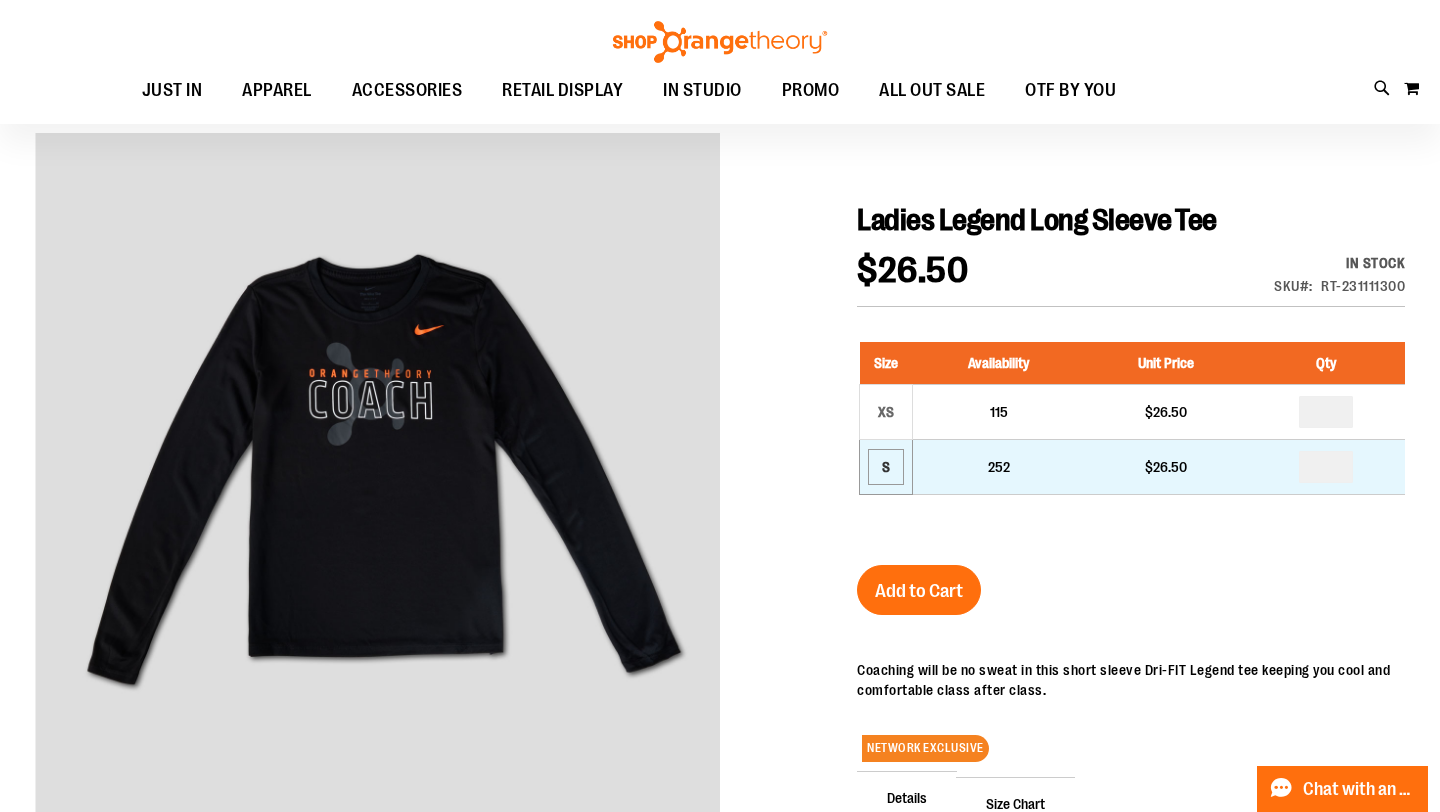 click on "S" at bounding box center [886, 467] 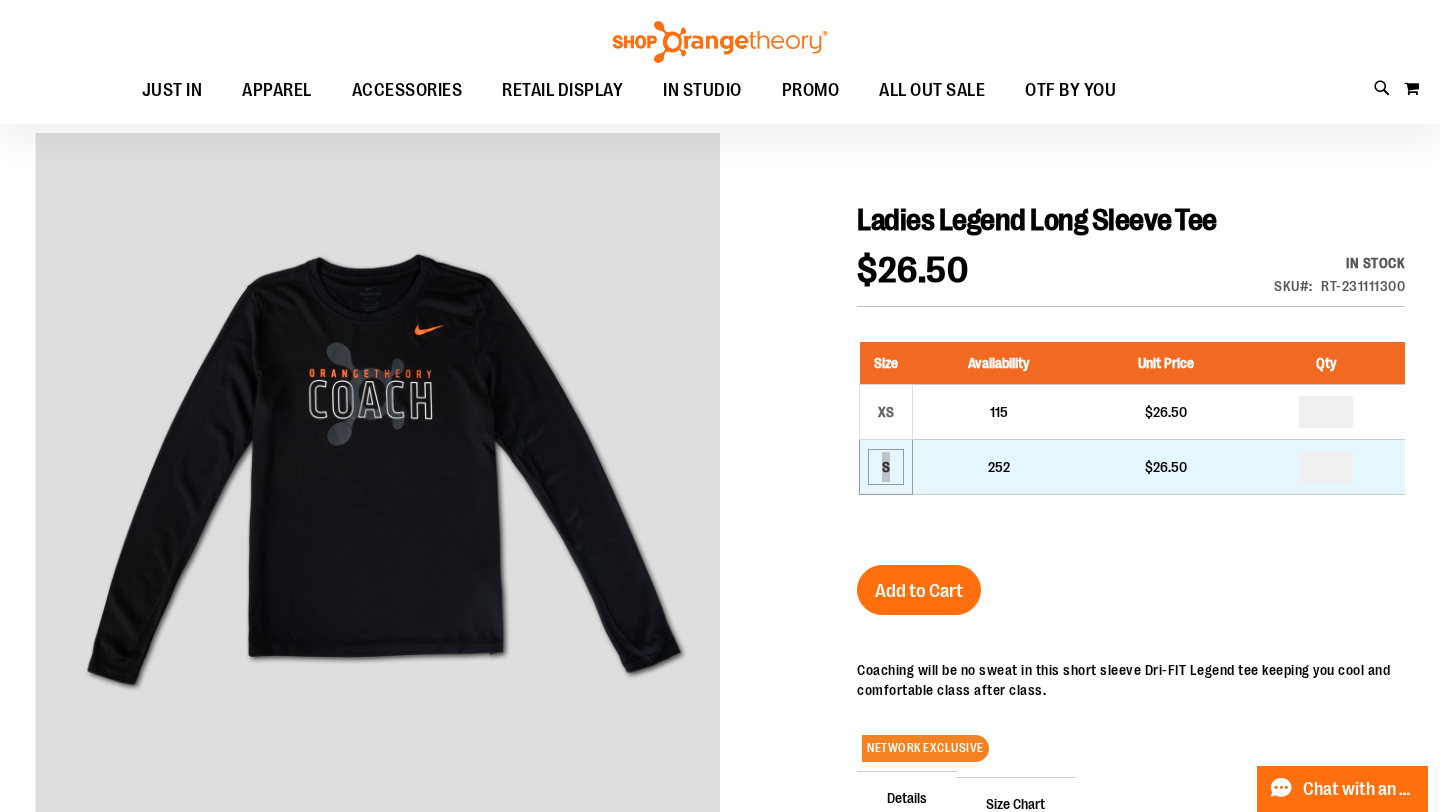 click on "S" at bounding box center (886, 467) 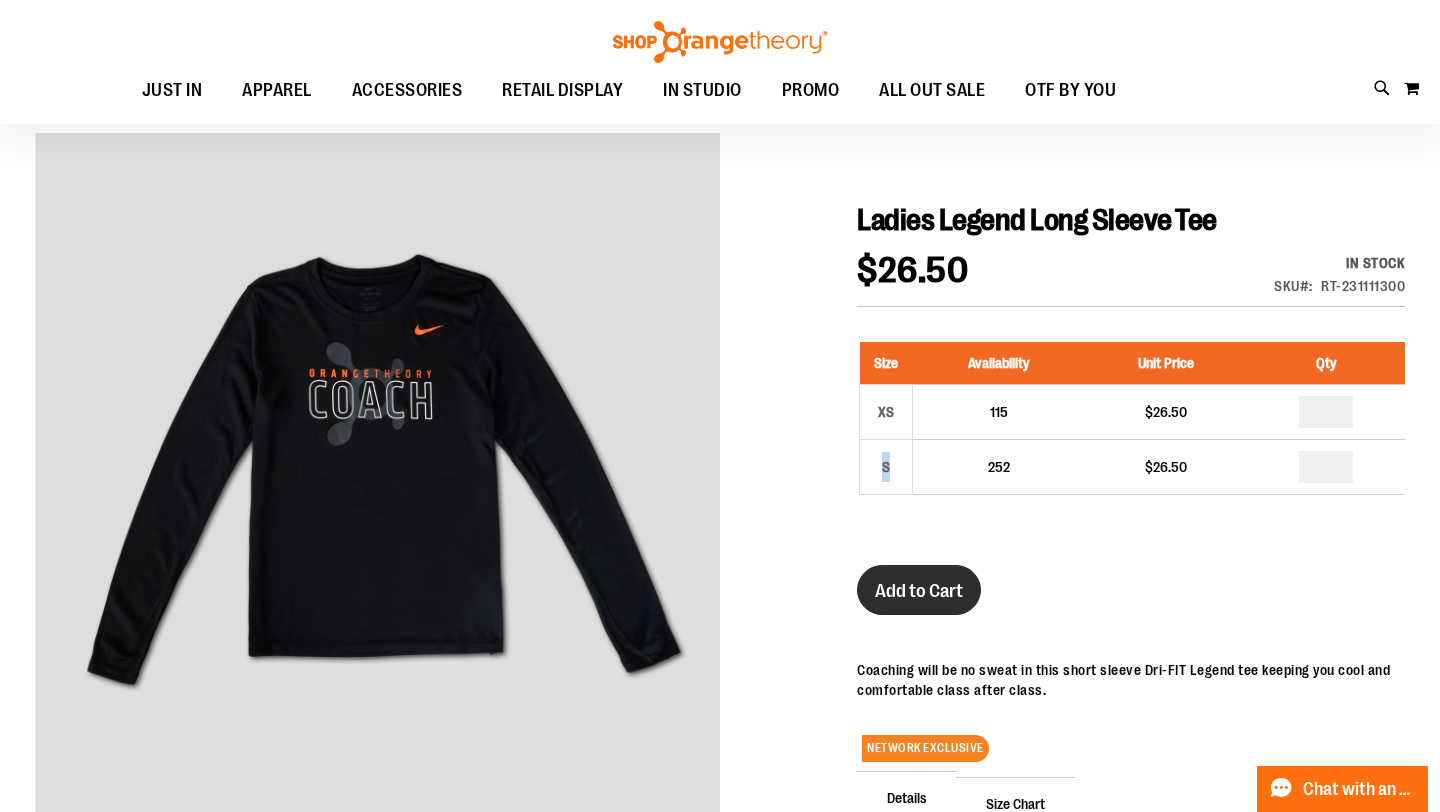 click on "Add to Cart" at bounding box center (919, 591) 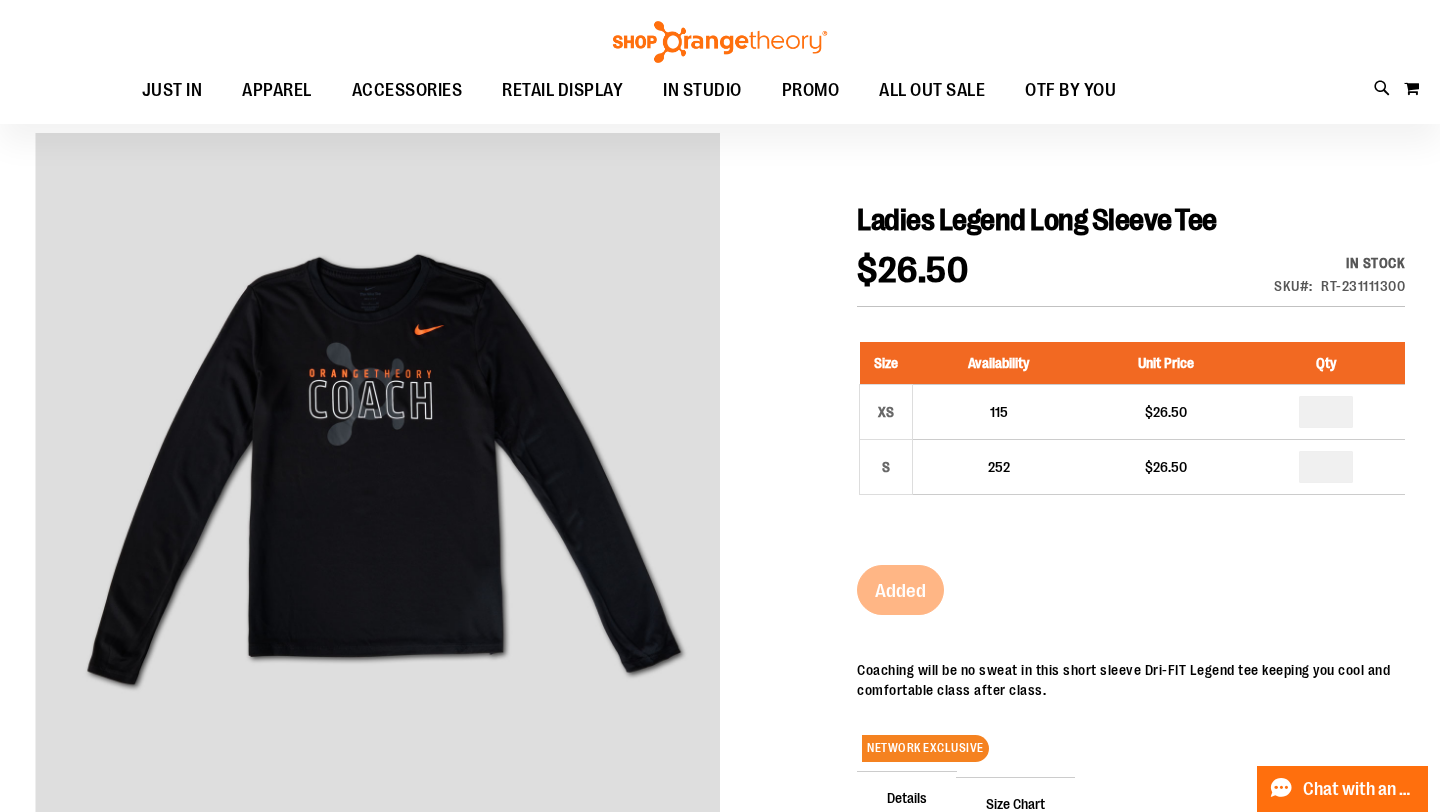 click on "Ladies Legend Long Sleeve Tee
$26.50
In stock
Only  %1  left
SKU
RT-231111300
Size
Availability
Unit Price
Qty
XS
115
$26.50
*" at bounding box center (1131, 636) 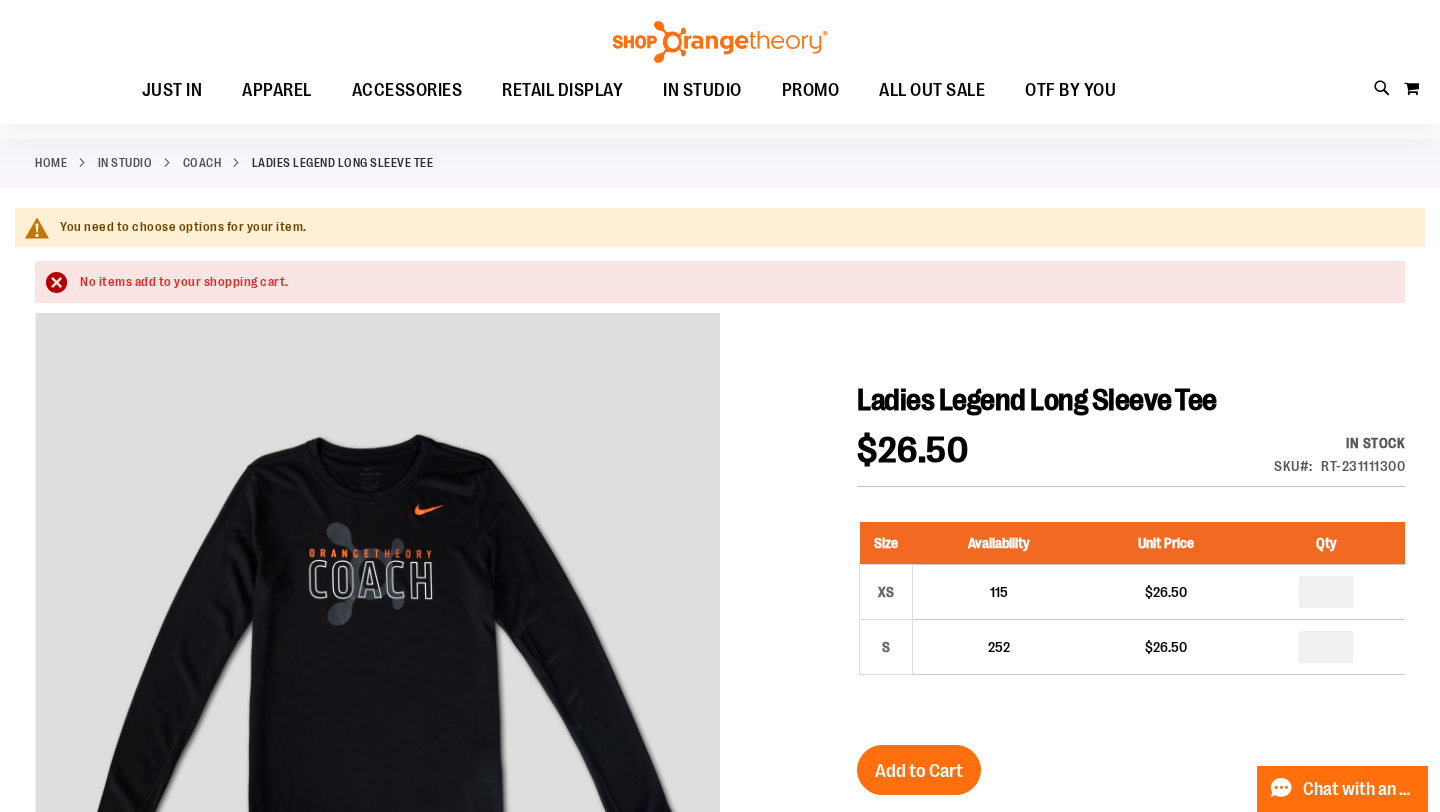 scroll, scrollTop: 174, scrollLeft: 0, axis: vertical 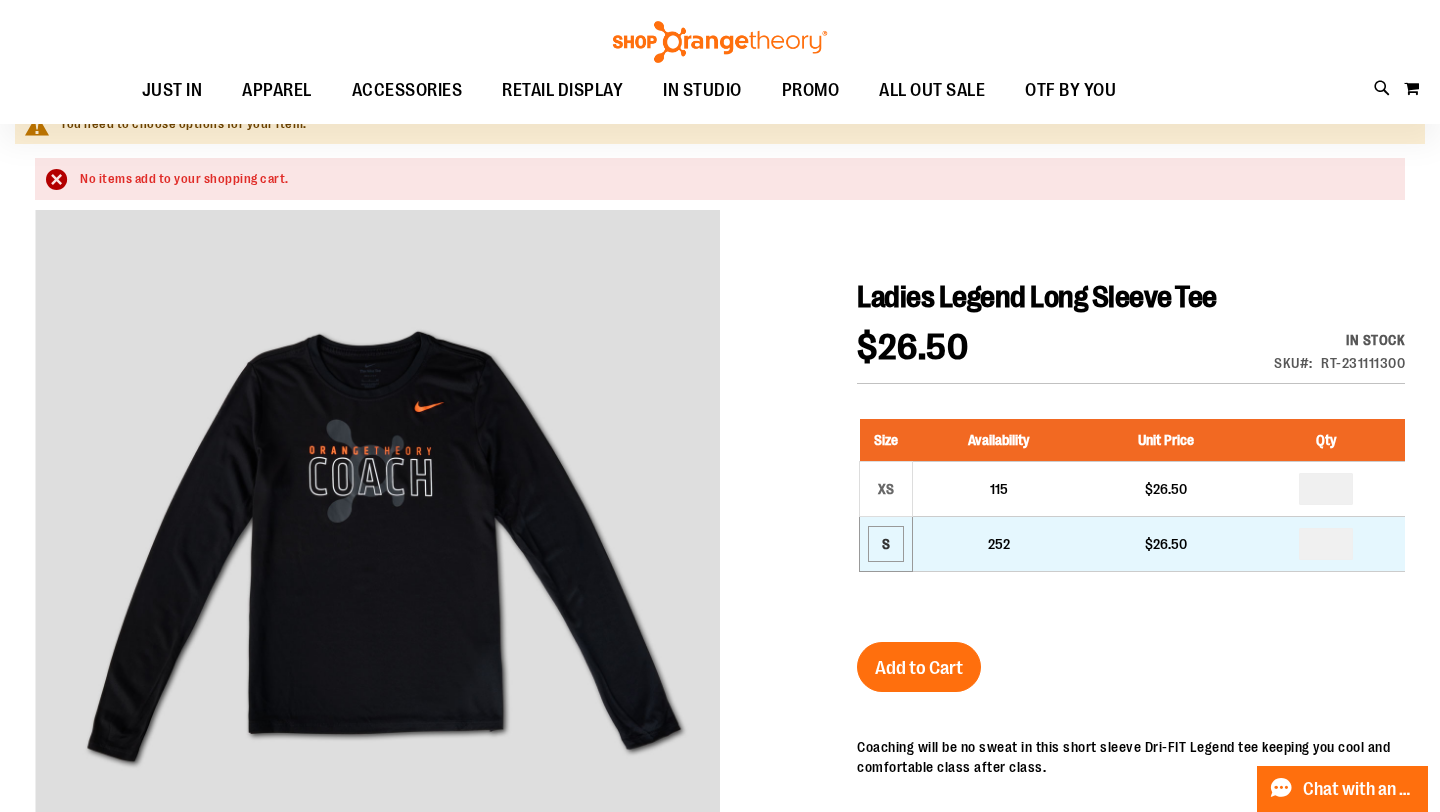 click on "S" at bounding box center (886, 544) 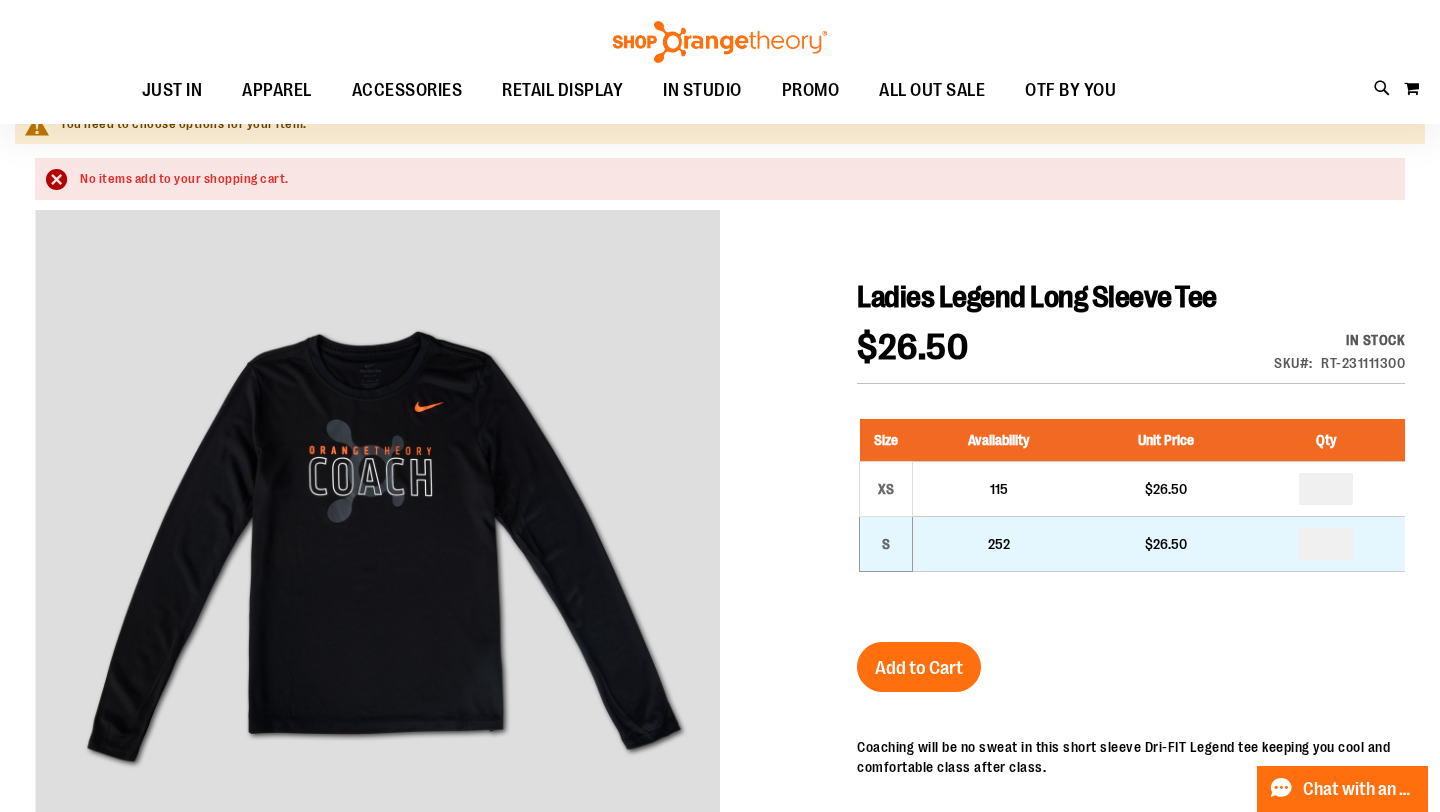 click on "S" at bounding box center (886, 543) 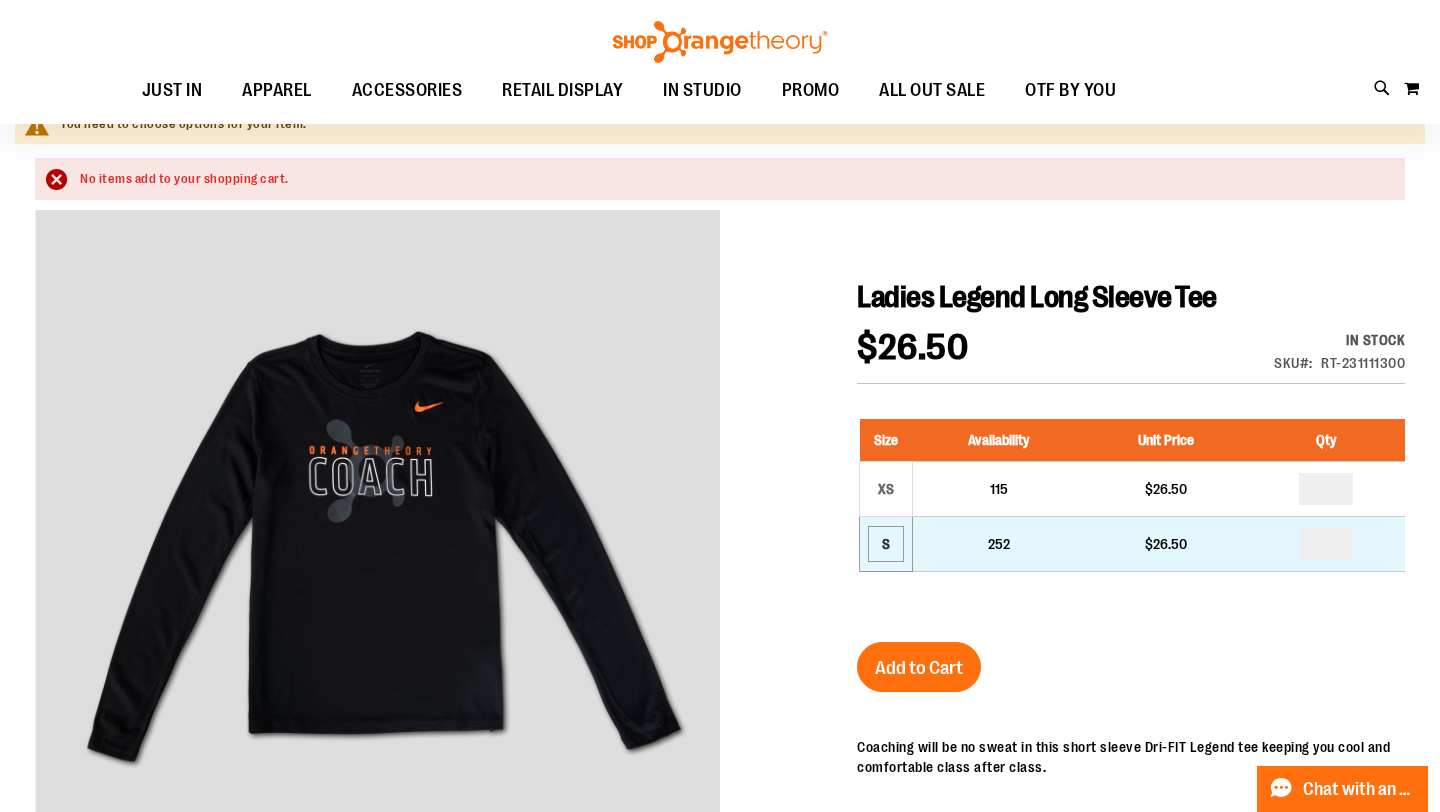 click on "S" at bounding box center [886, 544] 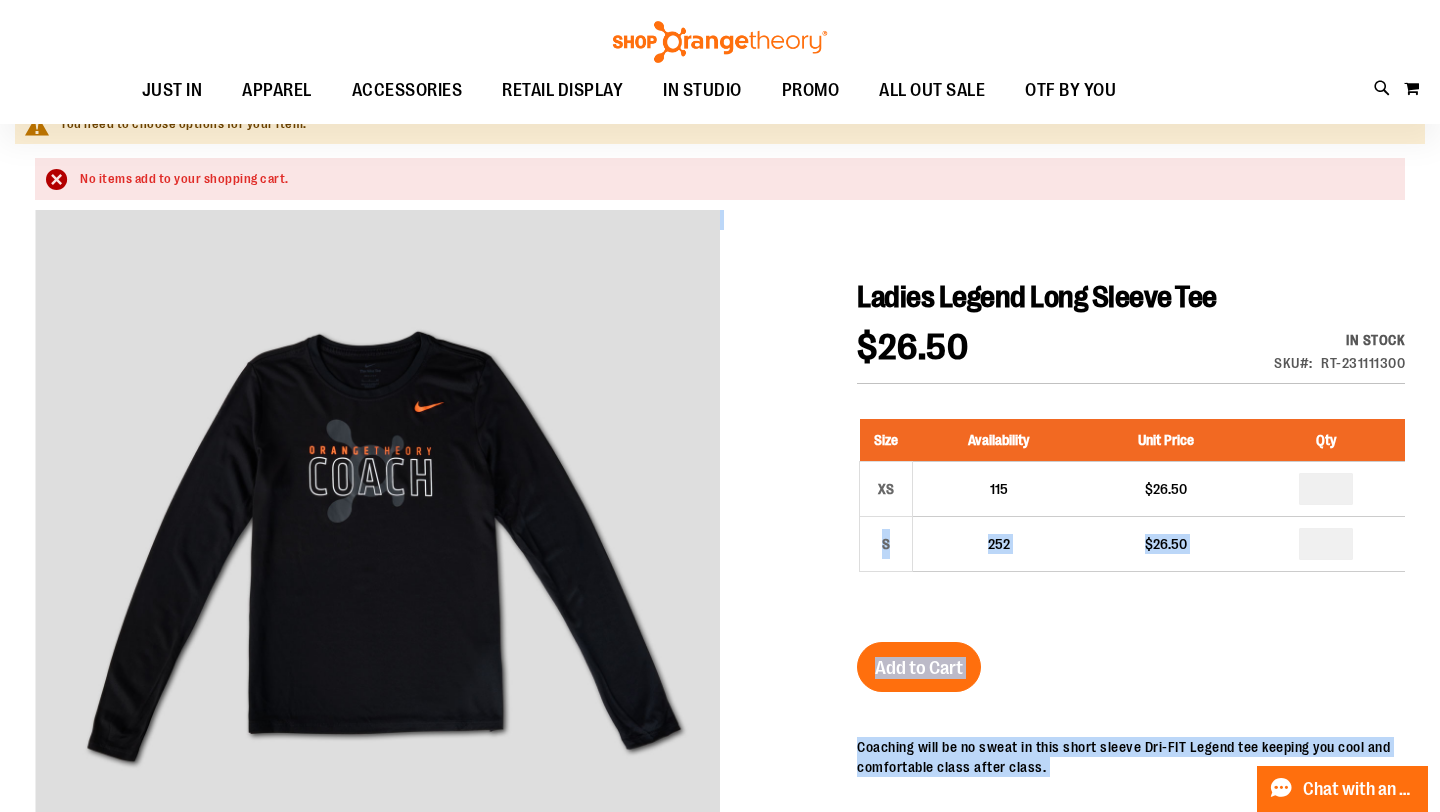 drag, startPoint x: 882, startPoint y: 539, endPoint x: 847, endPoint y: 539, distance: 35 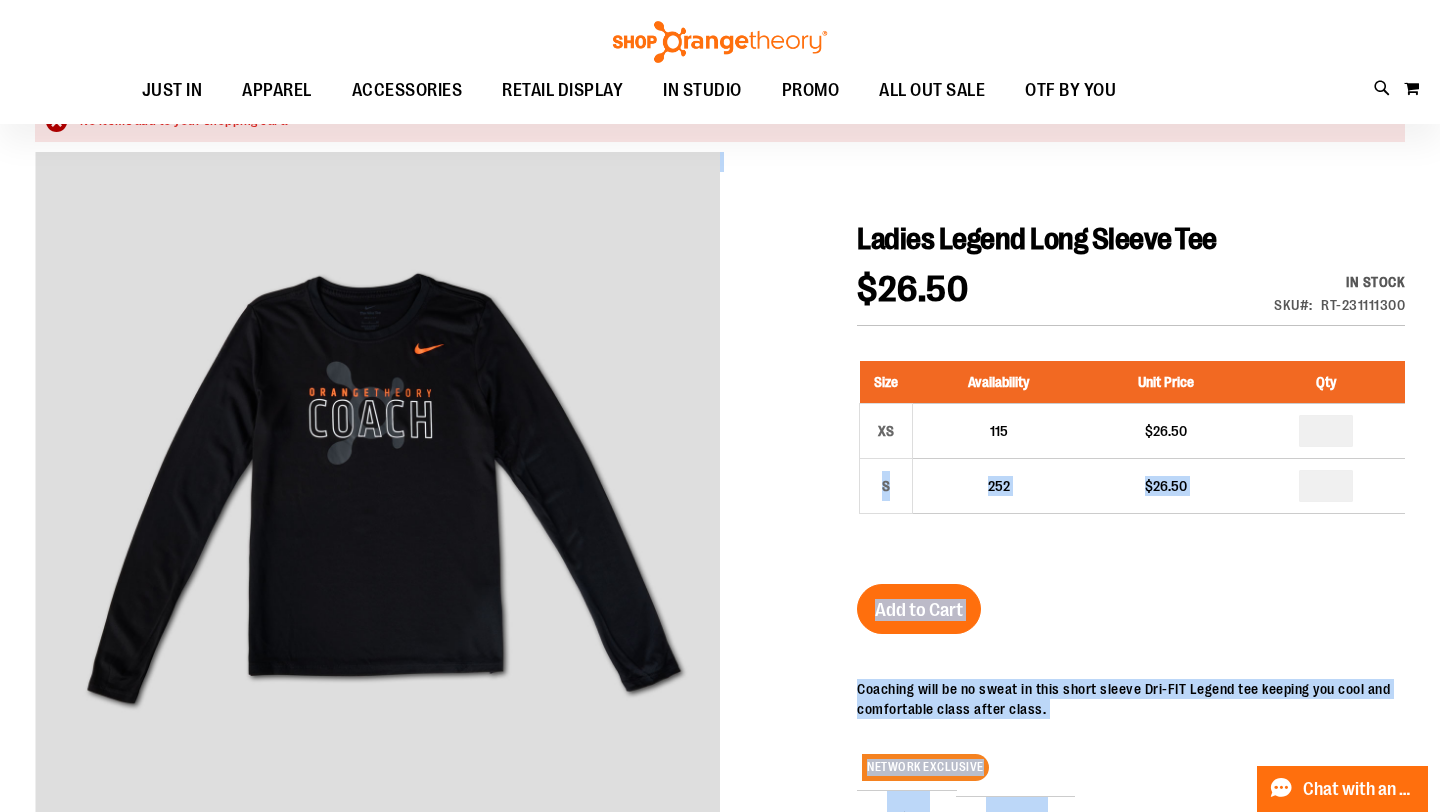 scroll, scrollTop: 236, scrollLeft: 0, axis: vertical 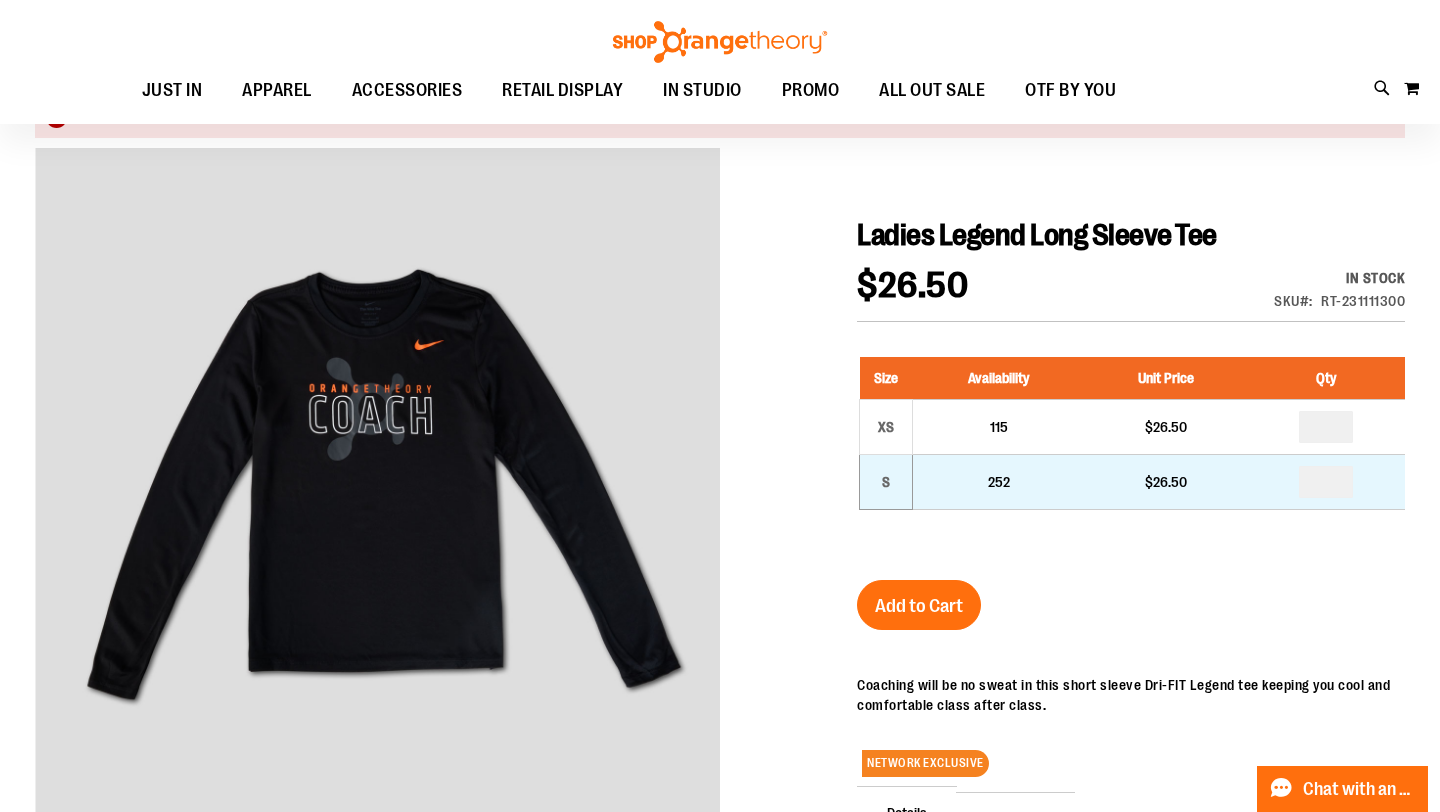 click on "S" at bounding box center (886, 481) 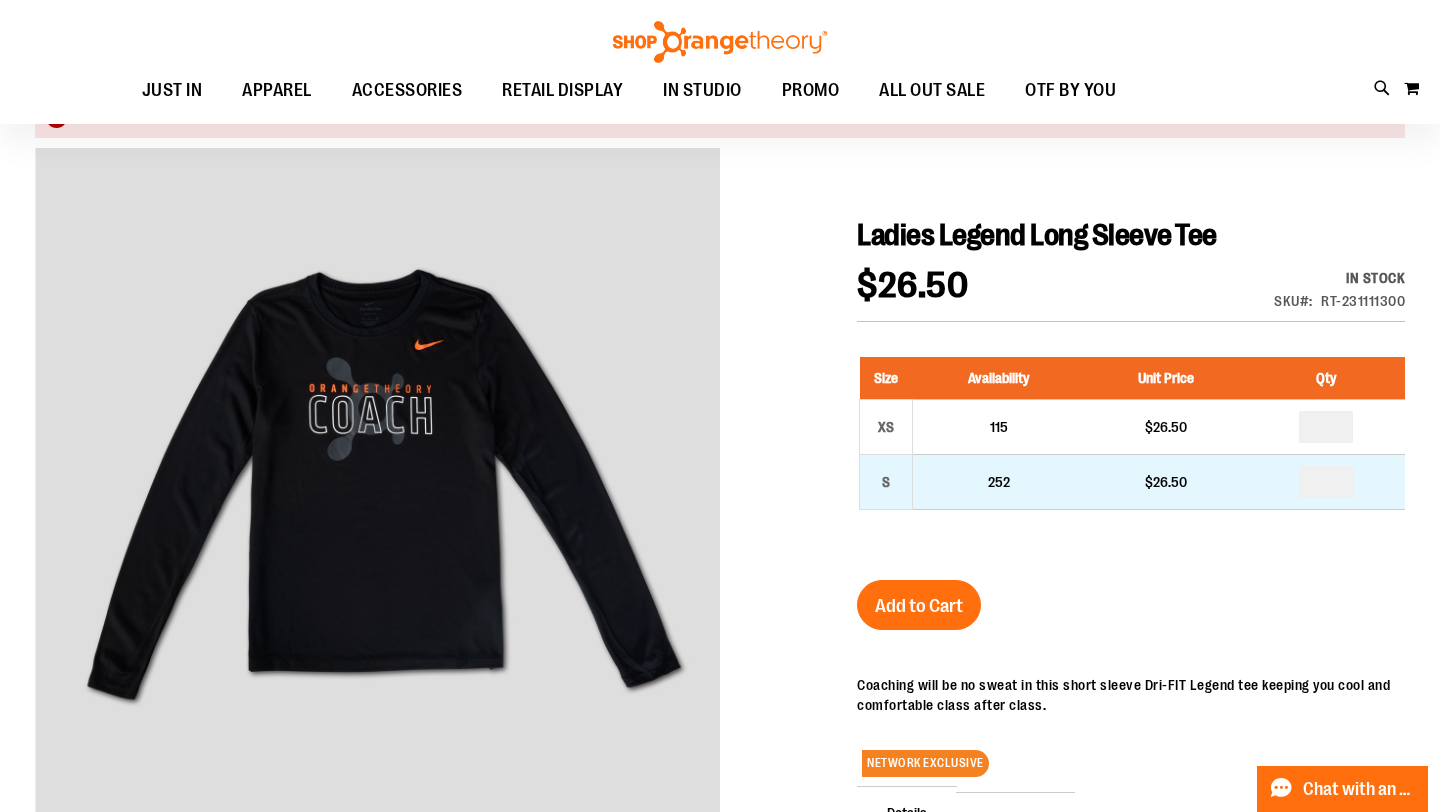 click on "252" at bounding box center [999, 481] 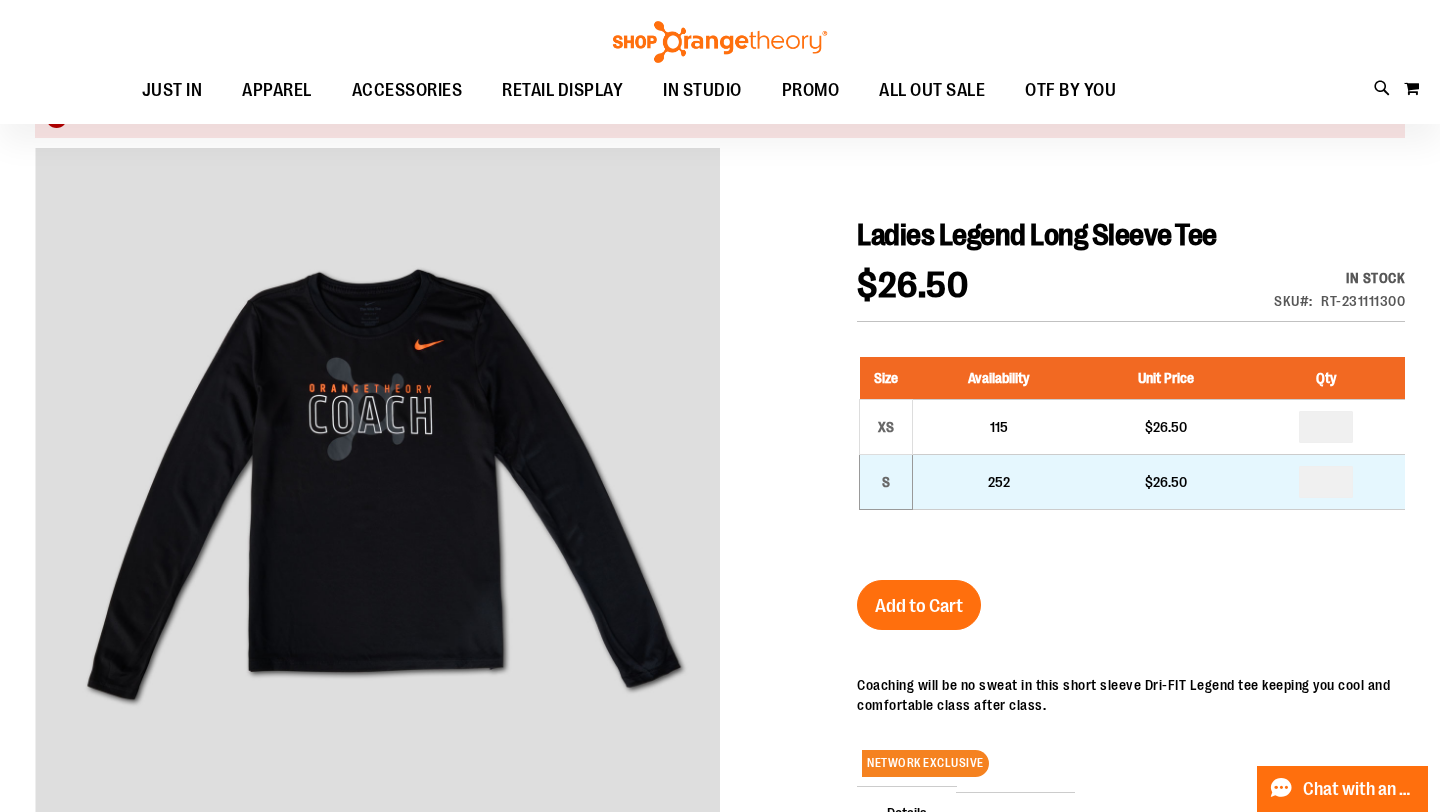 click on "S" at bounding box center (886, 481) 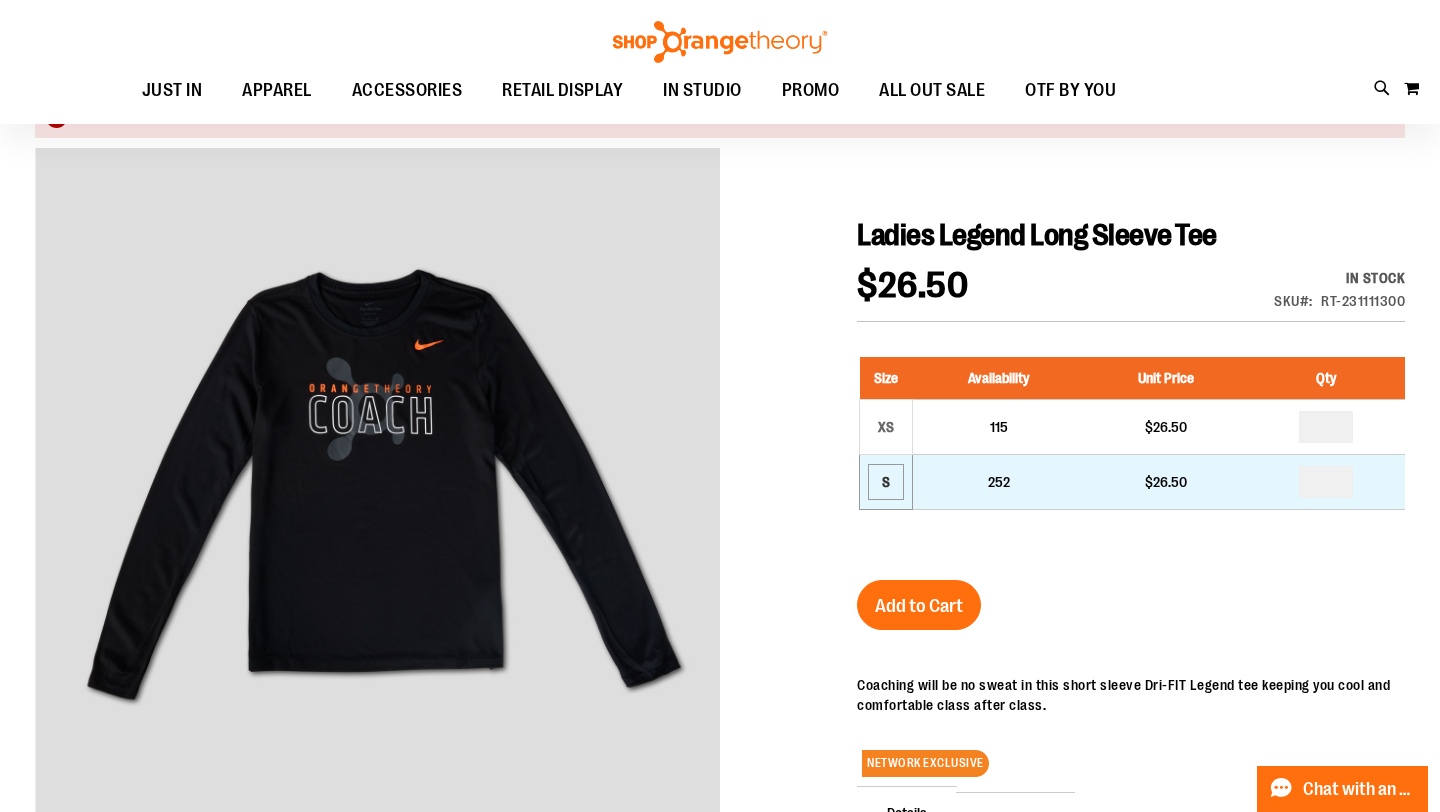 click on "S" at bounding box center (886, 482) 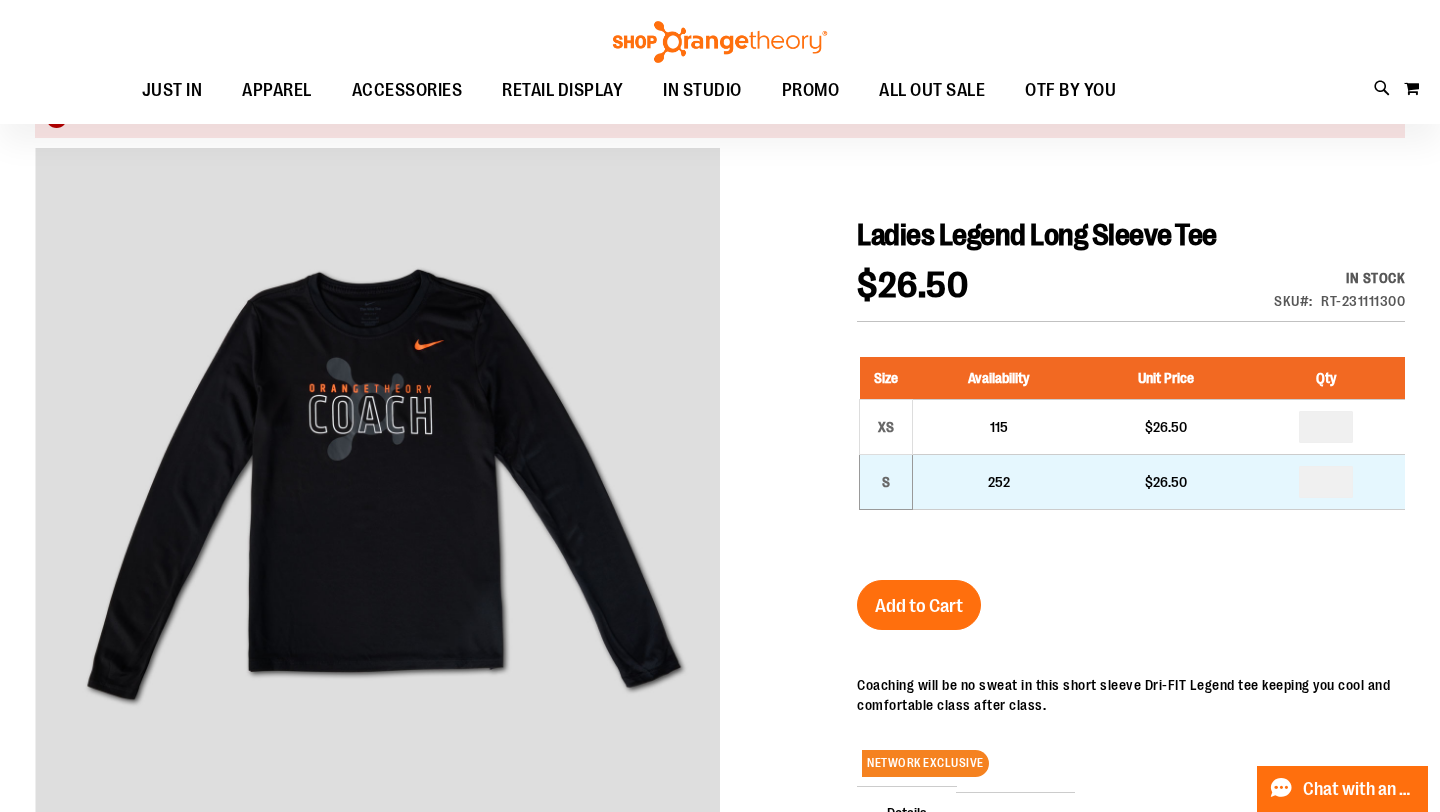 click on "S" at bounding box center [886, 481] 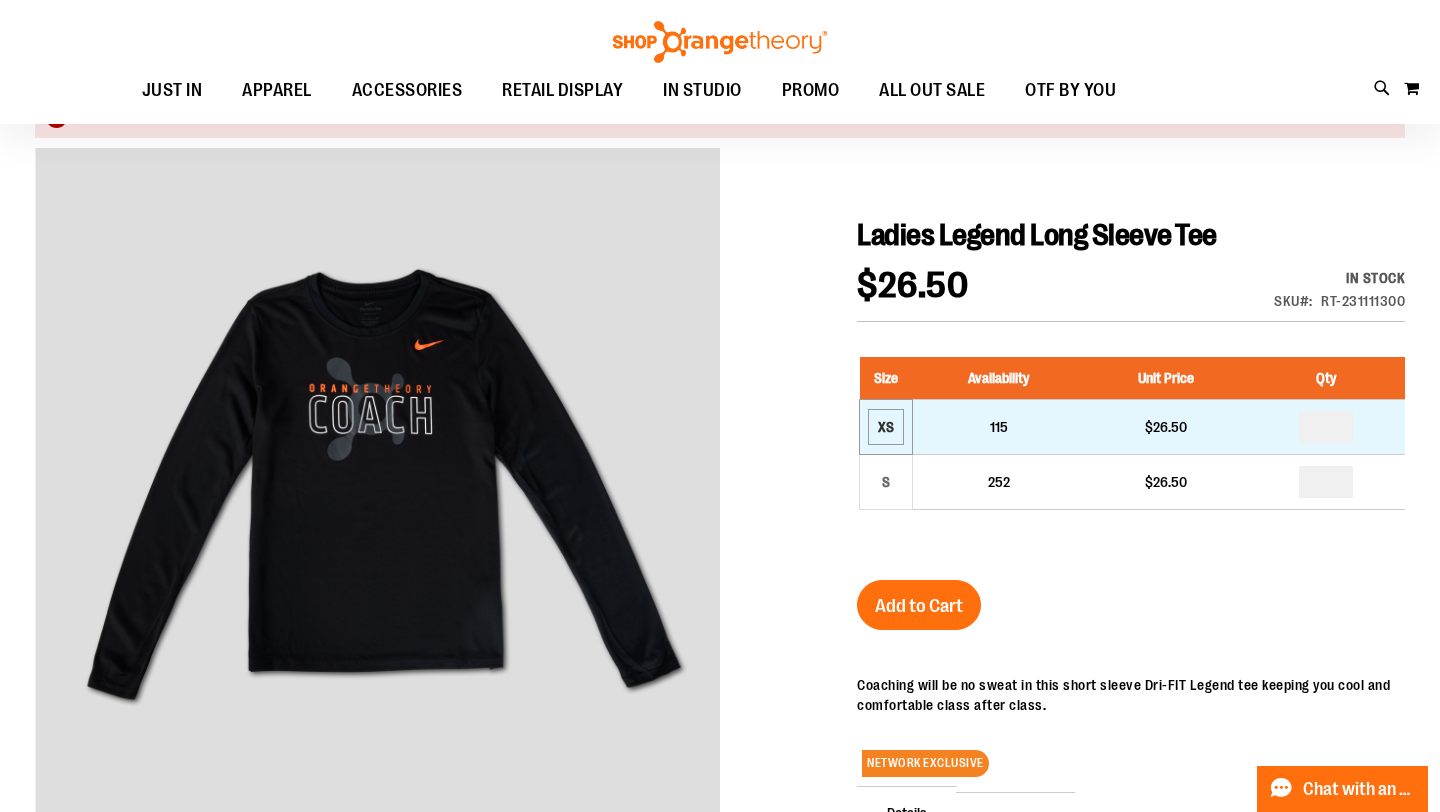 click on "XS" at bounding box center [886, 427] 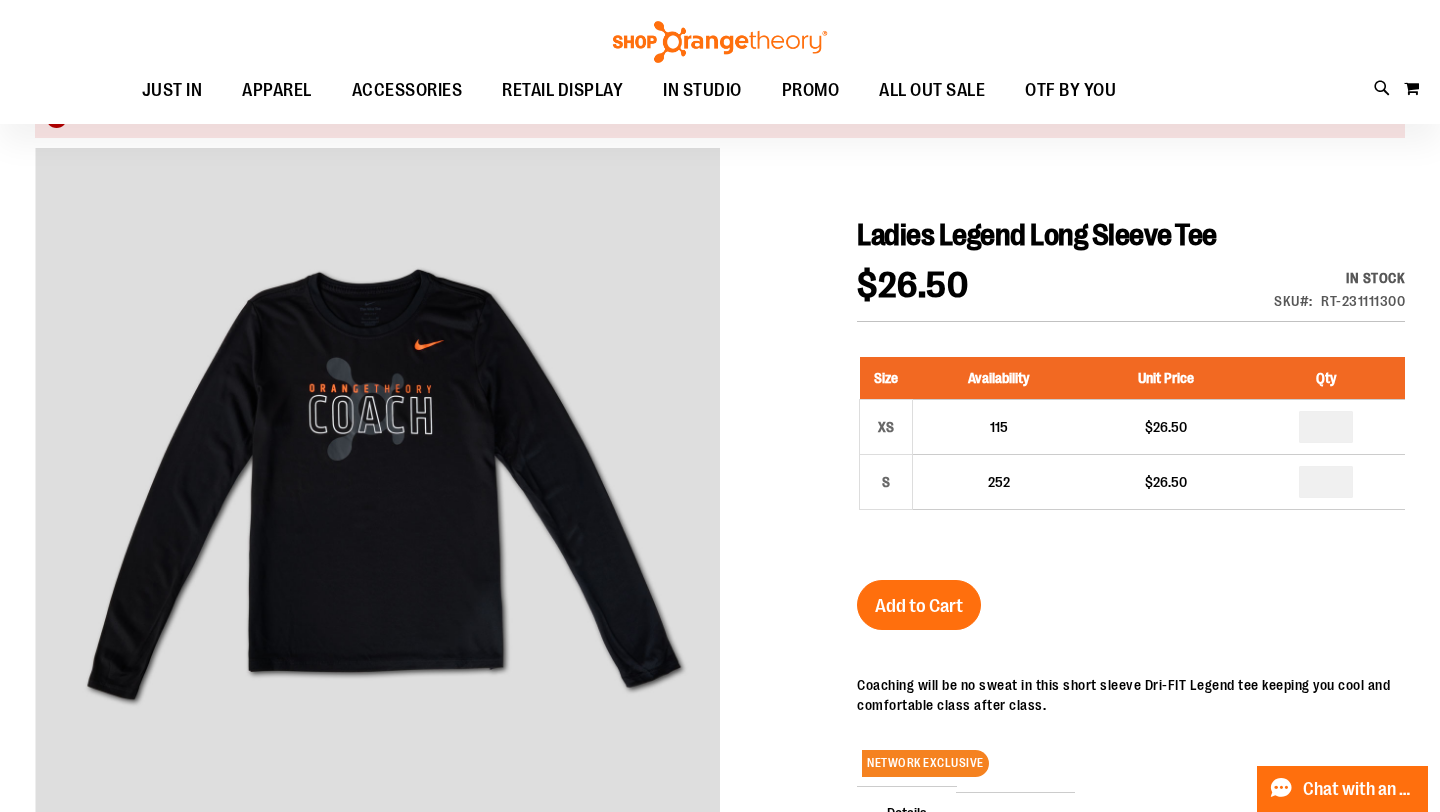 click on "Size
Availability
Unit Price
Qty
XS
115
$26.50
*
S
252
$26.50 *" at bounding box center (1131, 448) 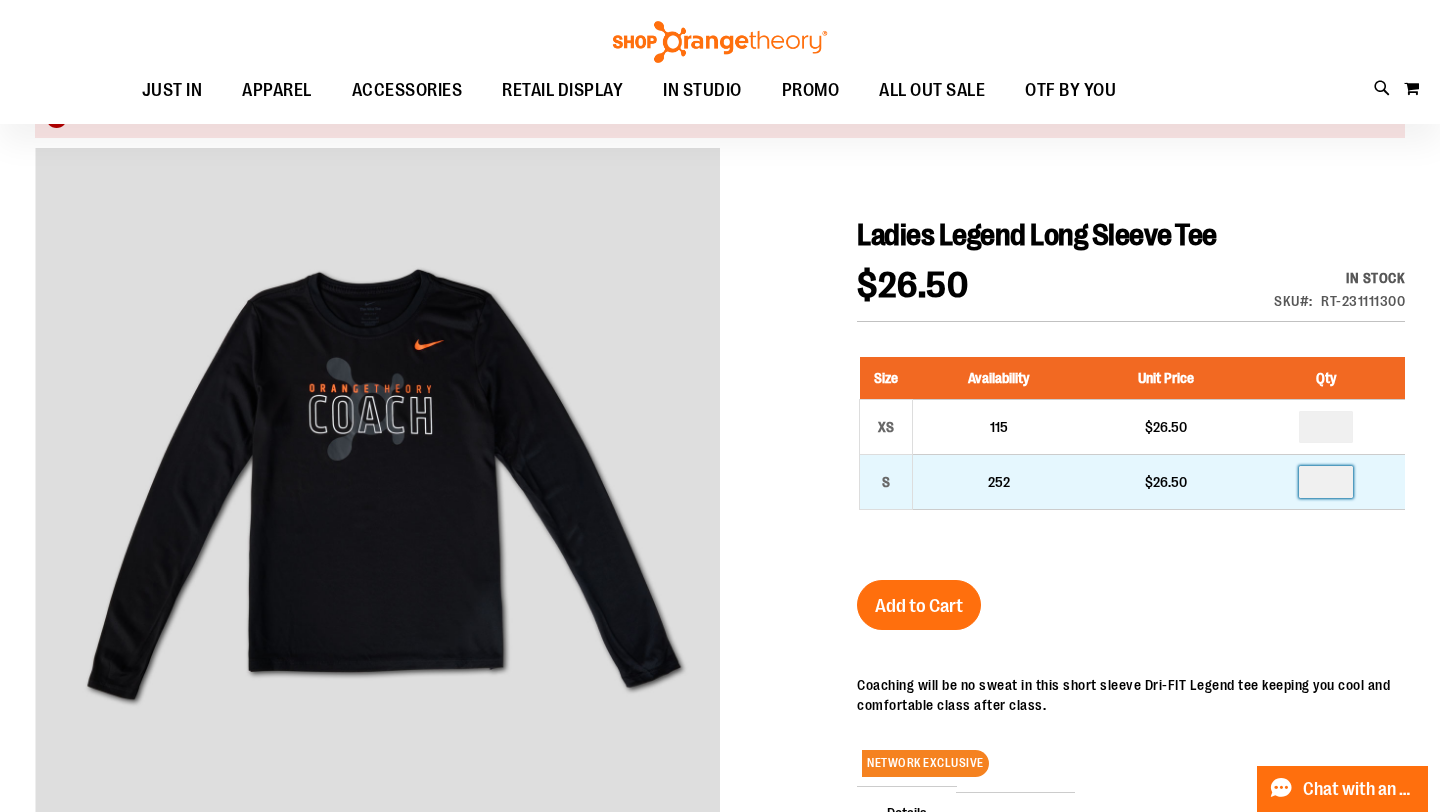 click at bounding box center [1326, 482] 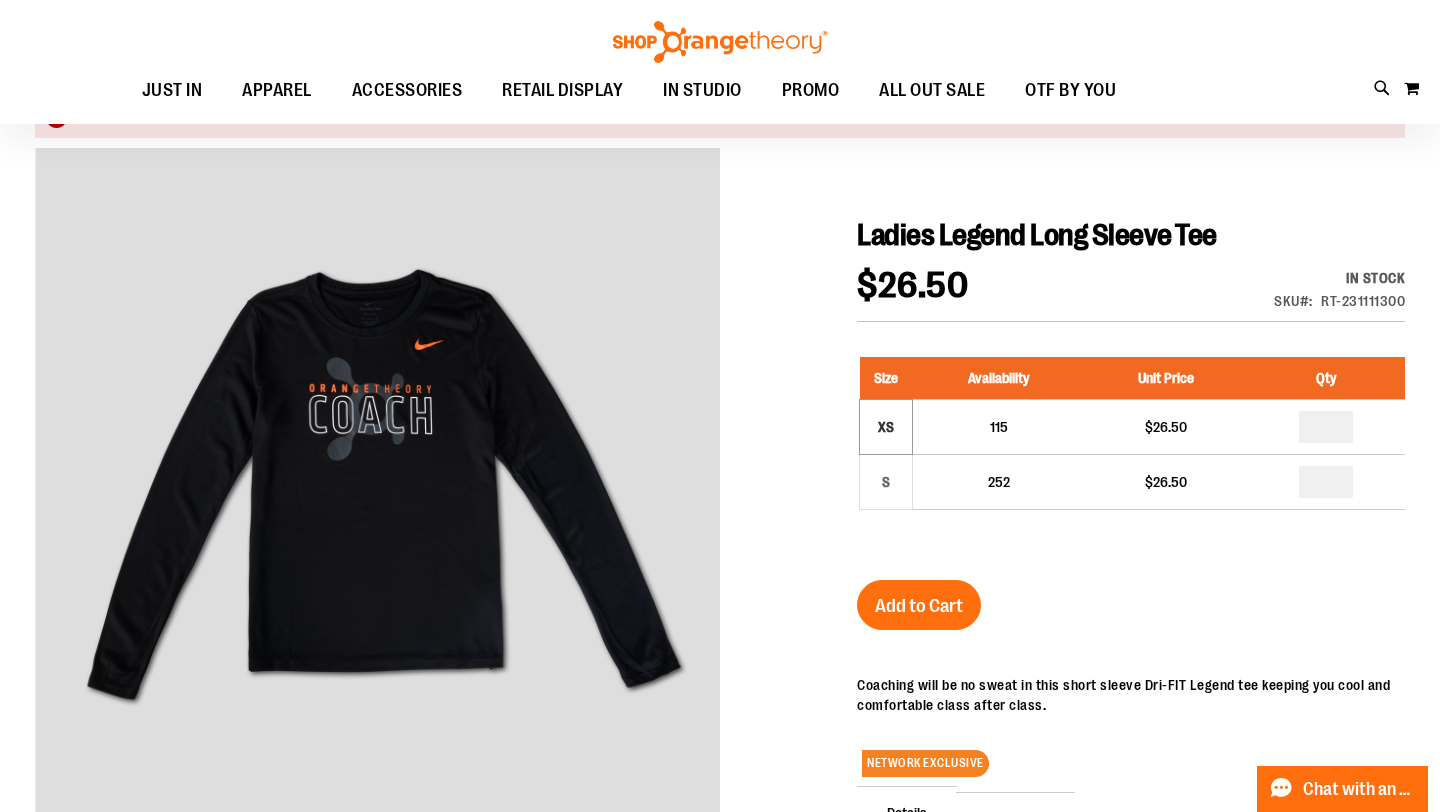 click on "Ladies Legend Long Sleeve Tee
$26.50
In stock
Only  %1  left
SKU
RT-231111300
Size
Availability
Unit Price
Qty
XS
115
$26.50
*" at bounding box center [1131, 651] 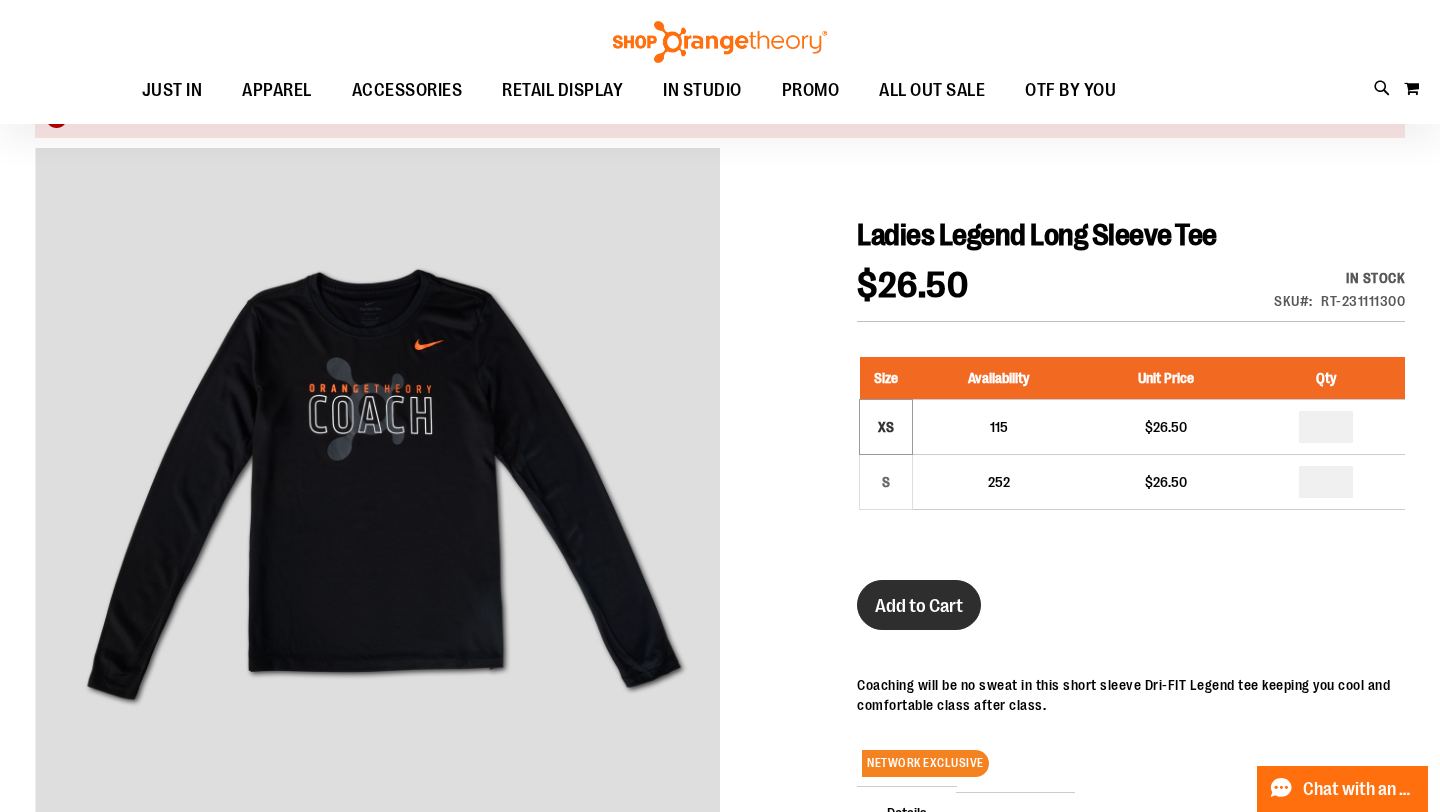 click on "Add to Cart" at bounding box center [919, 606] 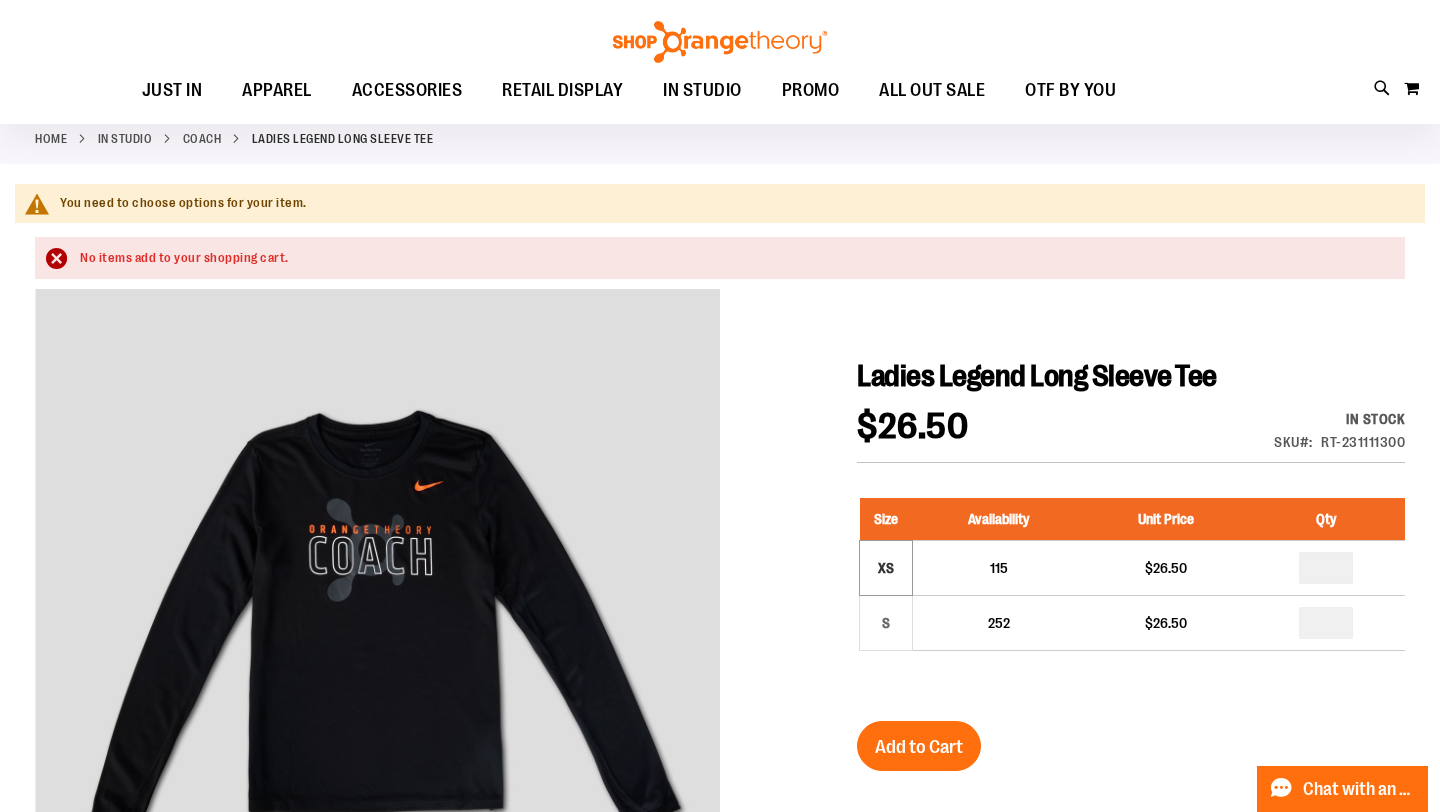 scroll, scrollTop: 94, scrollLeft: 0, axis: vertical 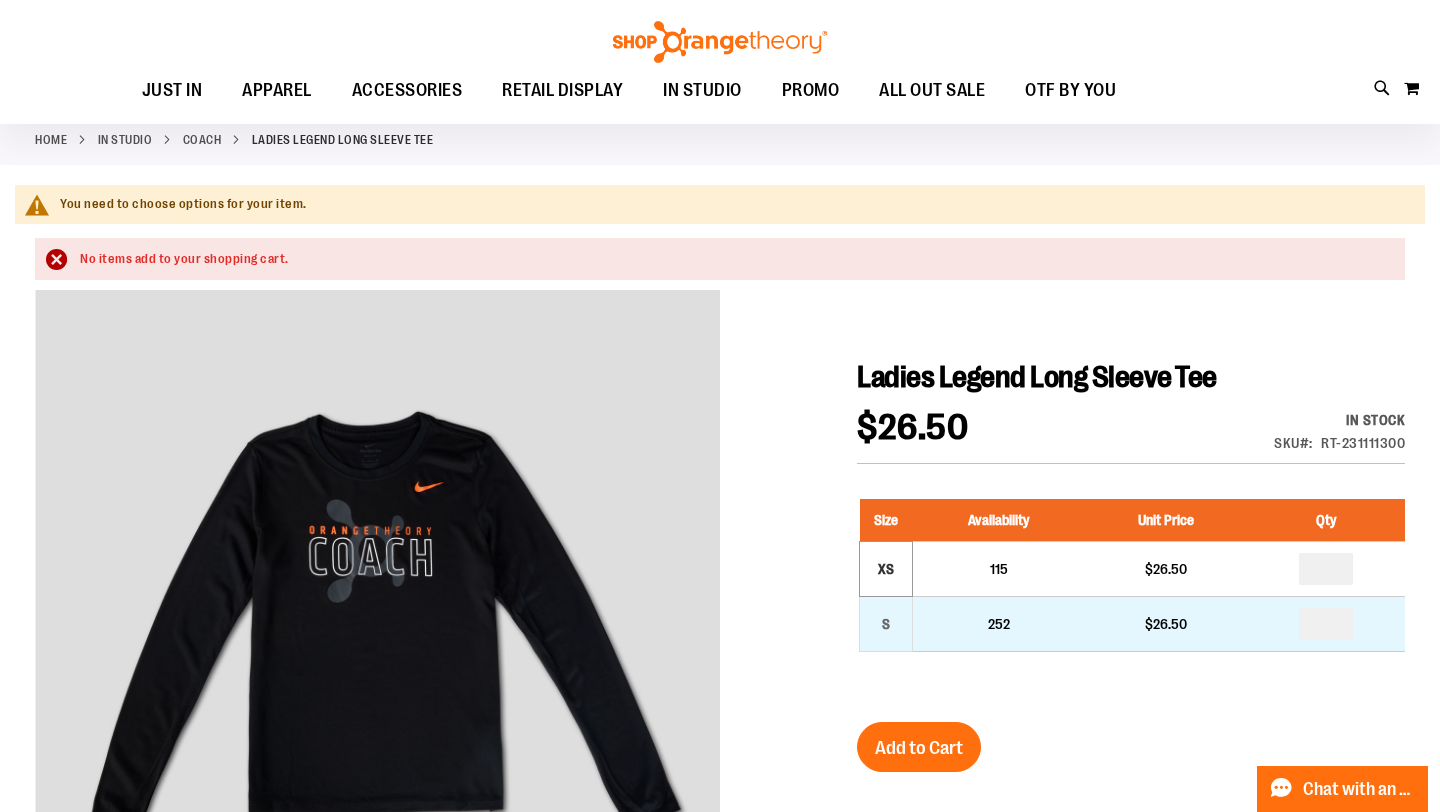 click on "252" at bounding box center (999, 623) 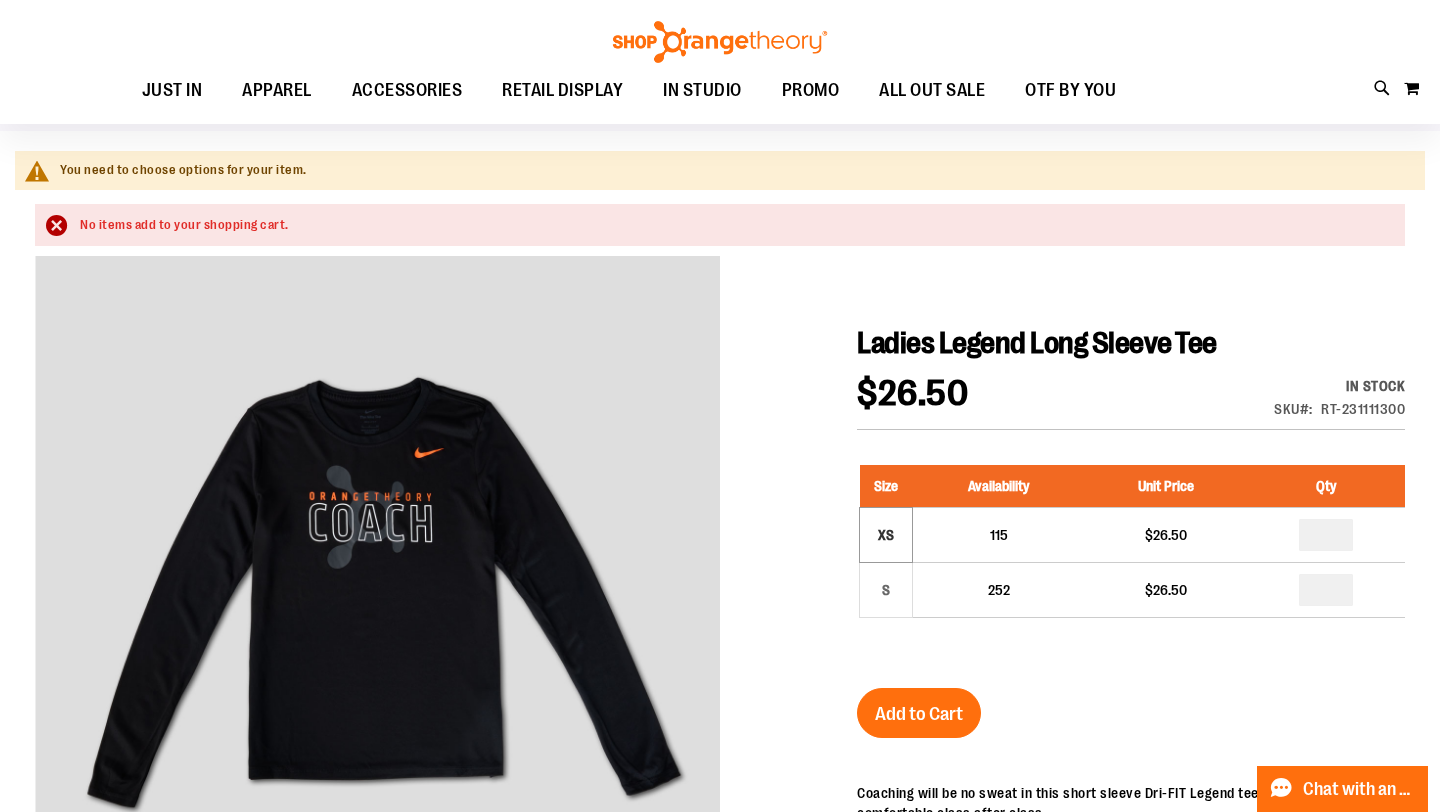 scroll, scrollTop: 127, scrollLeft: 0, axis: vertical 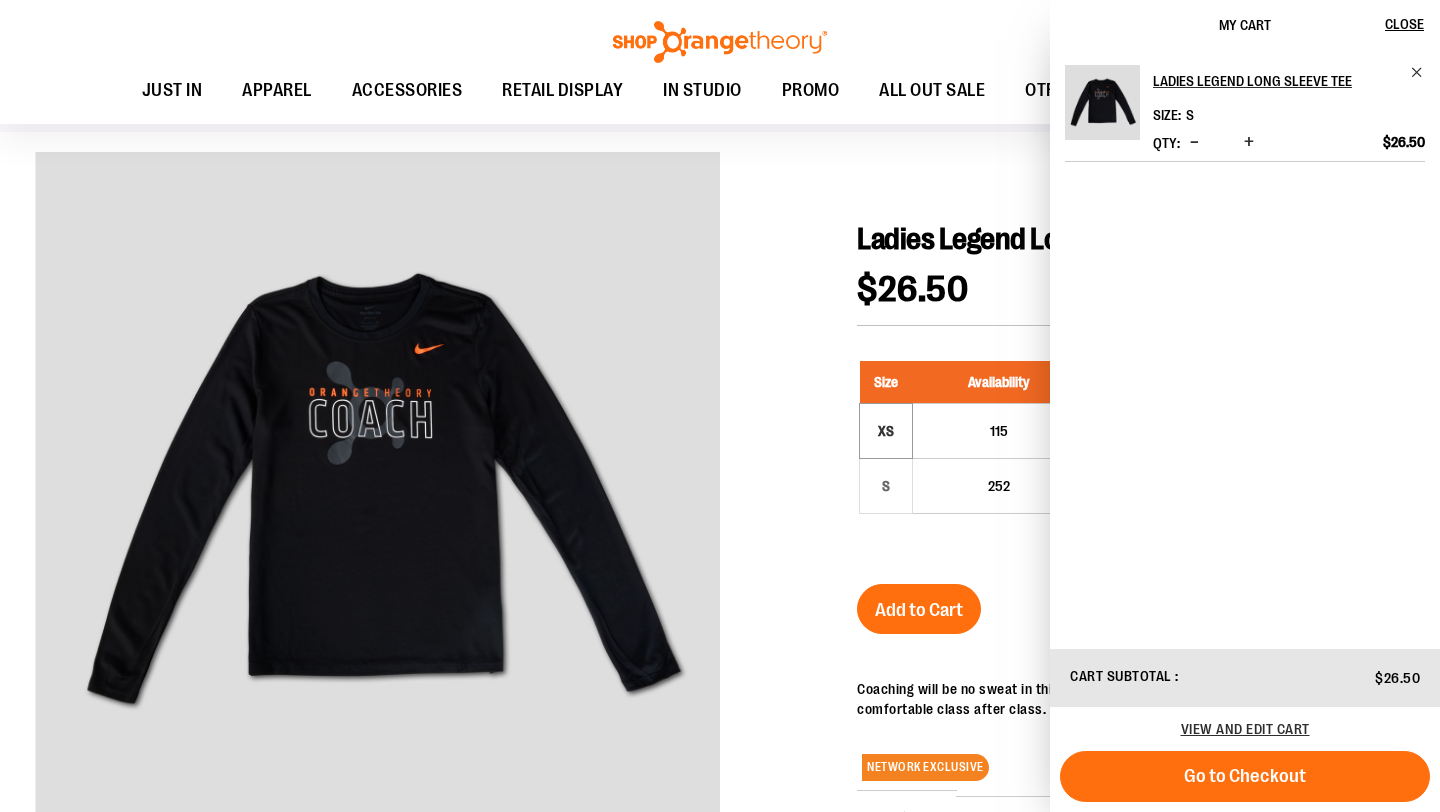click at bounding box center [720, 620] 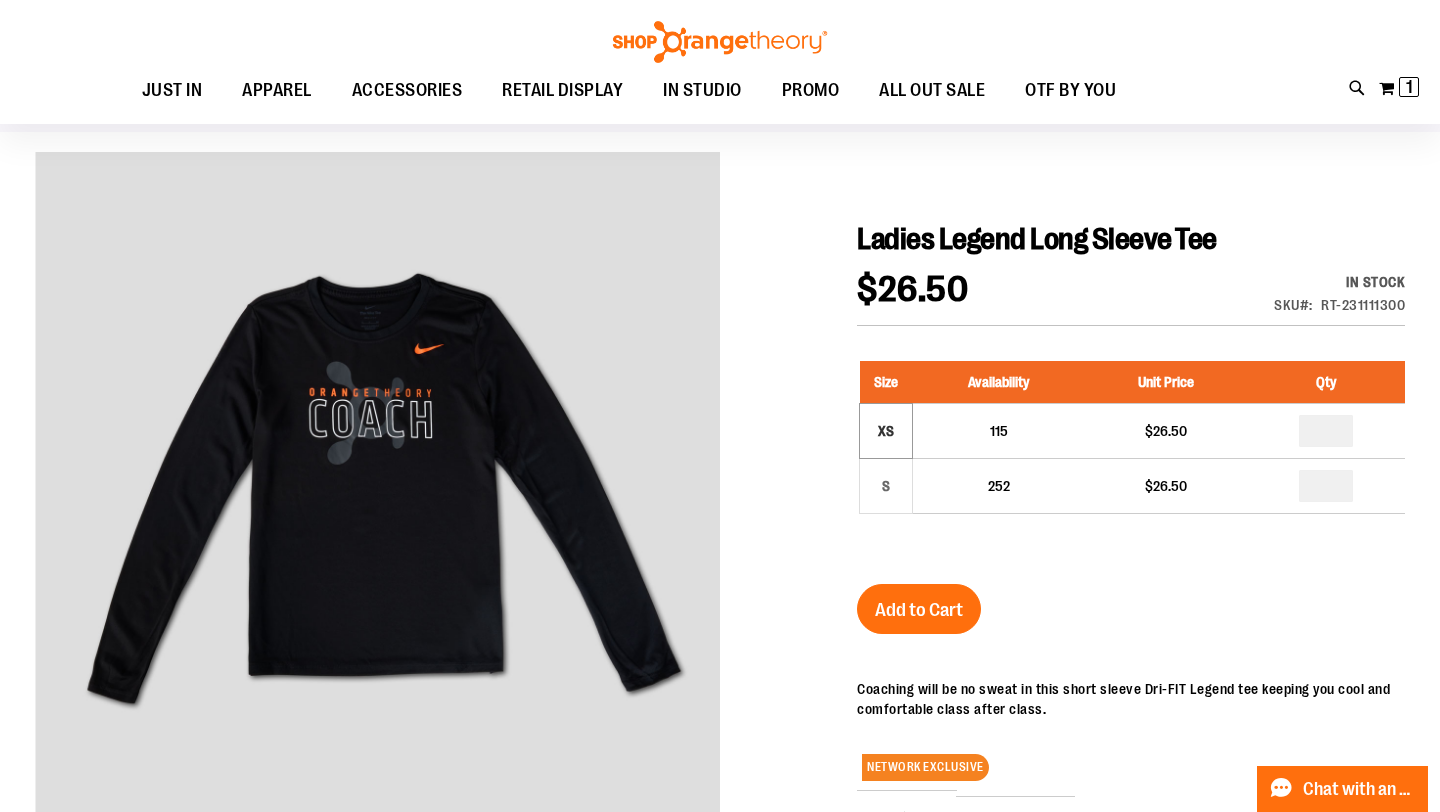 click at bounding box center (720, 620) 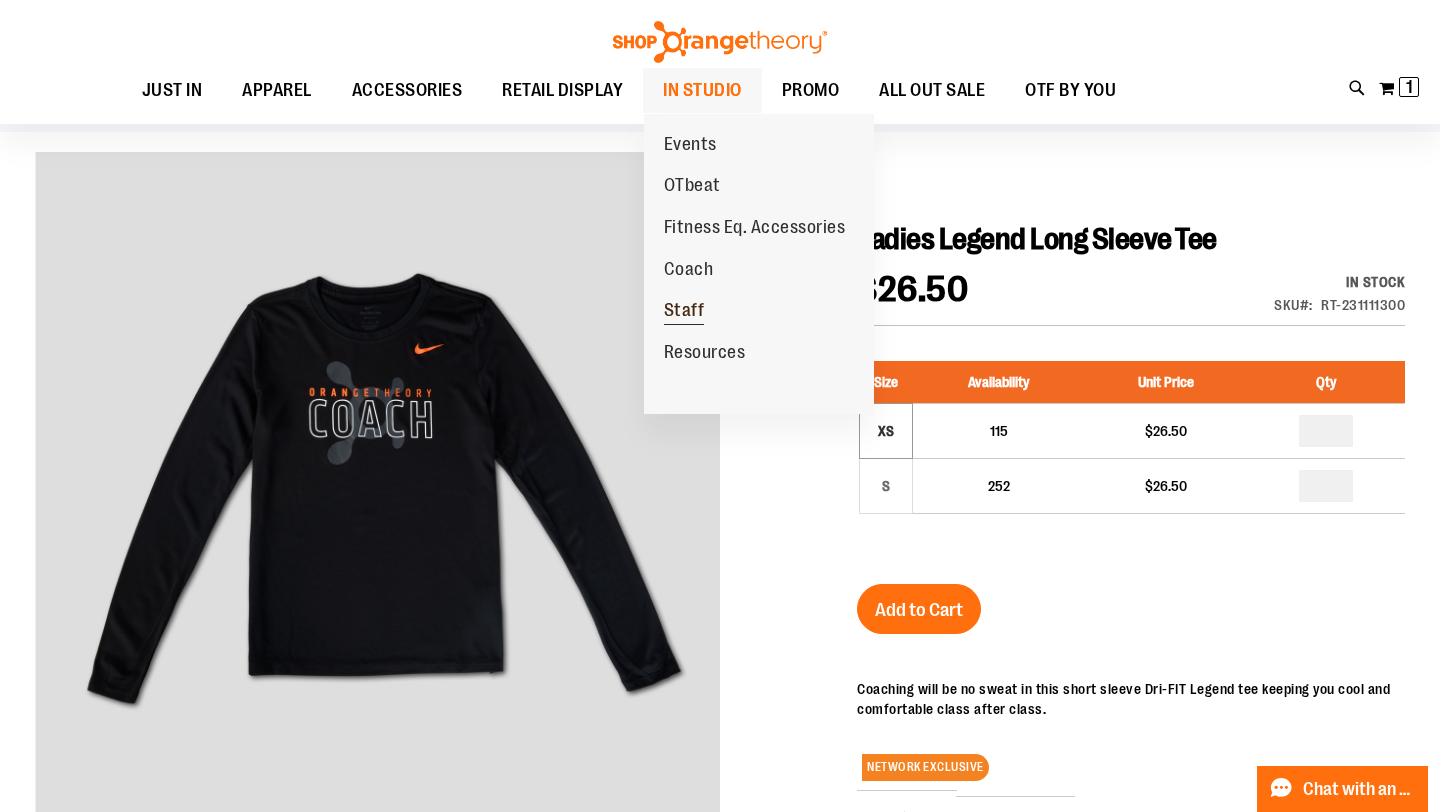 click on "Staff" at bounding box center (684, 311) 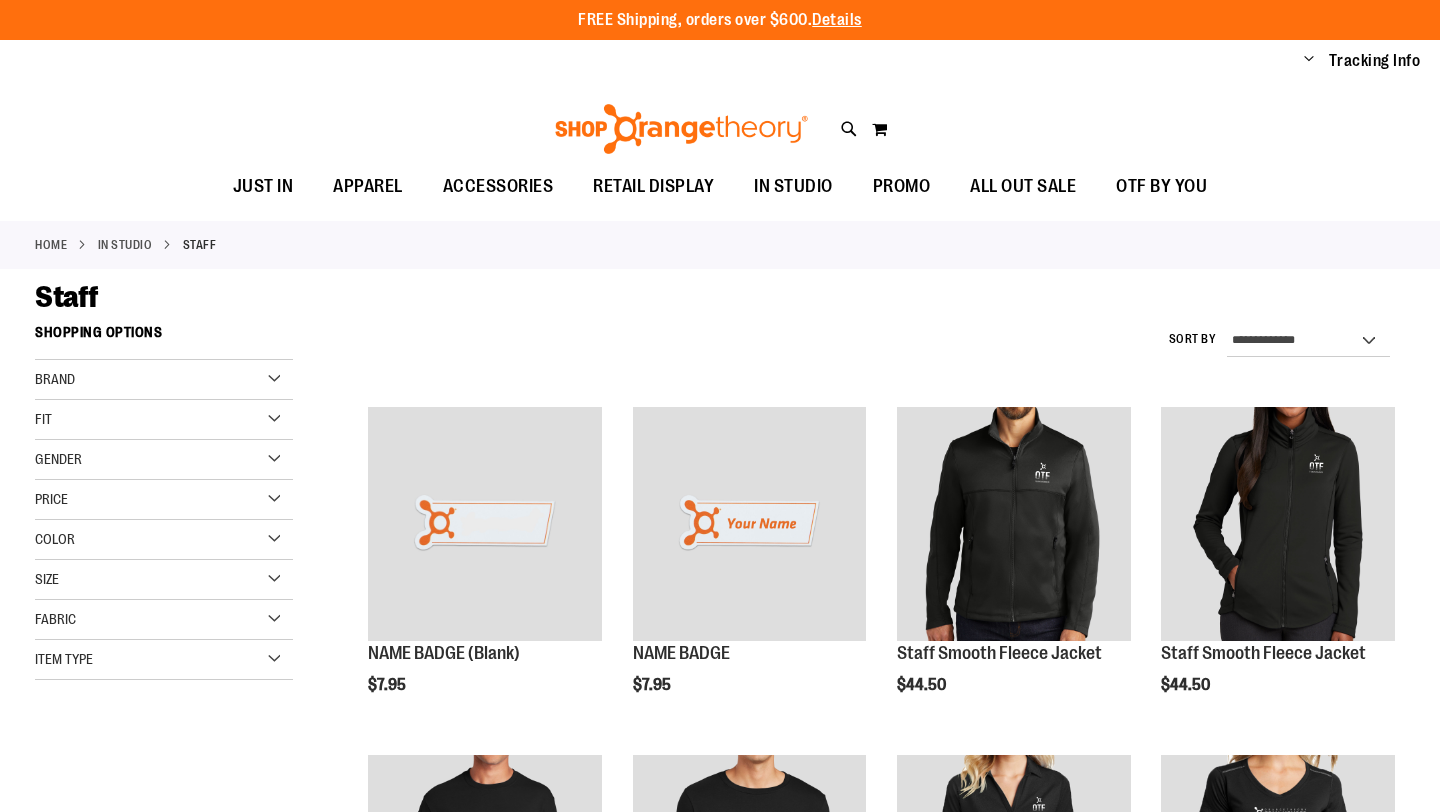 scroll, scrollTop: 0, scrollLeft: 0, axis: both 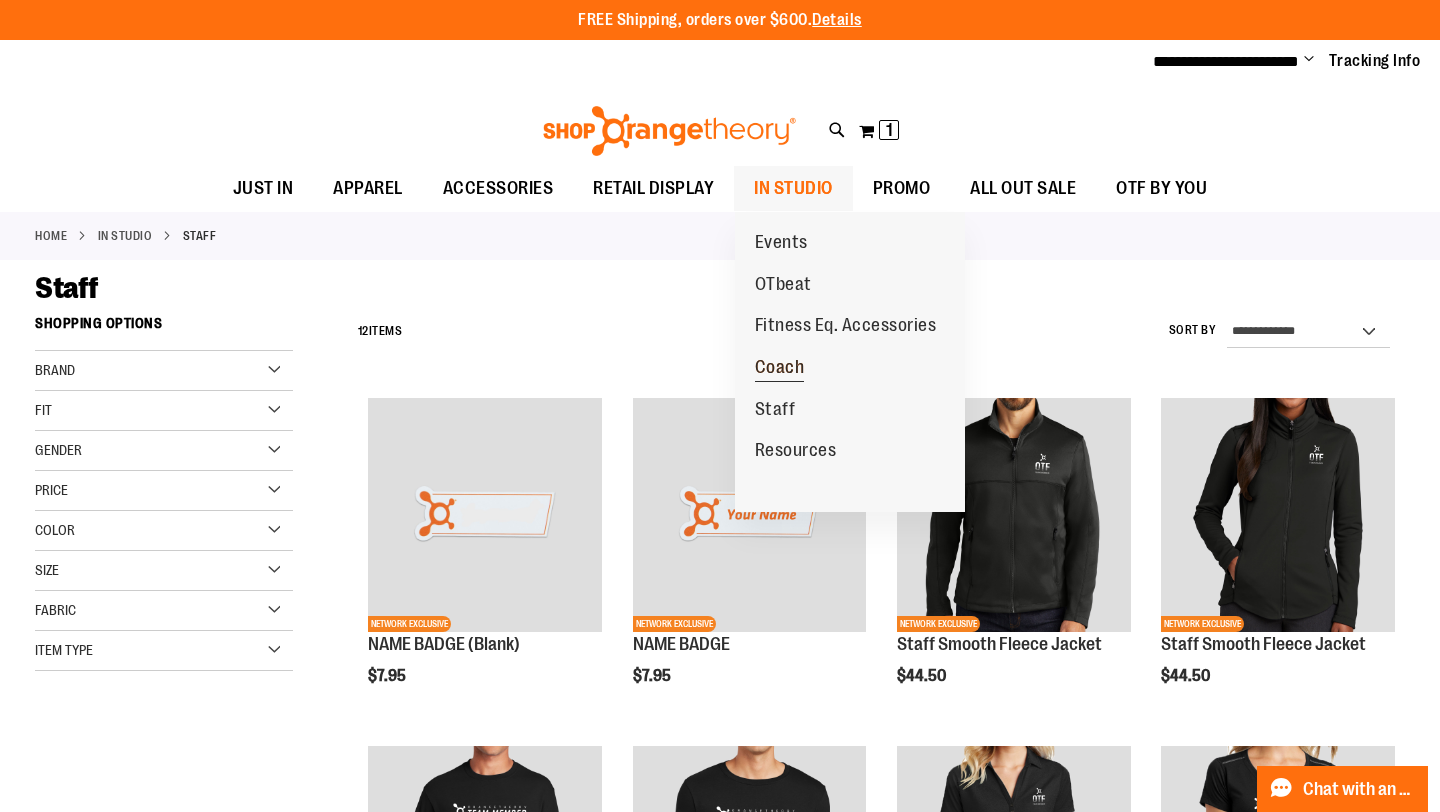type on "**********" 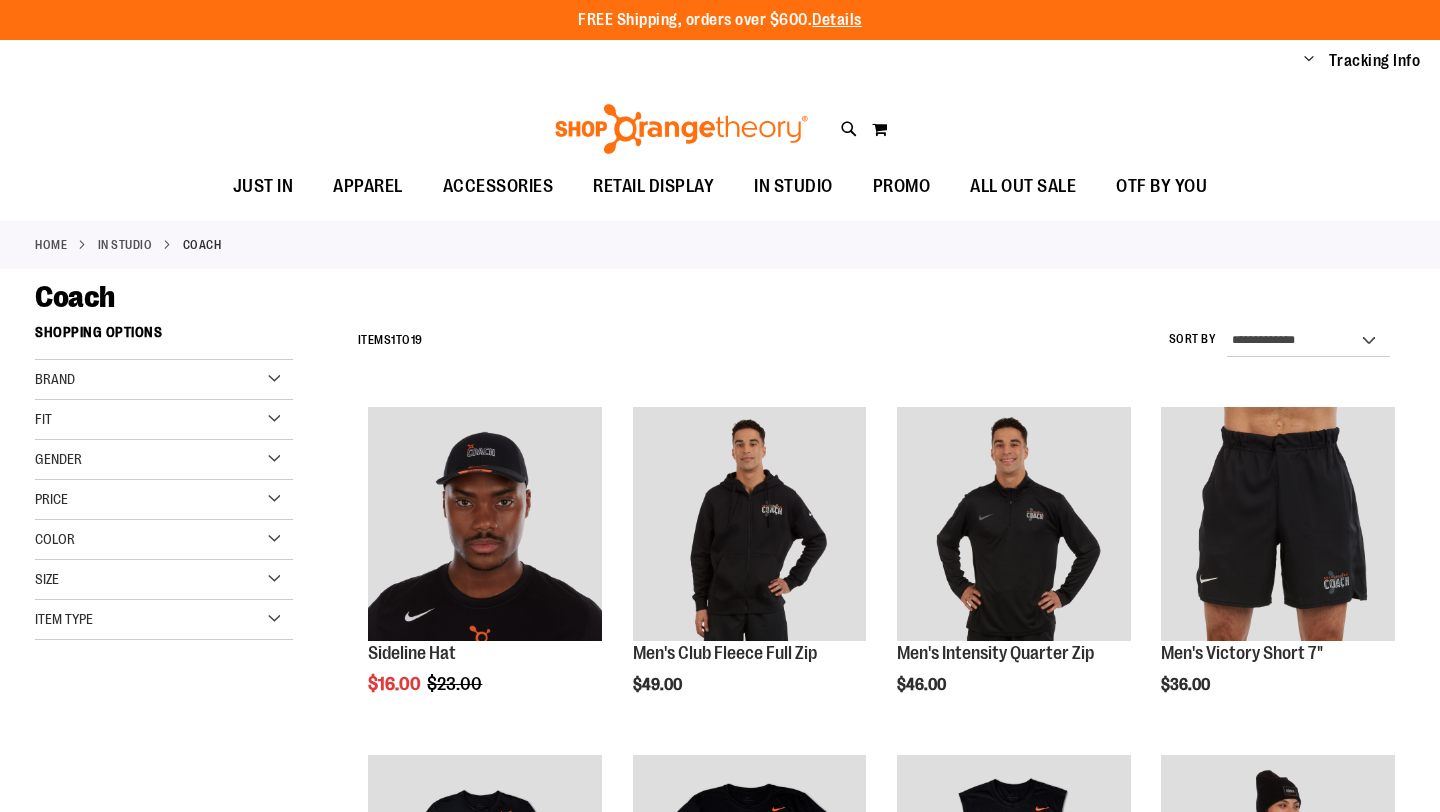 scroll, scrollTop: 0, scrollLeft: 0, axis: both 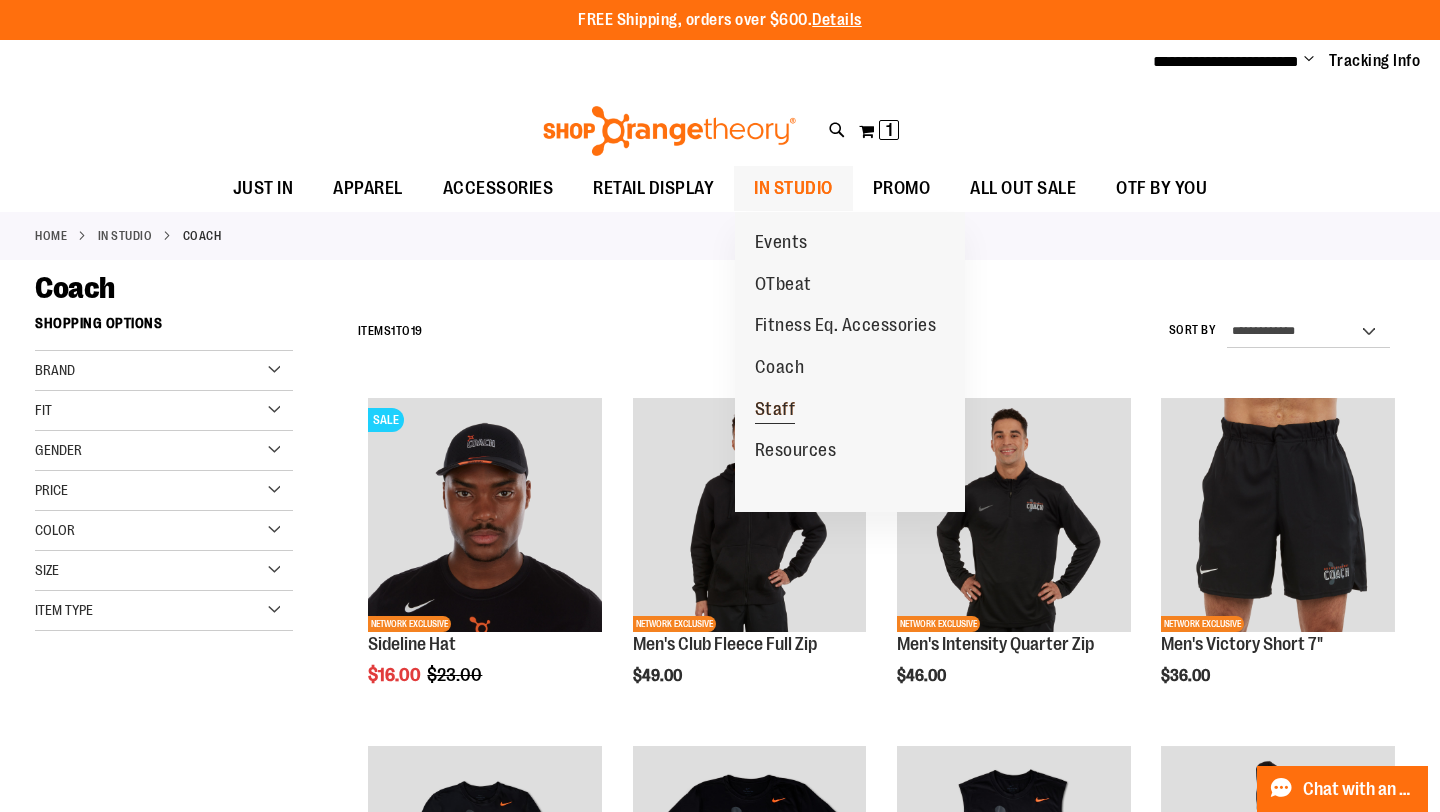 type on "**********" 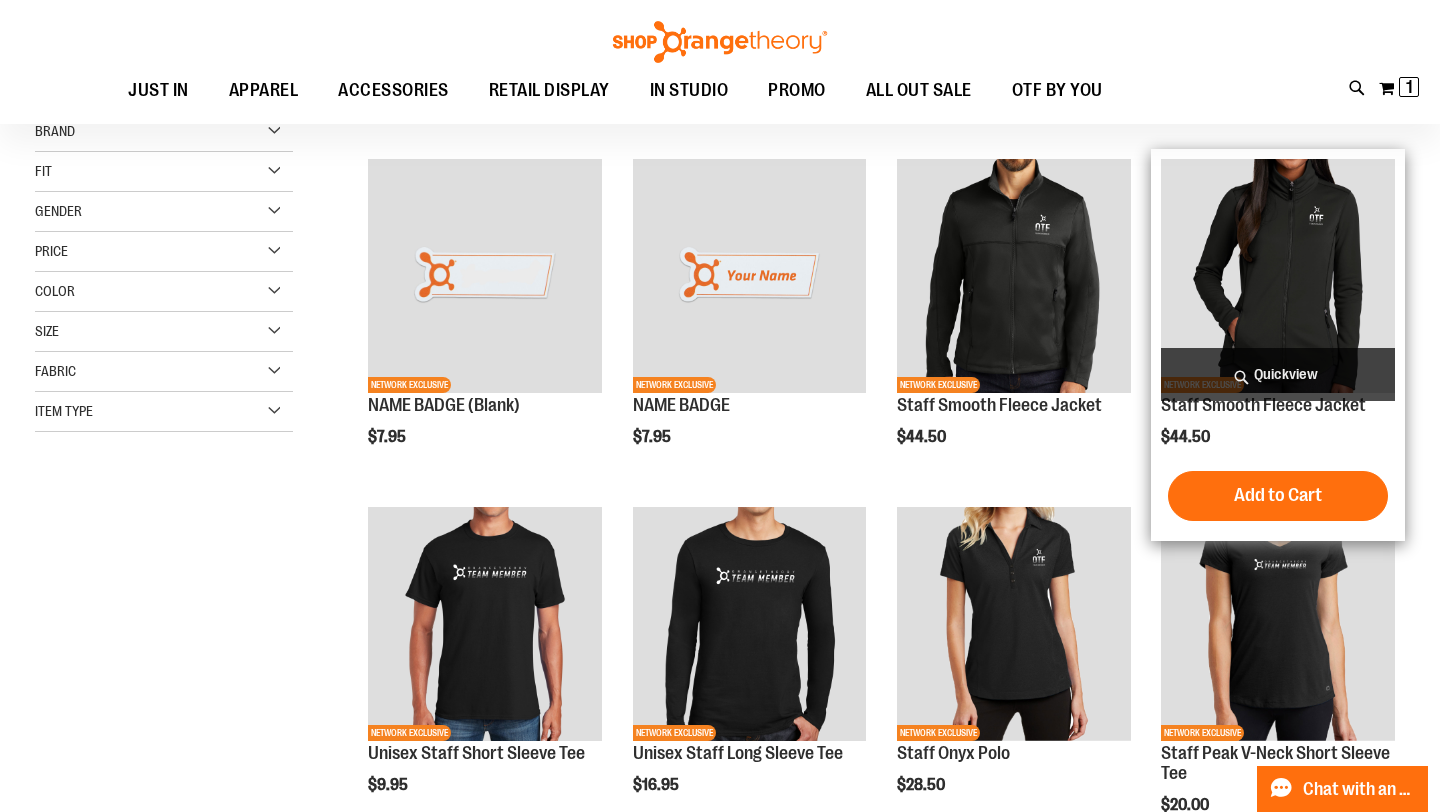 scroll, scrollTop: 0, scrollLeft: 0, axis: both 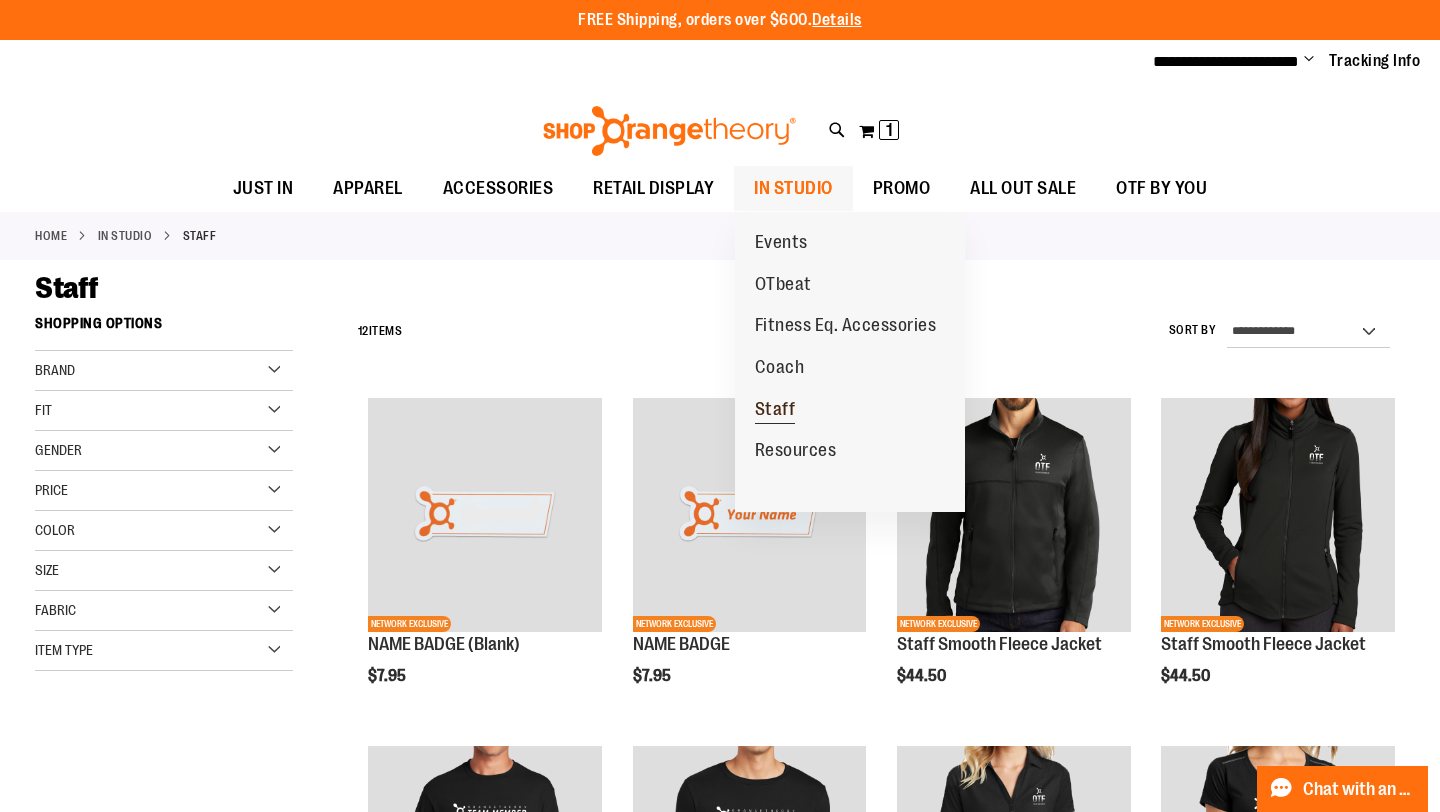type on "**********" 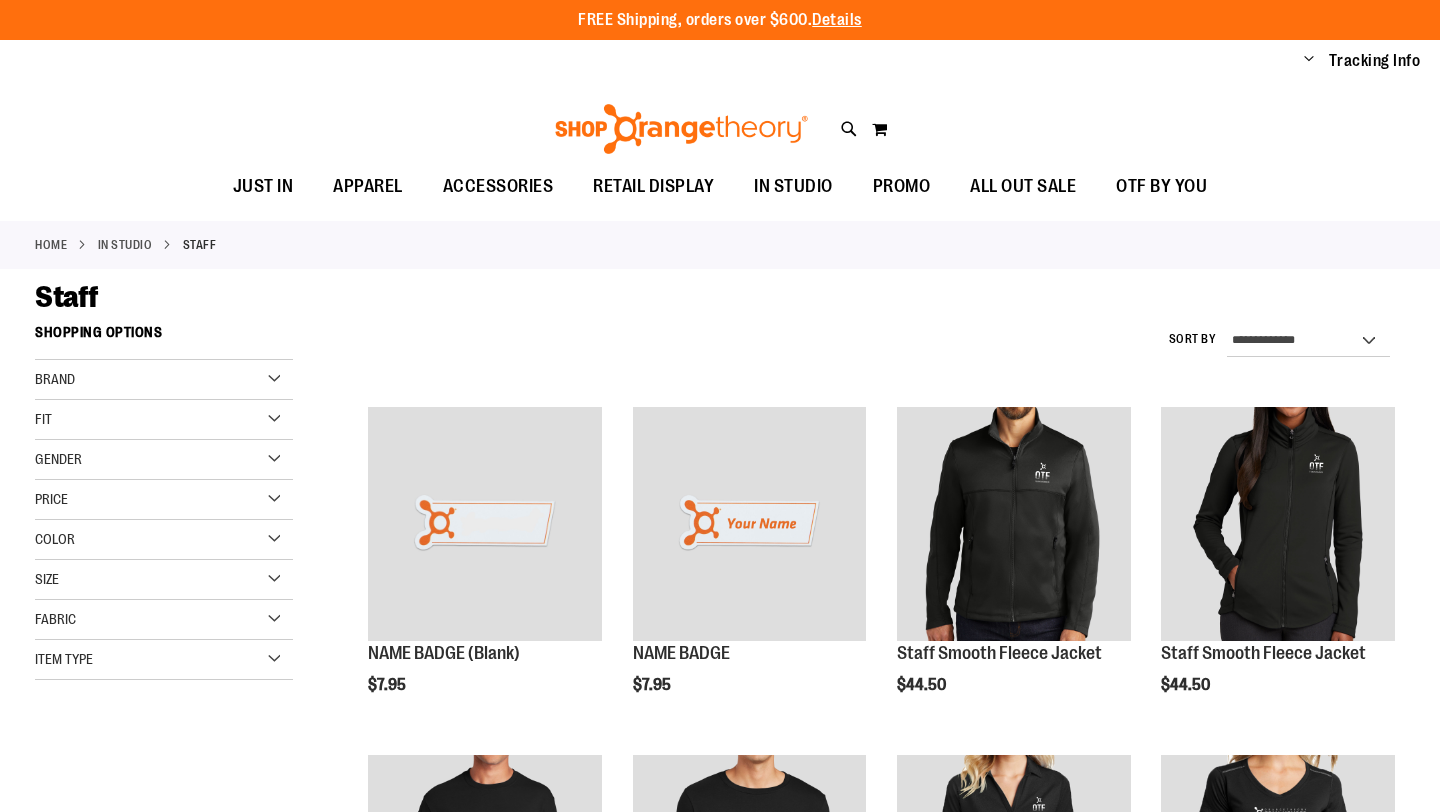 scroll, scrollTop: 0, scrollLeft: 0, axis: both 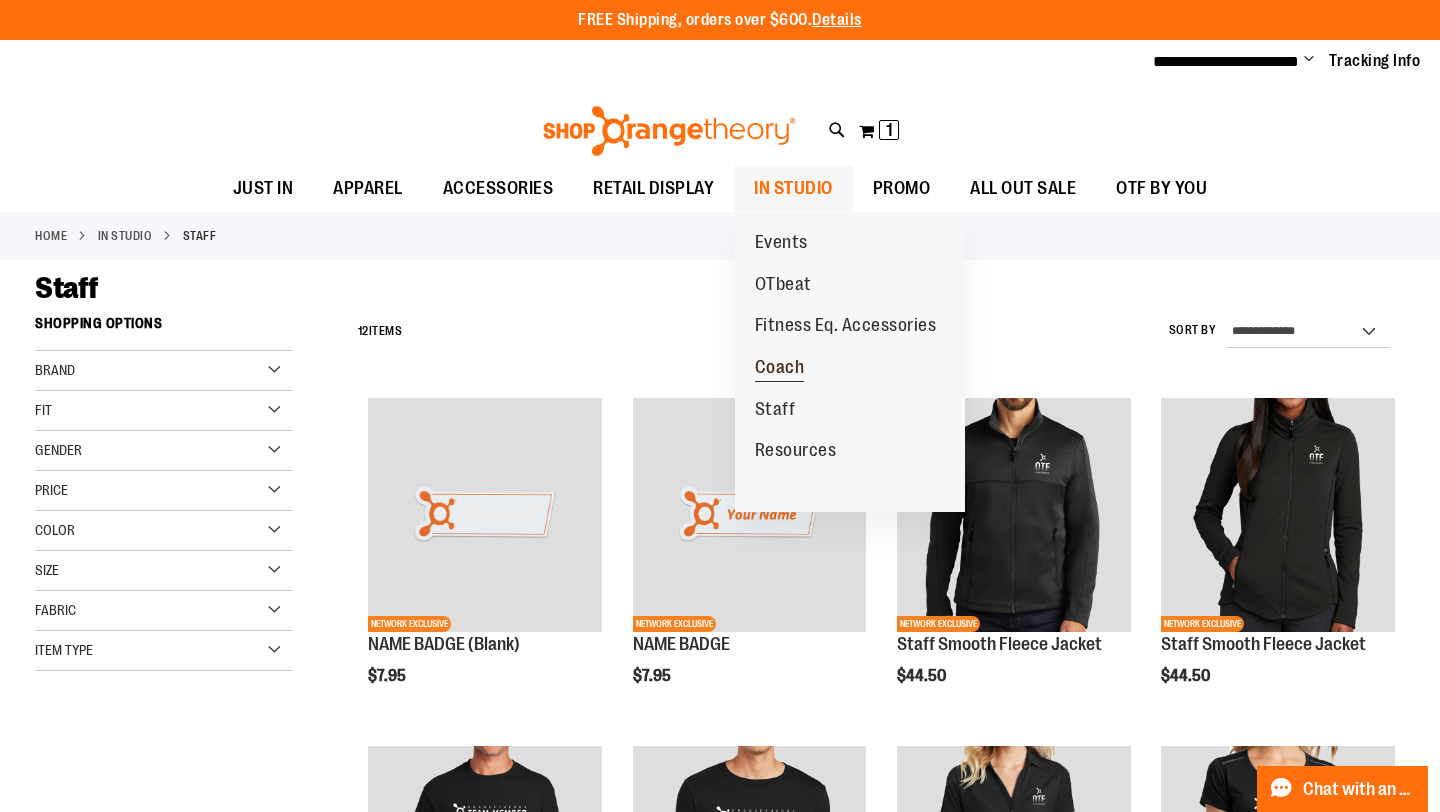type on "**********" 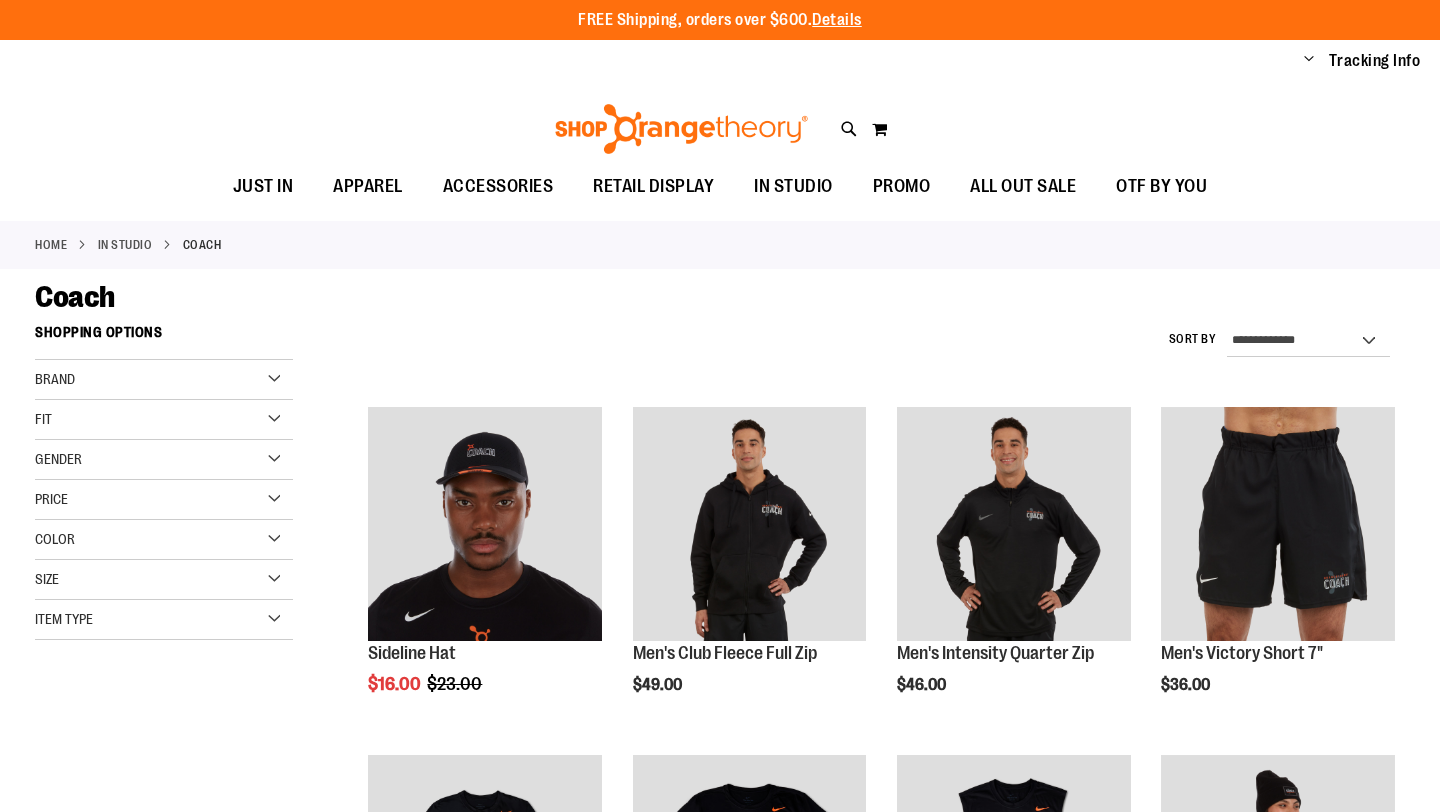 scroll, scrollTop: 0, scrollLeft: 0, axis: both 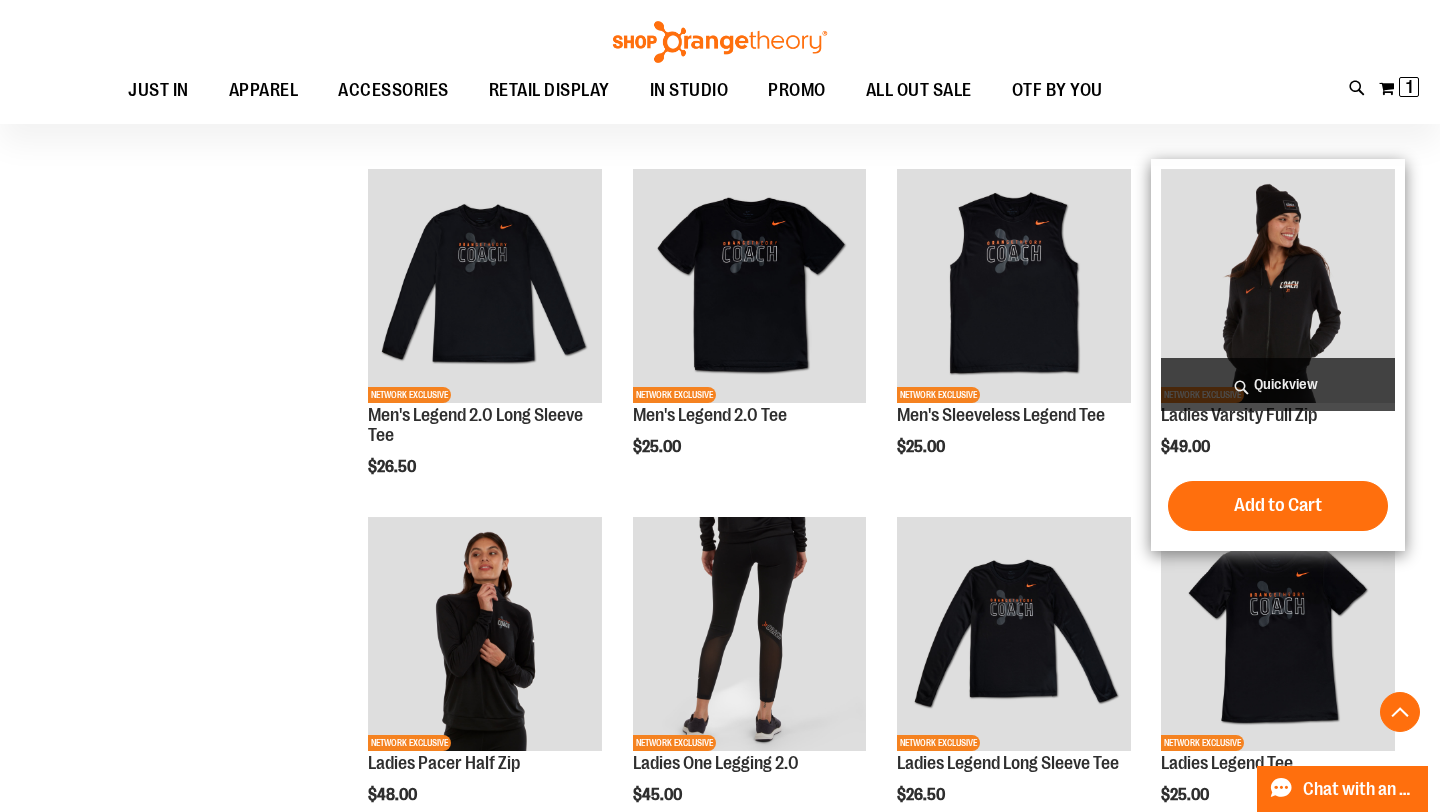type on "**********" 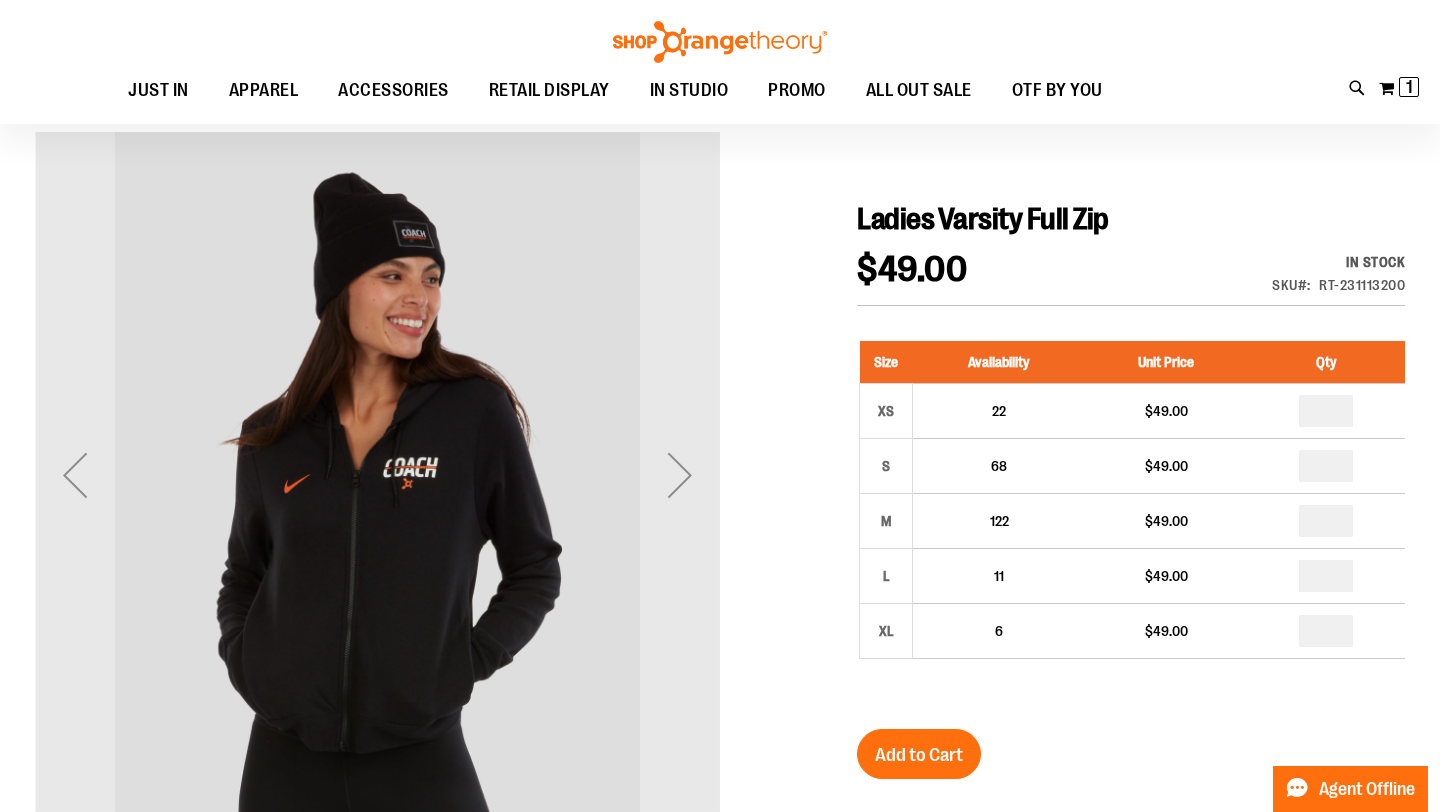 scroll, scrollTop: 148, scrollLeft: 0, axis: vertical 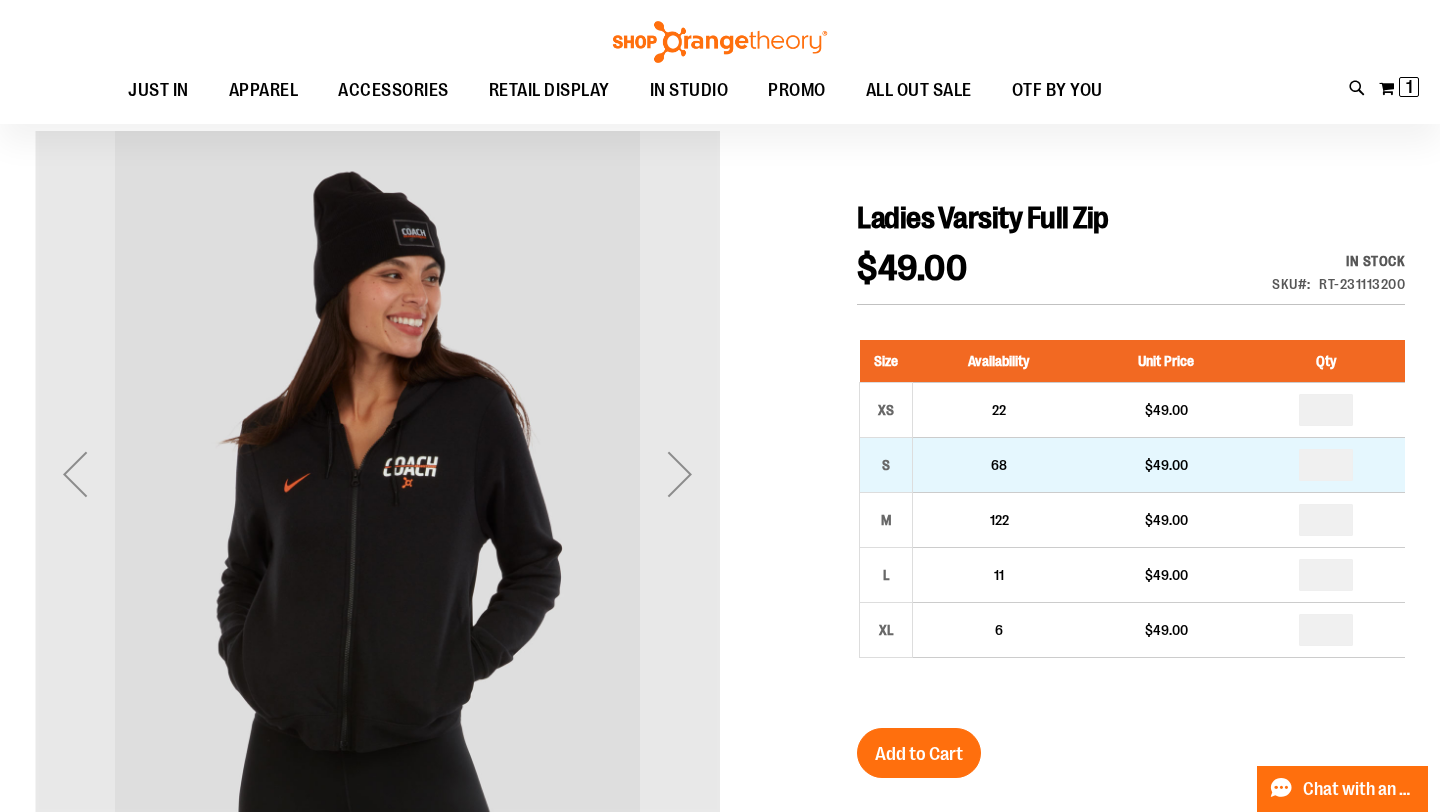 type on "**********" 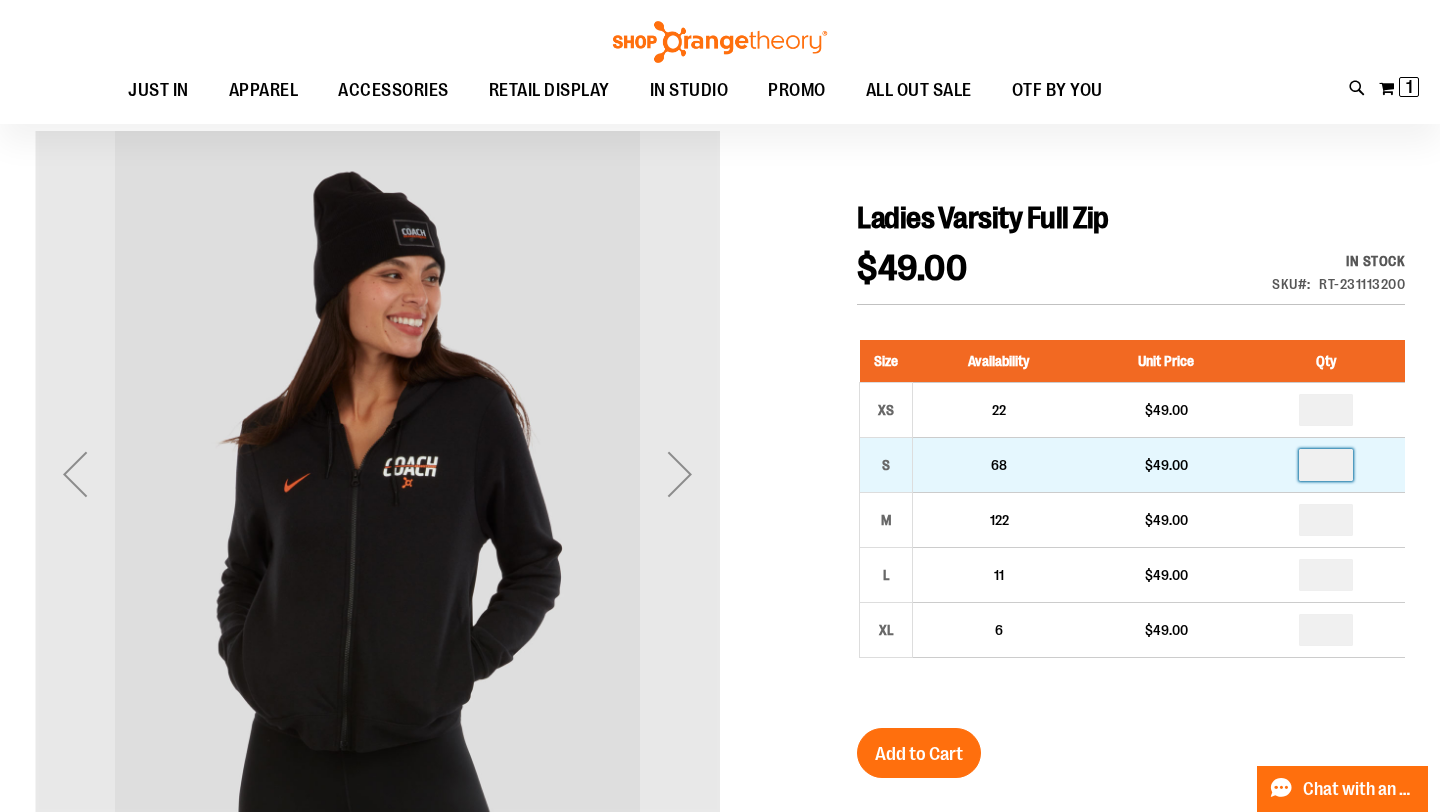 click at bounding box center [1326, 465] 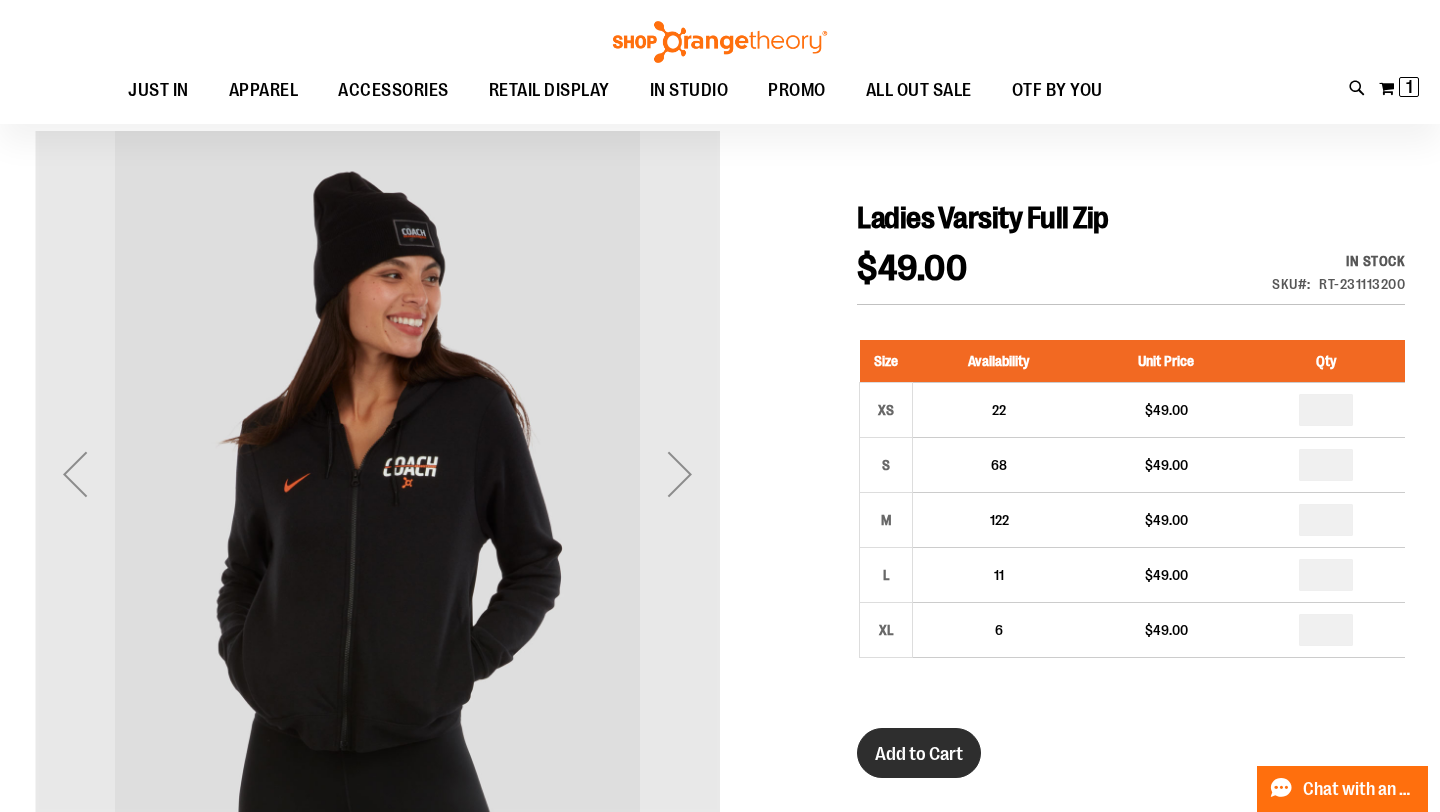 click on "Add to Cart" at bounding box center [919, 753] 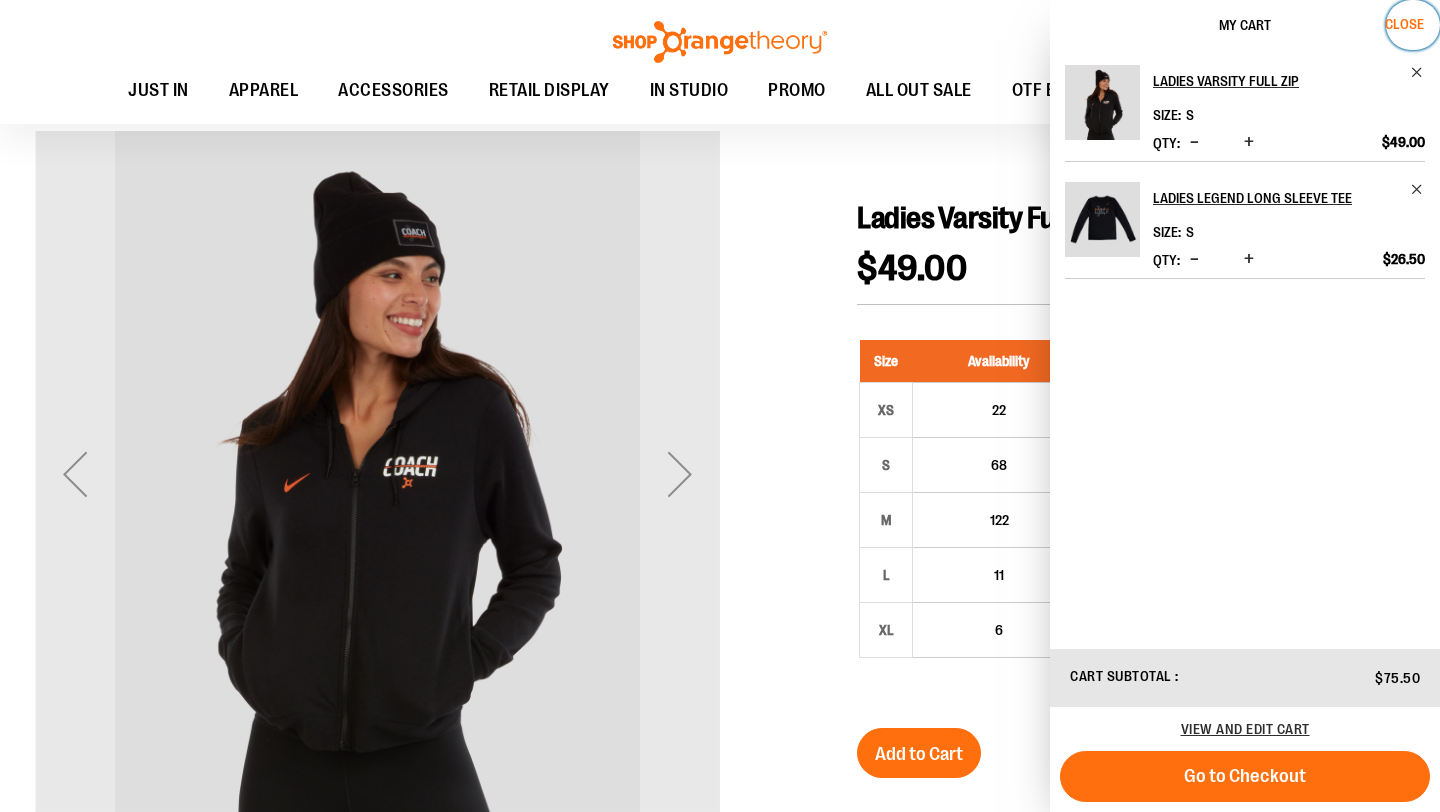 click on "Close" at bounding box center [1404, 24] 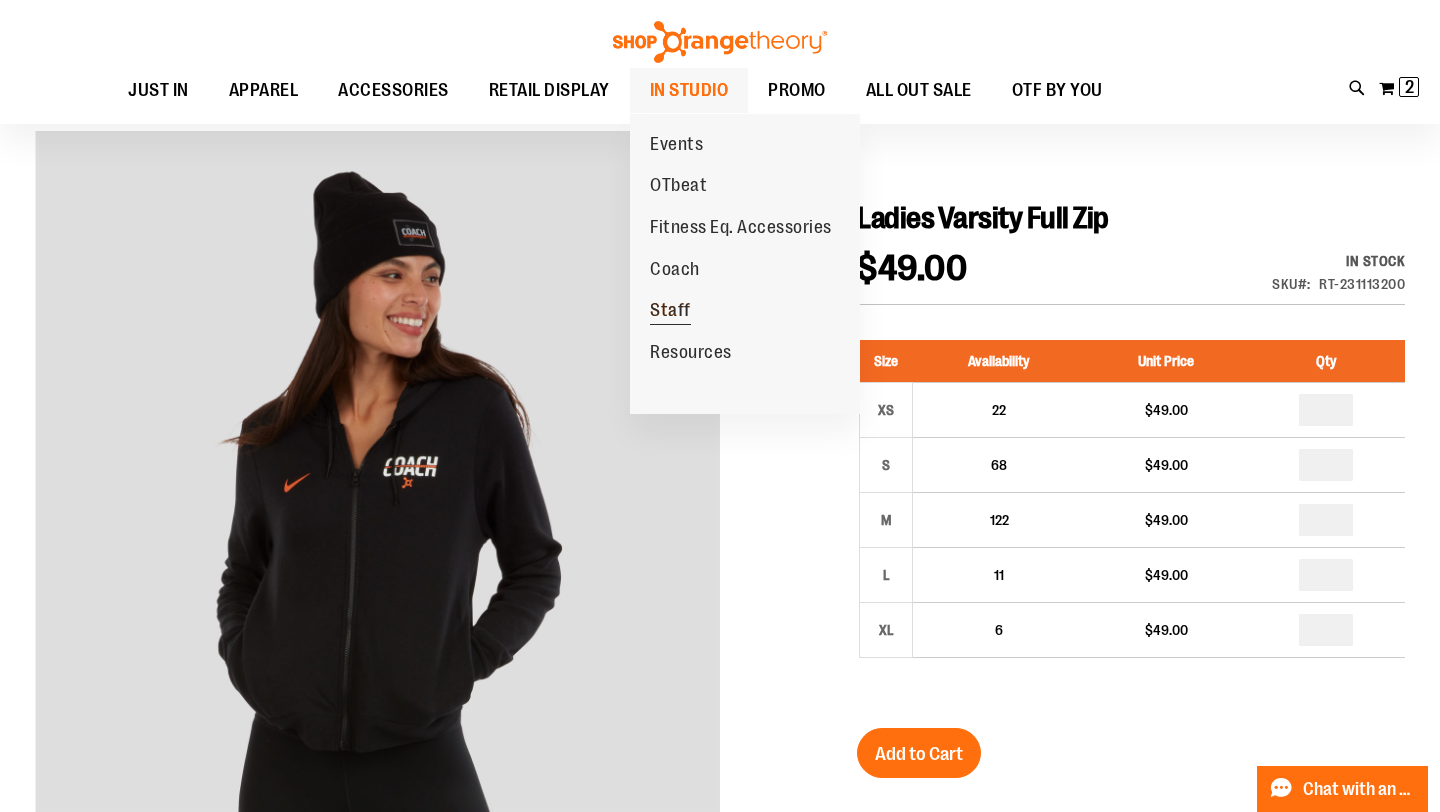 click on "Staff" at bounding box center (670, 311) 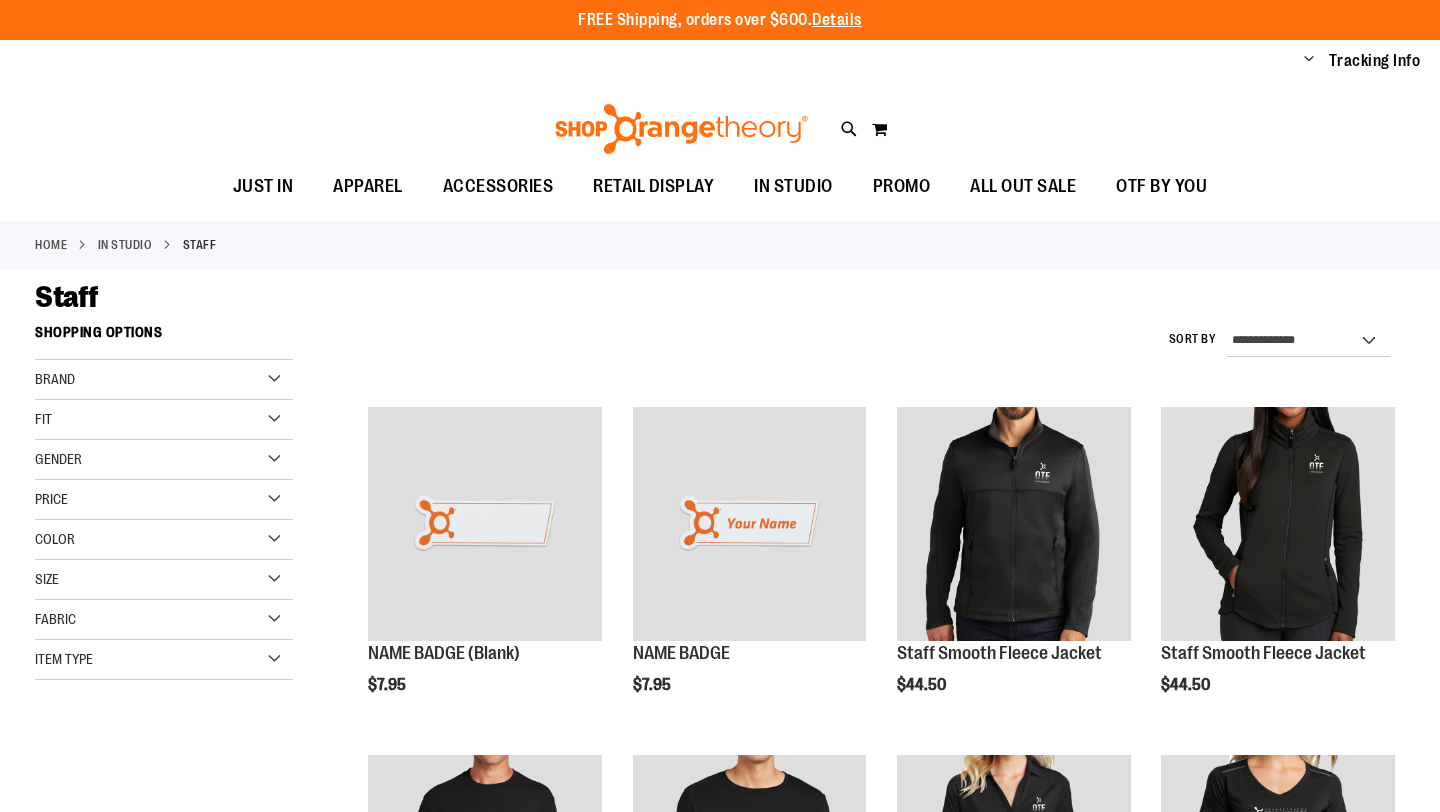 scroll, scrollTop: 0, scrollLeft: 0, axis: both 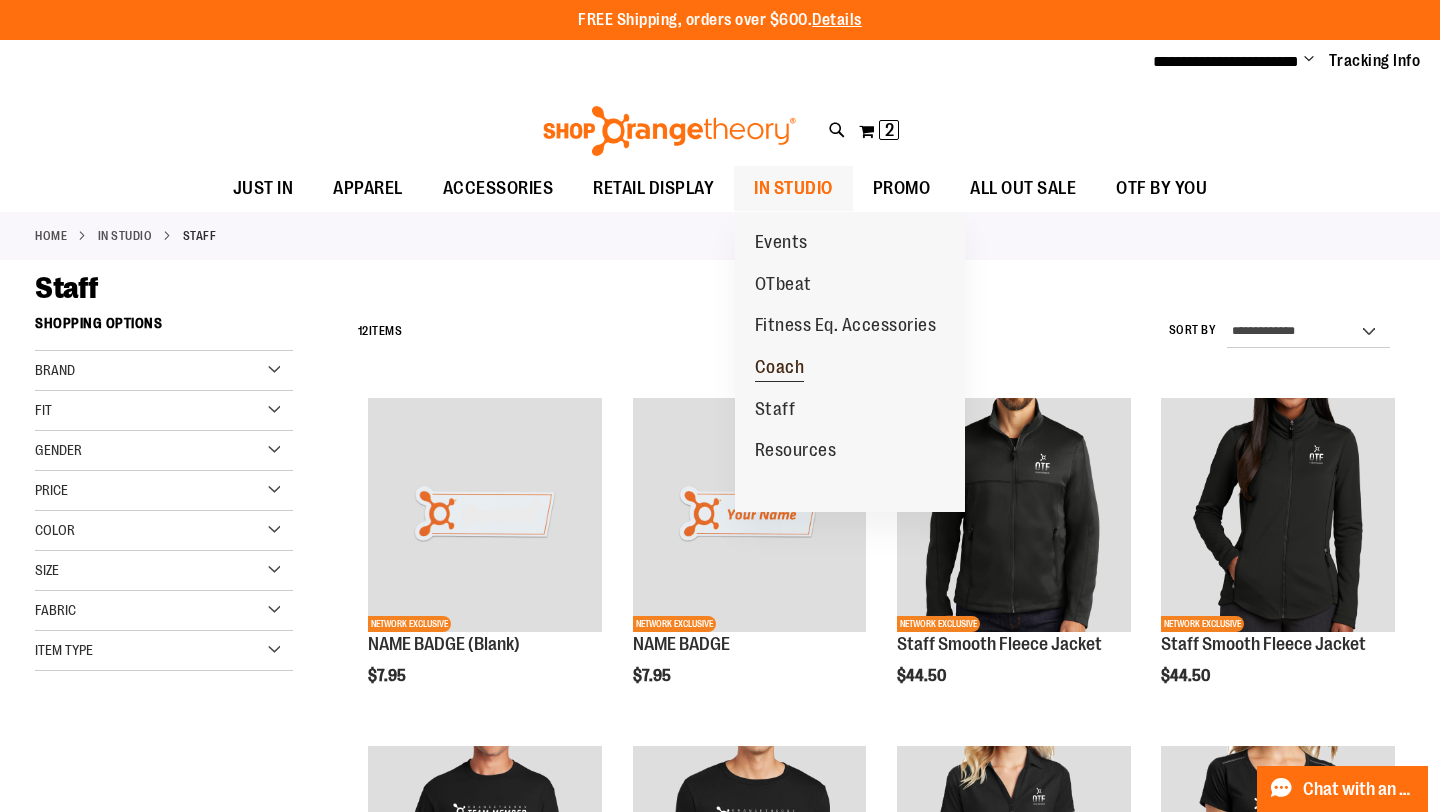 type on "**********" 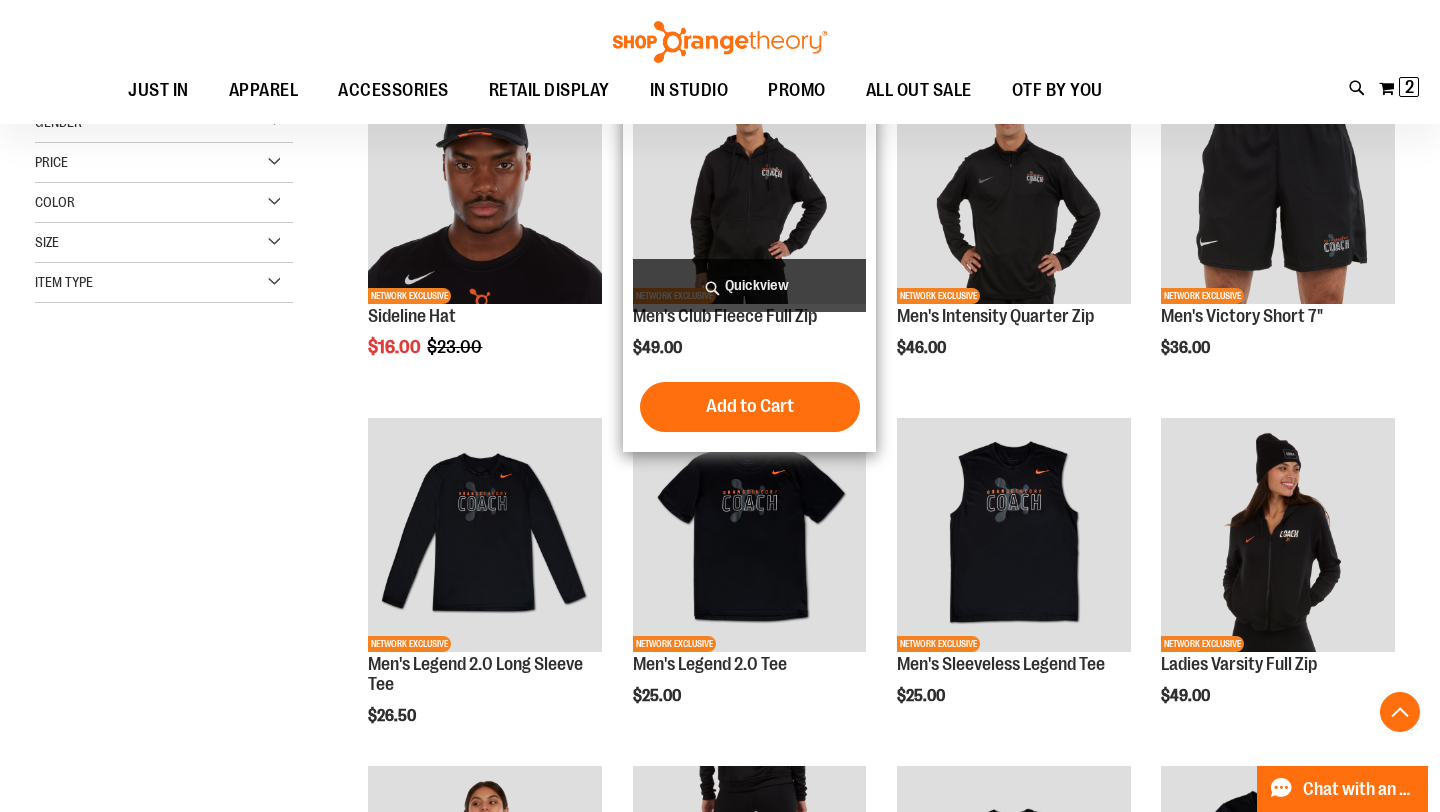 scroll, scrollTop: 333, scrollLeft: 0, axis: vertical 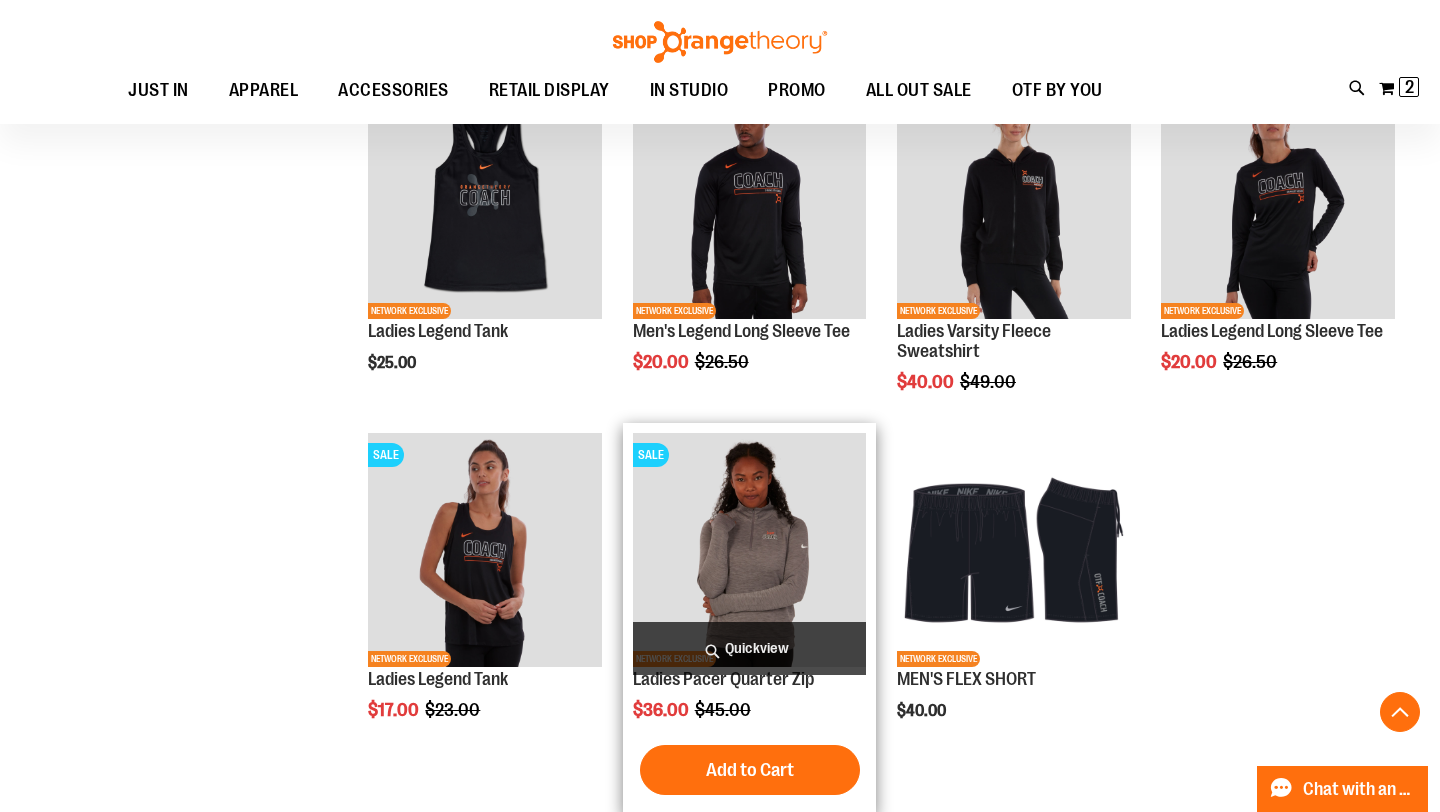 type on "**********" 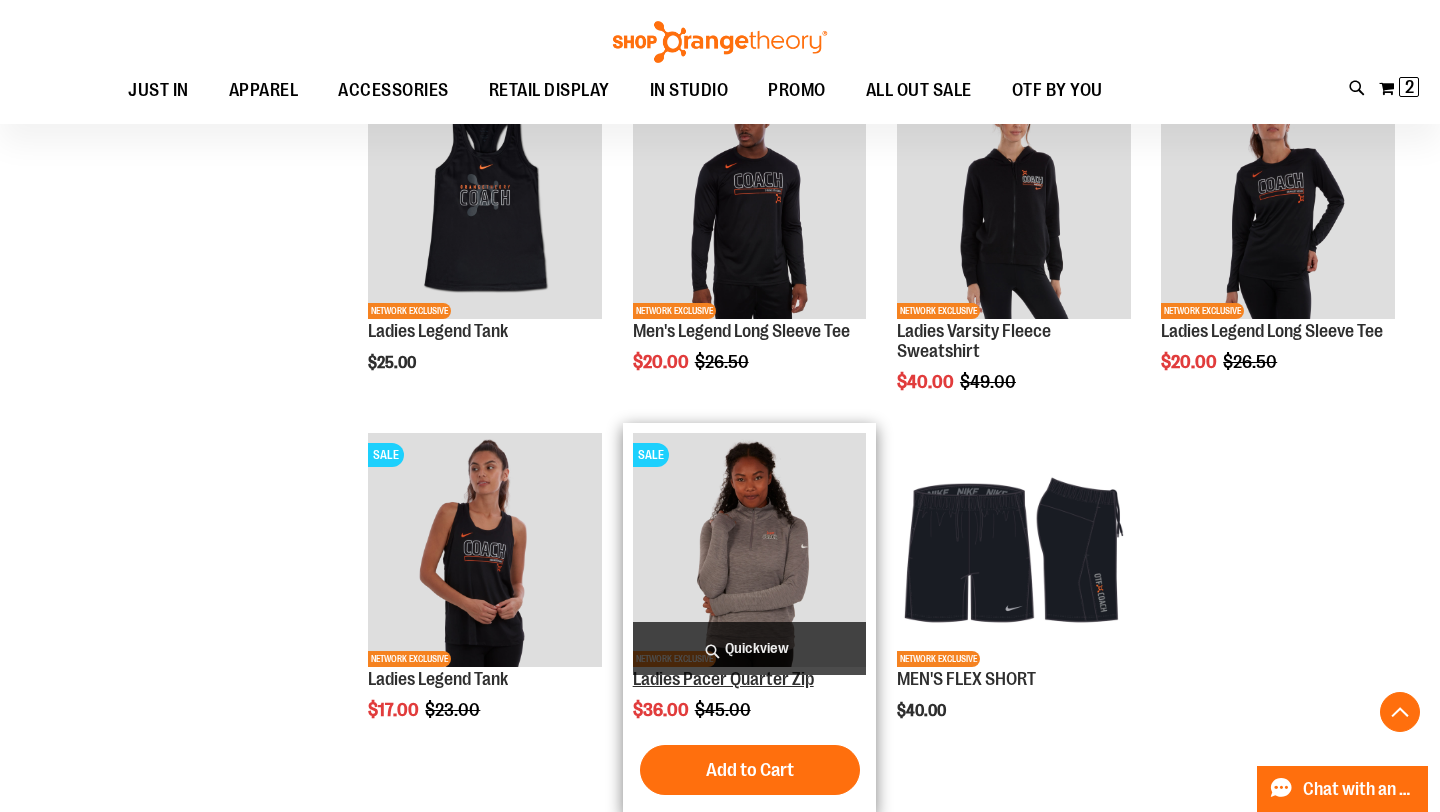 click on "Ladies Pacer Quarter Zip" at bounding box center (723, 679) 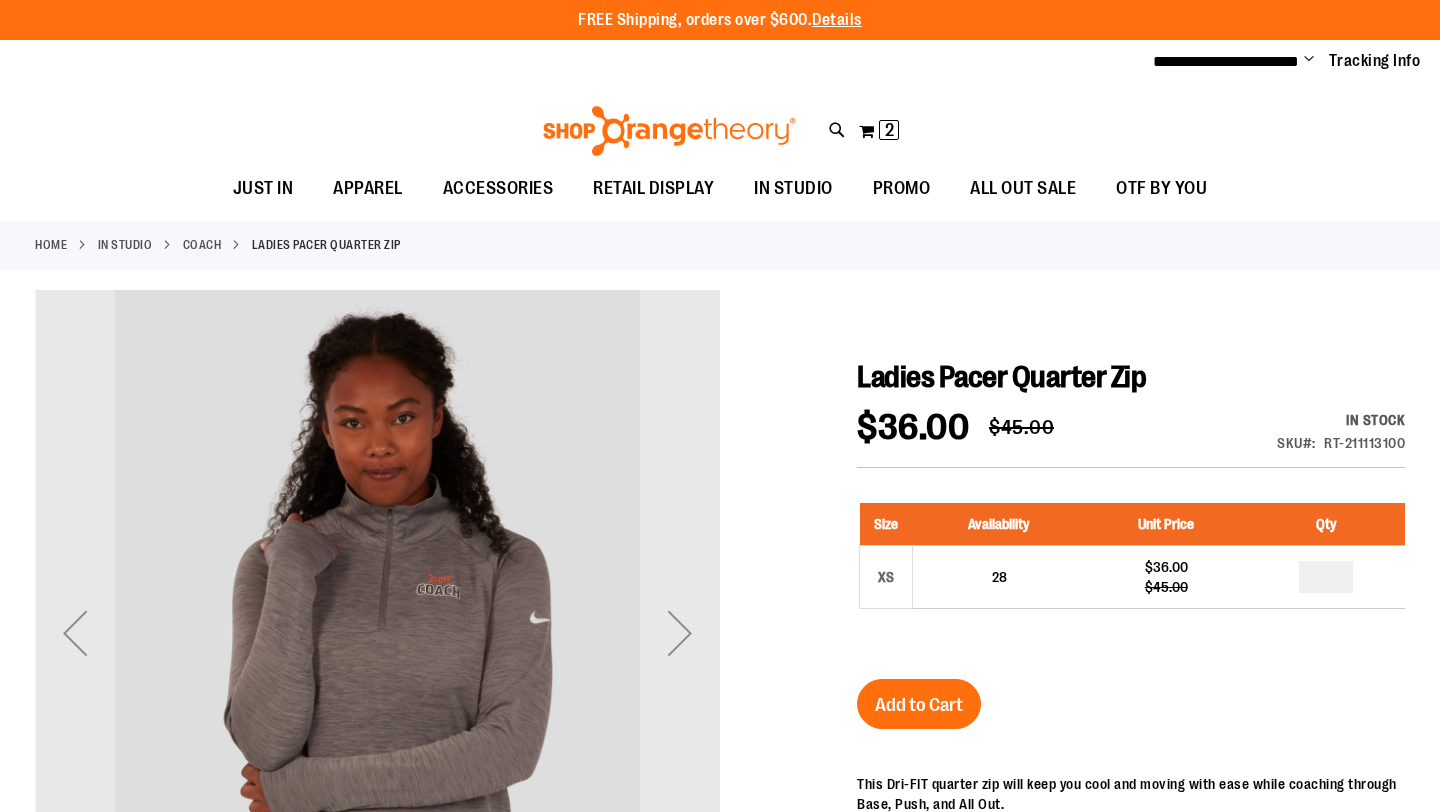 scroll, scrollTop: 0, scrollLeft: 0, axis: both 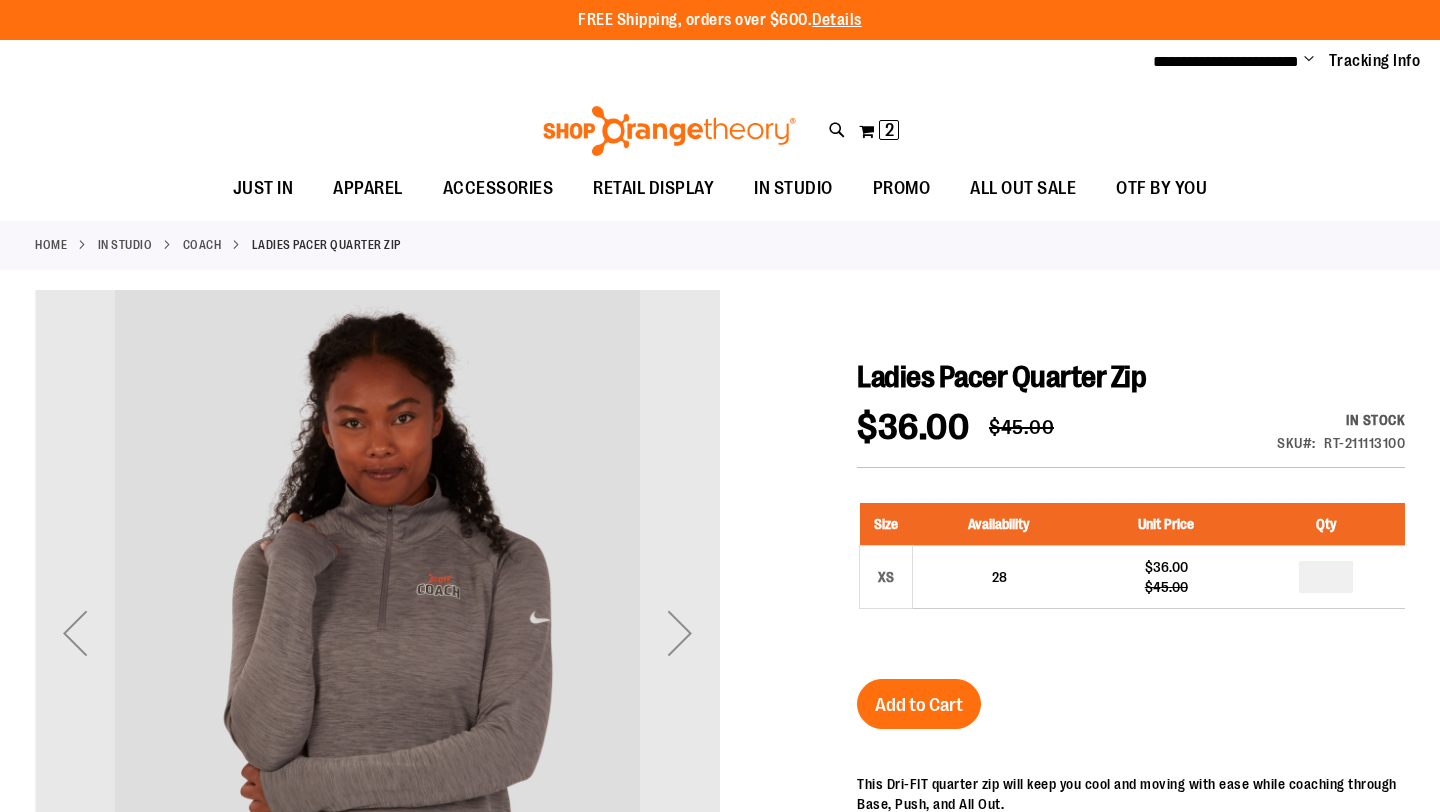 type on "**********" 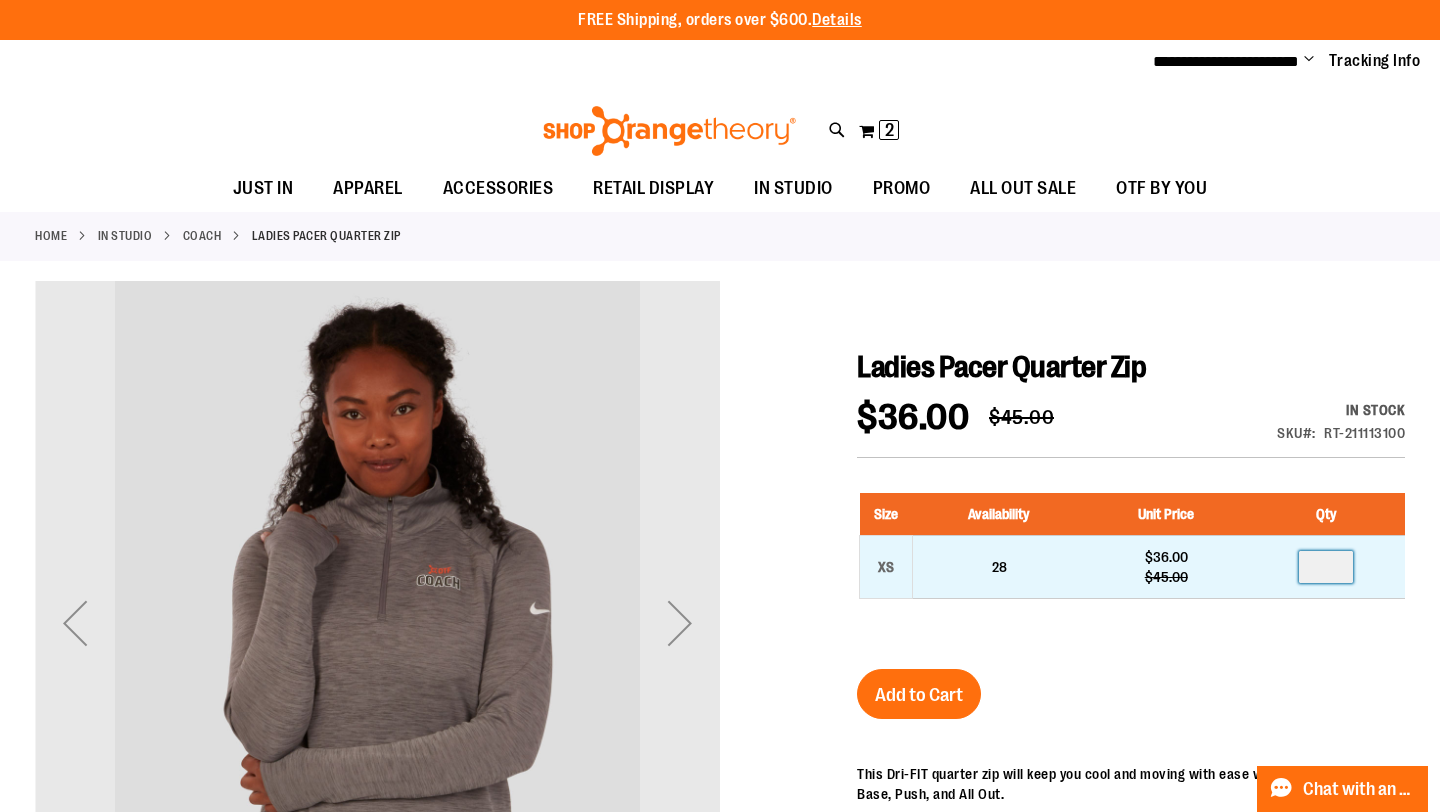 click at bounding box center [1326, 567] 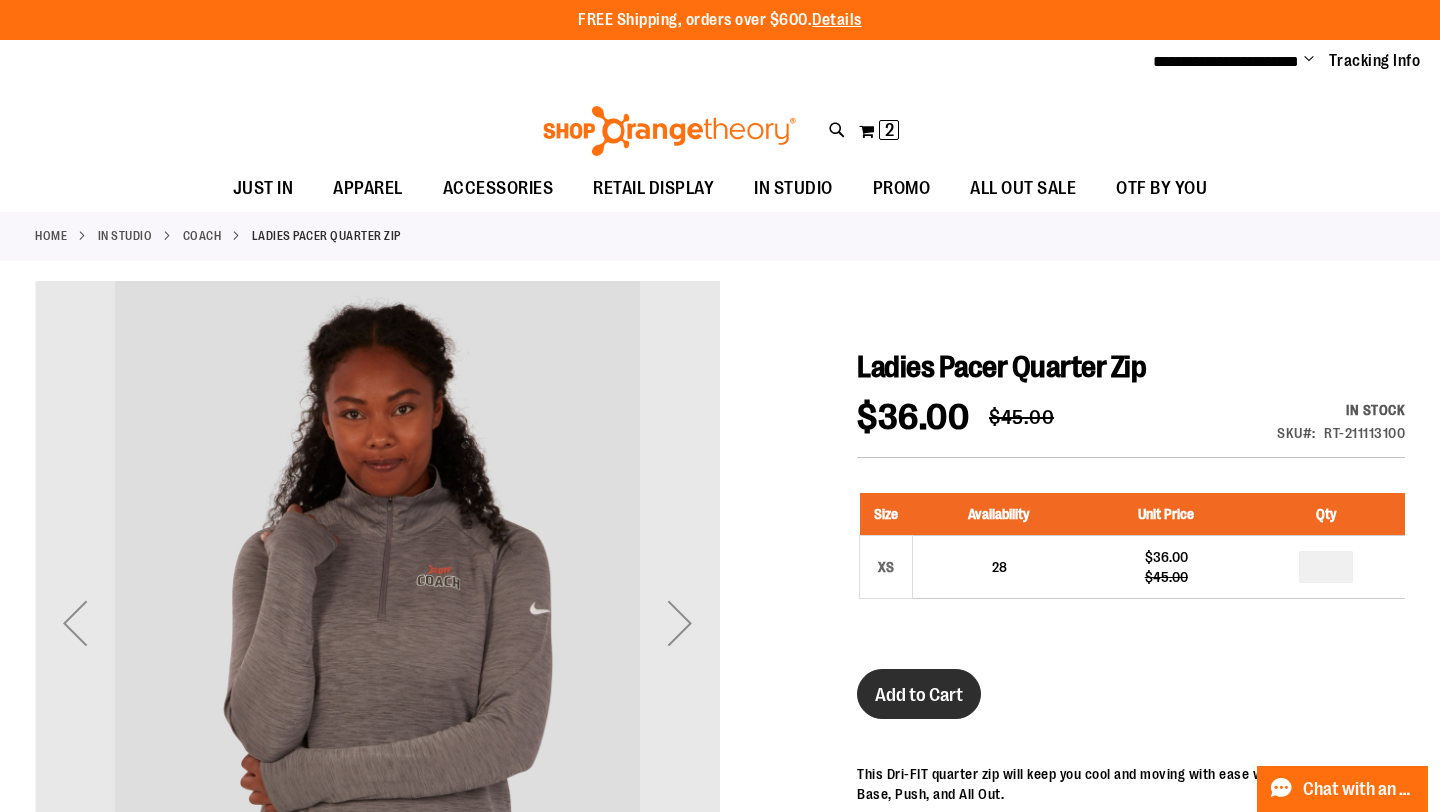 click on "Add to Cart" at bounding box center (919, 695) 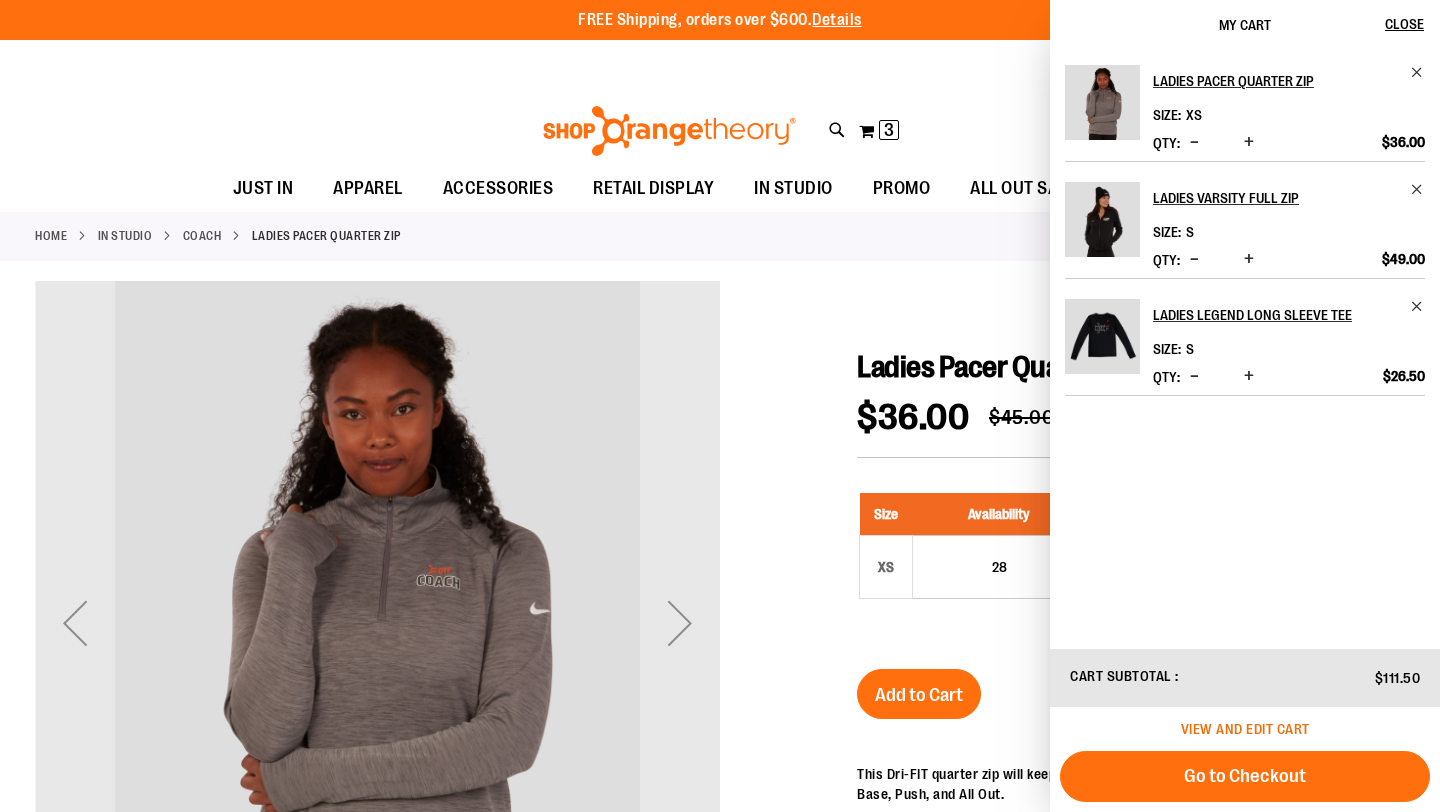 click on "View and edit cart" at bounding box center [1245, 729] 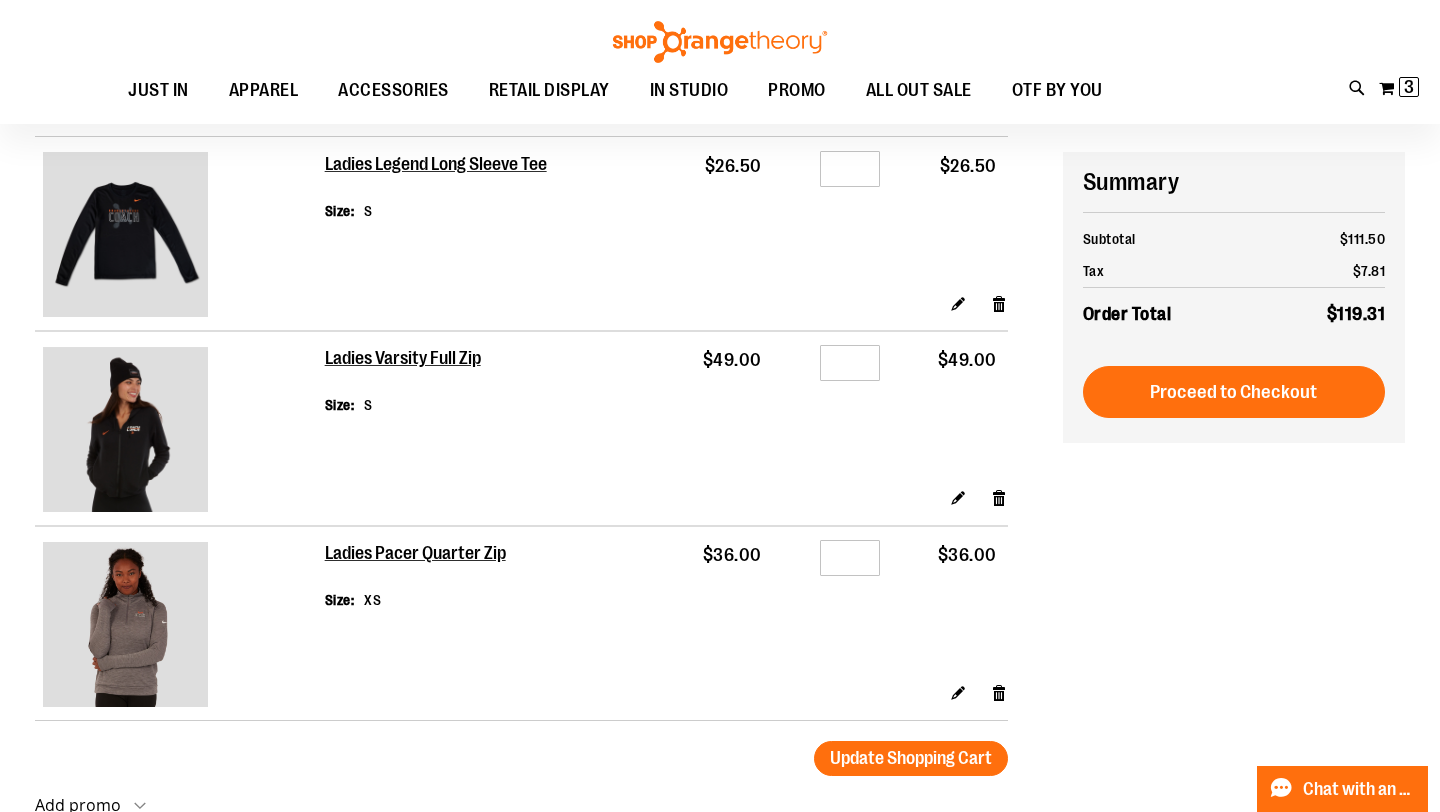 scroll, scrollTop: 183, scrollLeft: 0, axis: vertical 